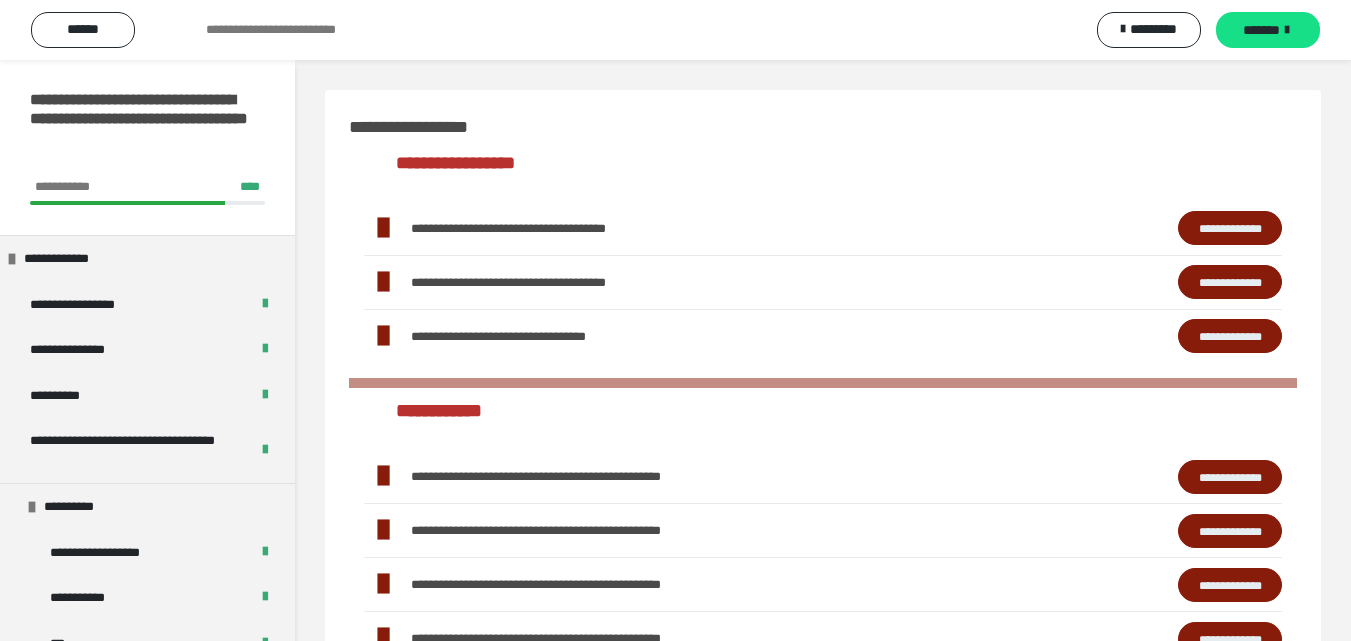 scroll, scrollTop: 1212, scrollLeft: 0, axis: vertical 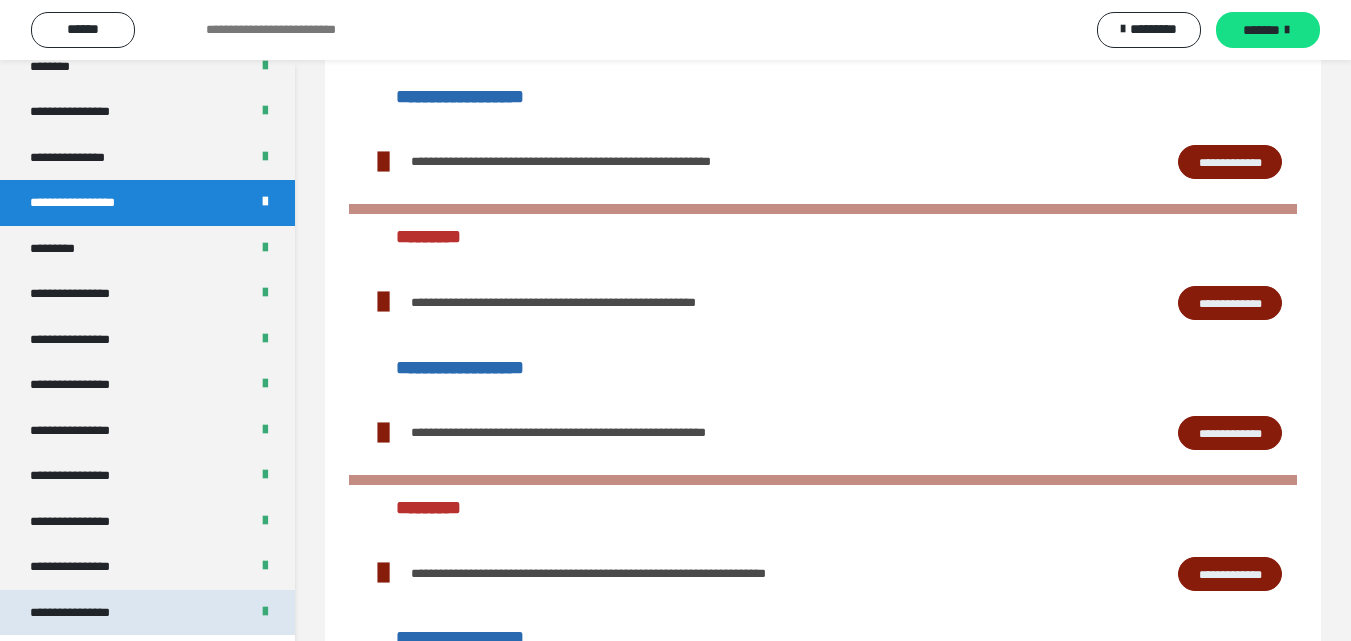 click on "**********" at bounding box center [87, 613] 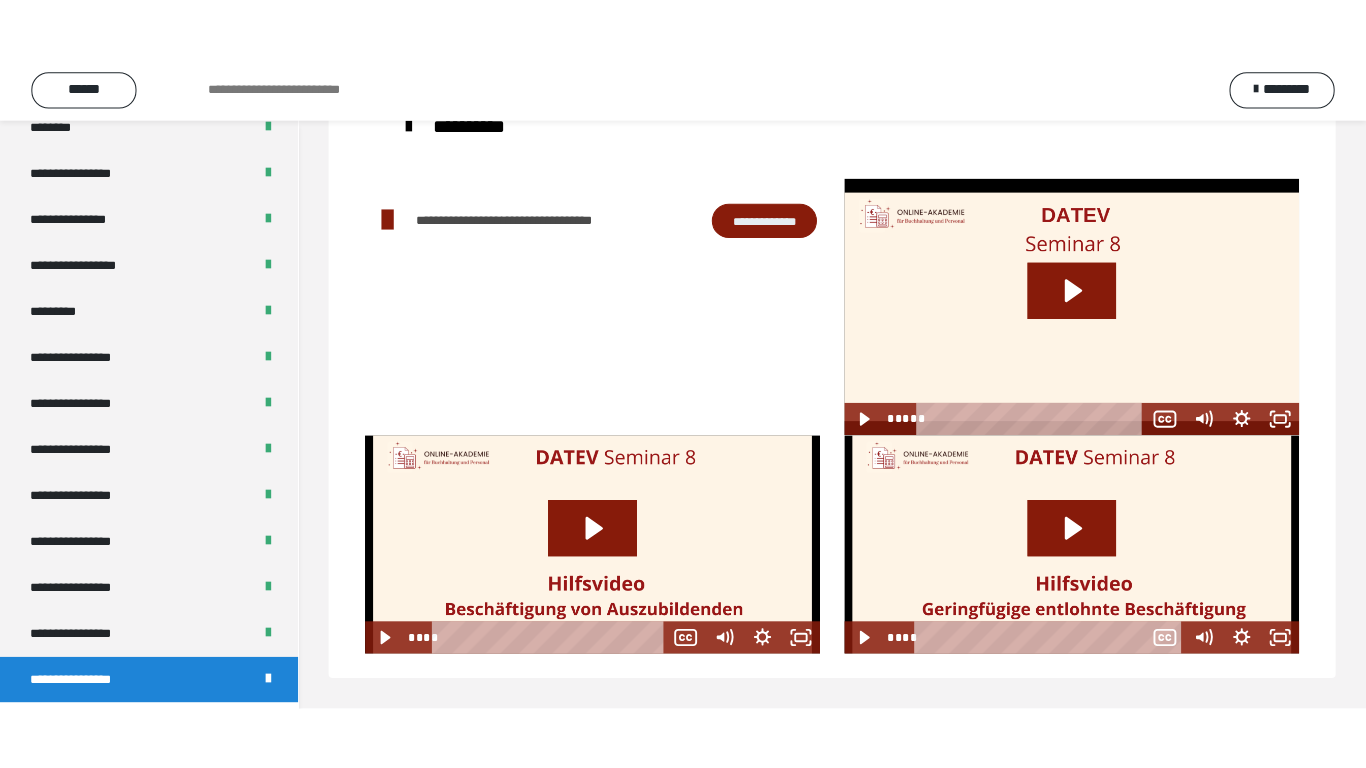 scroll, scrollTop: 60, scrollLeft: 0, axis: vertical 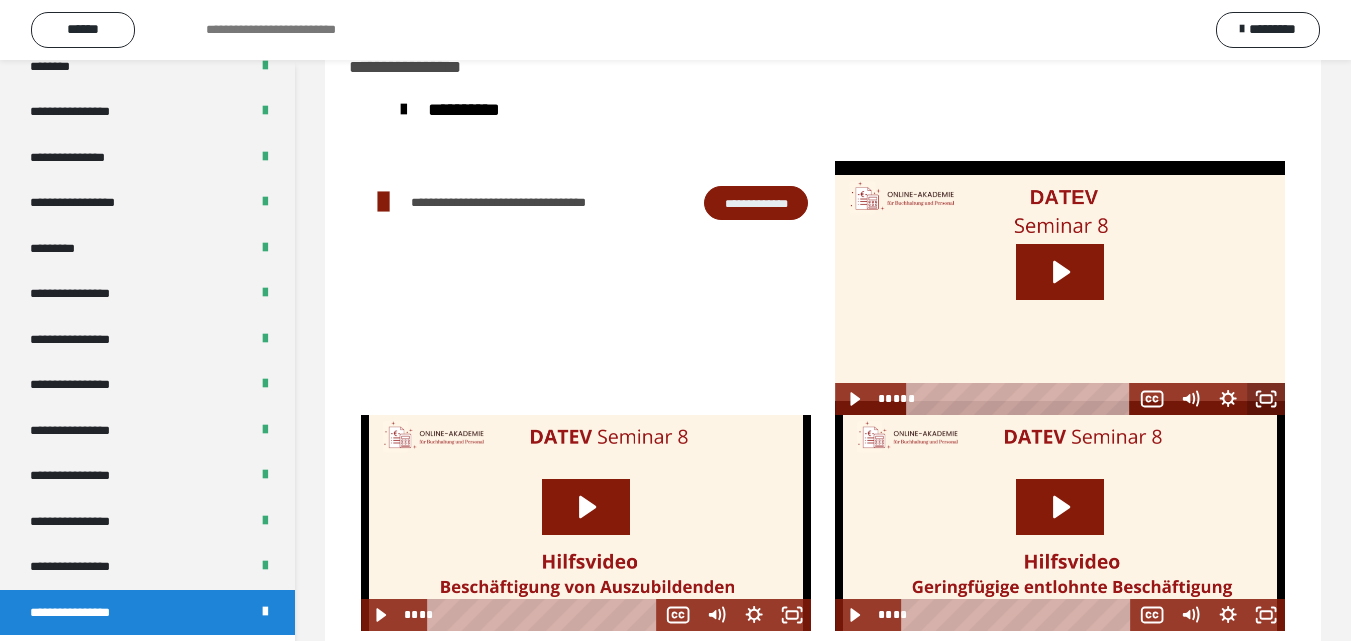 click 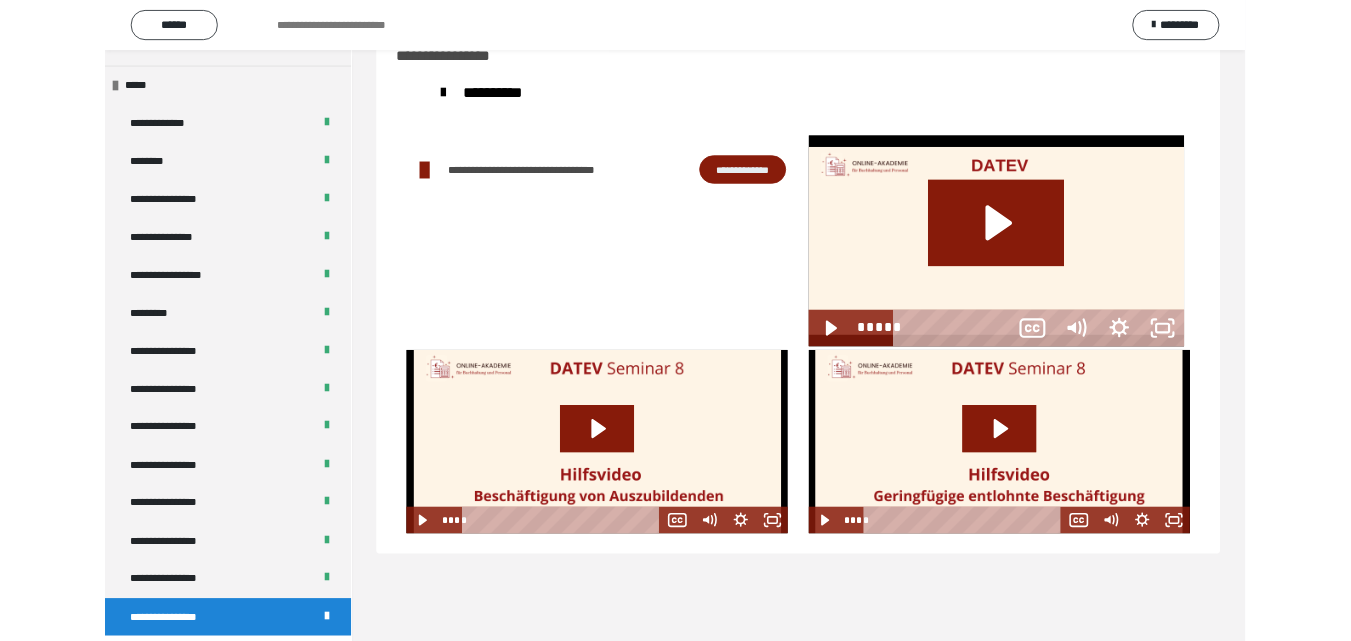 scroll, scrollTop: 2487, scrollLeft: 0, axis: vertical 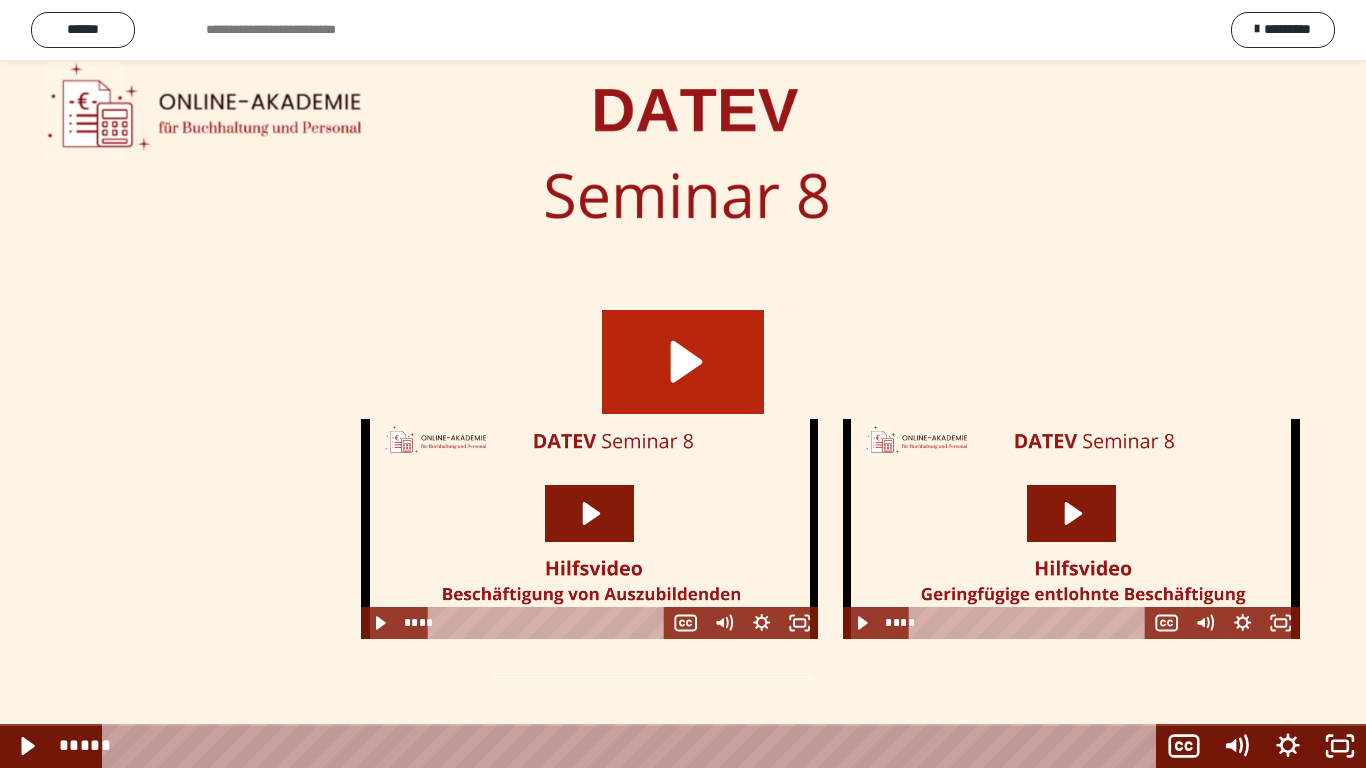 click 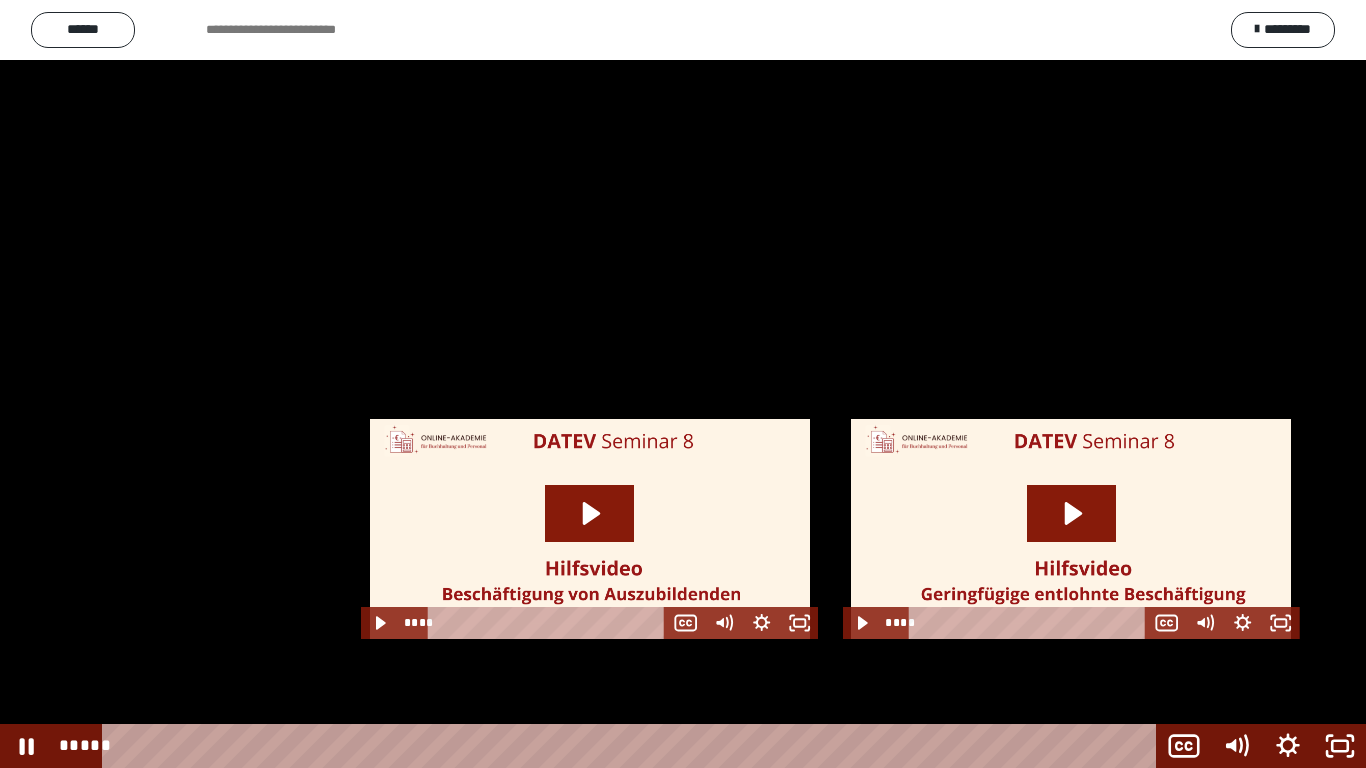 click at bounding box center [683, 384] 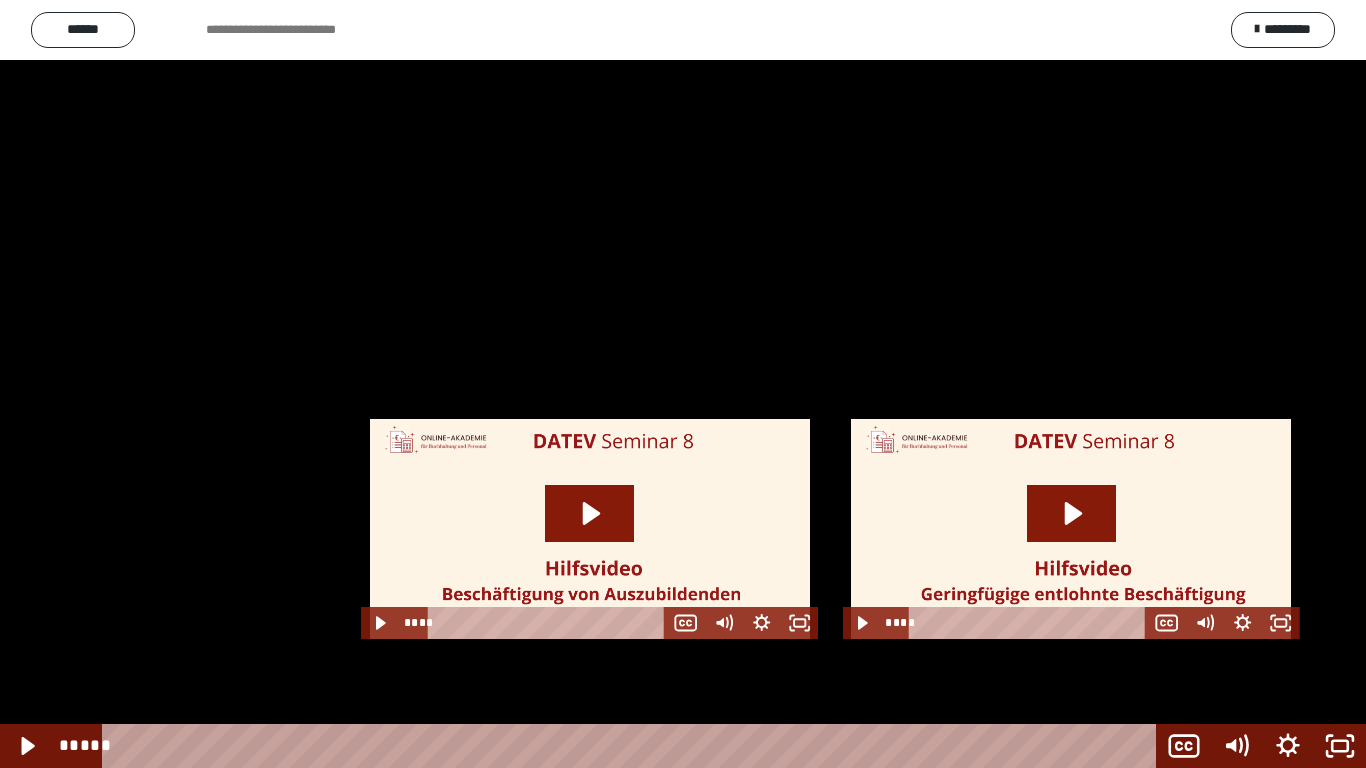 click at bounding box center (683, 384) 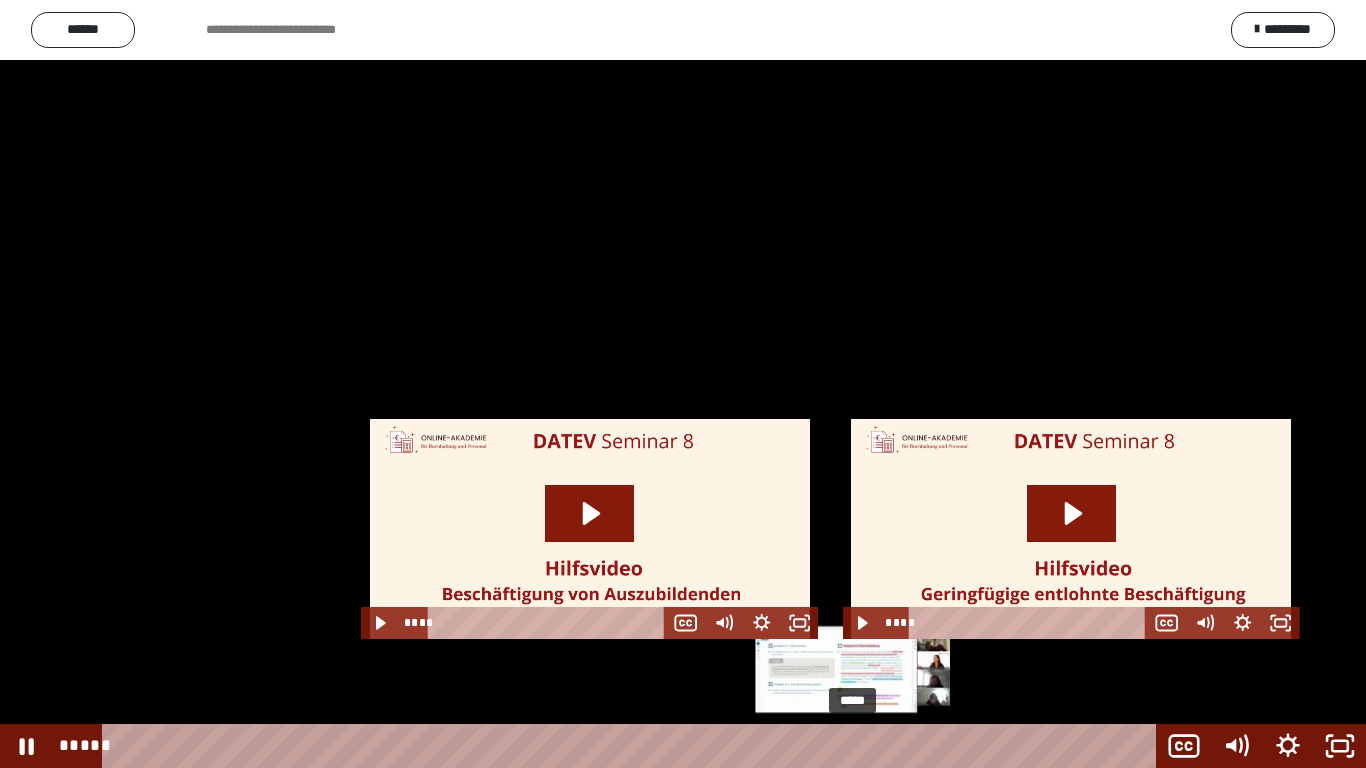 click on "*****" at bounding box center [633, 746] 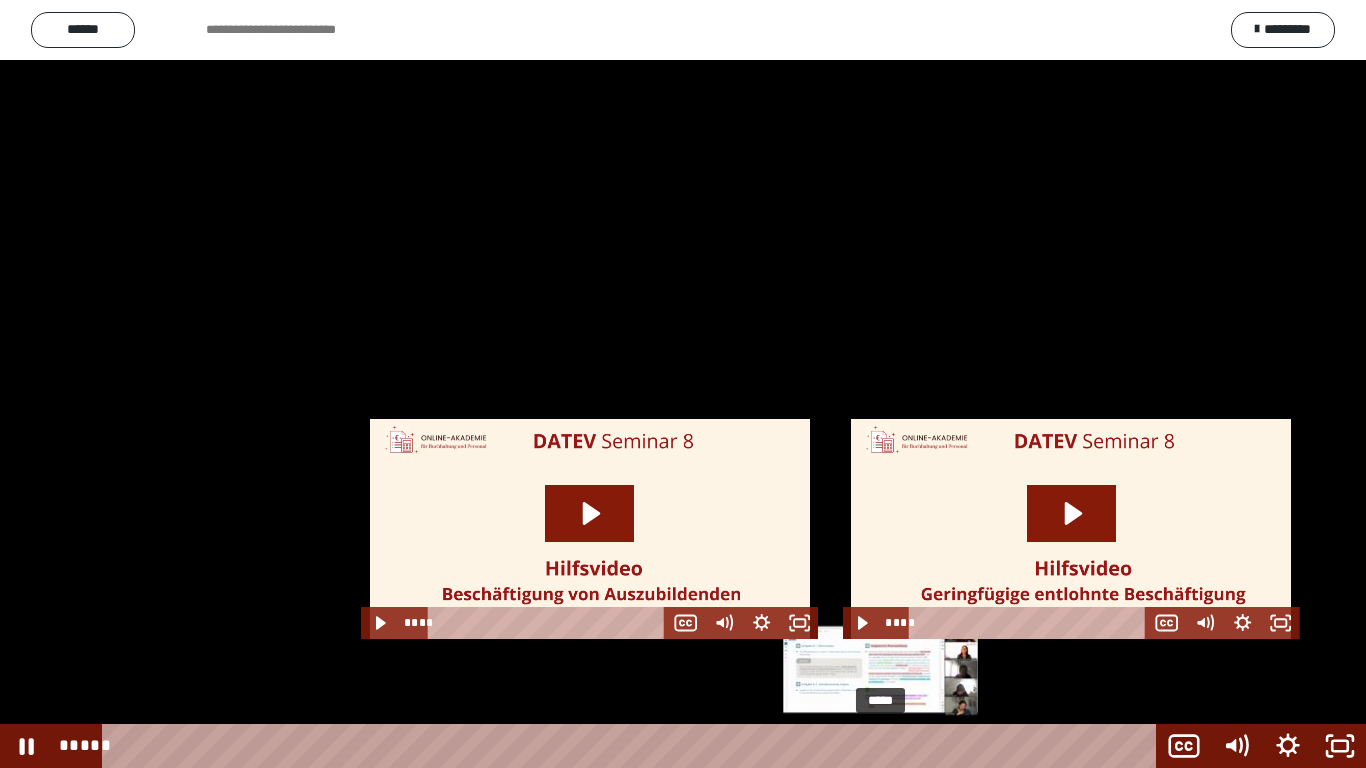 click on "*****" at bounding box center [633, 746] 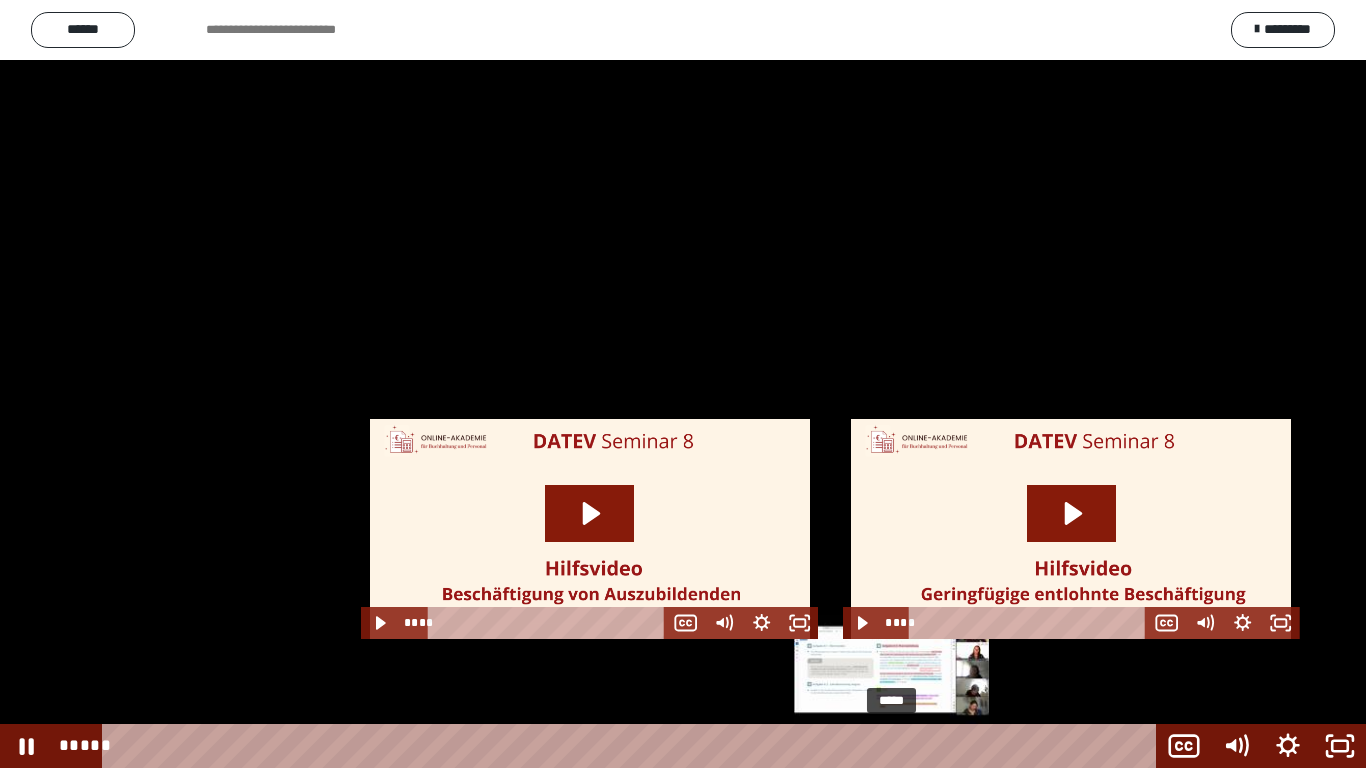 click on "*****" at bounding box center (633, 746) 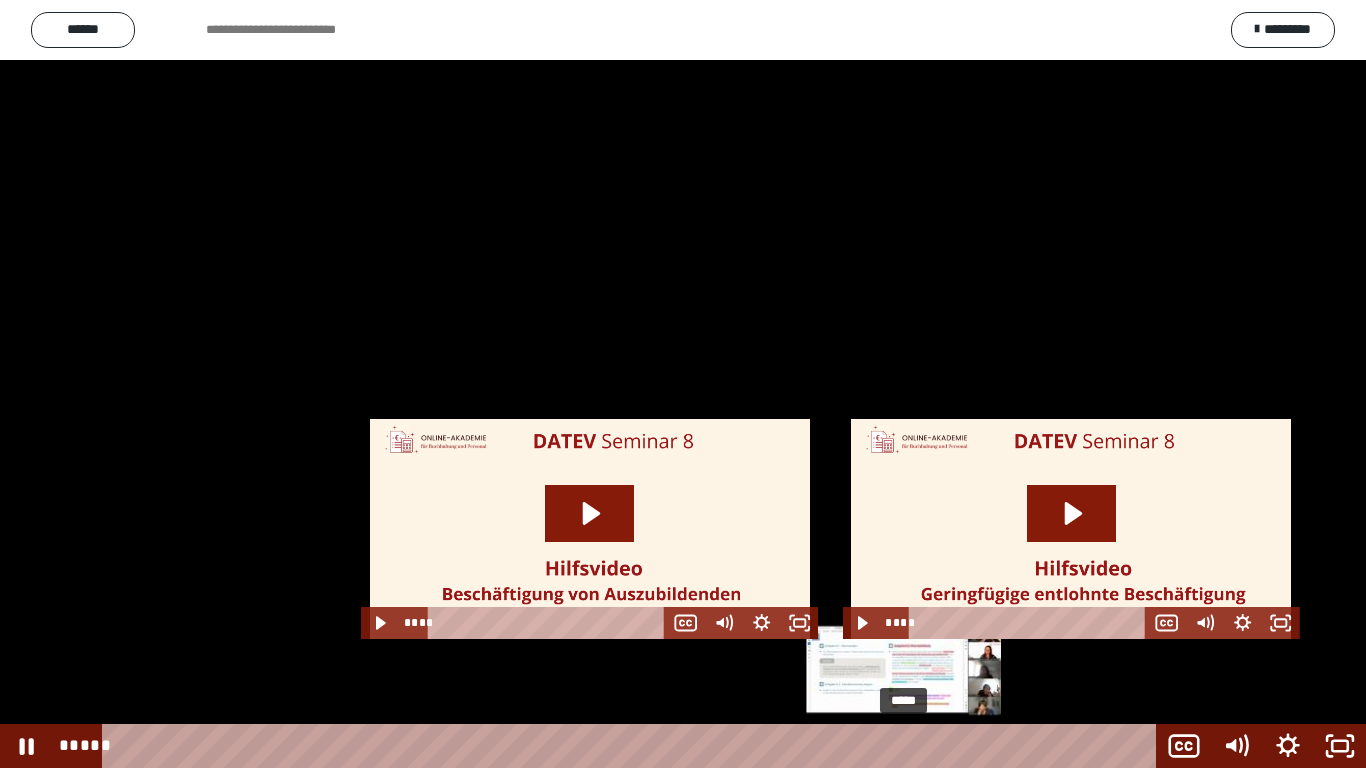 click on "*****" at bounding box center (633, 746) 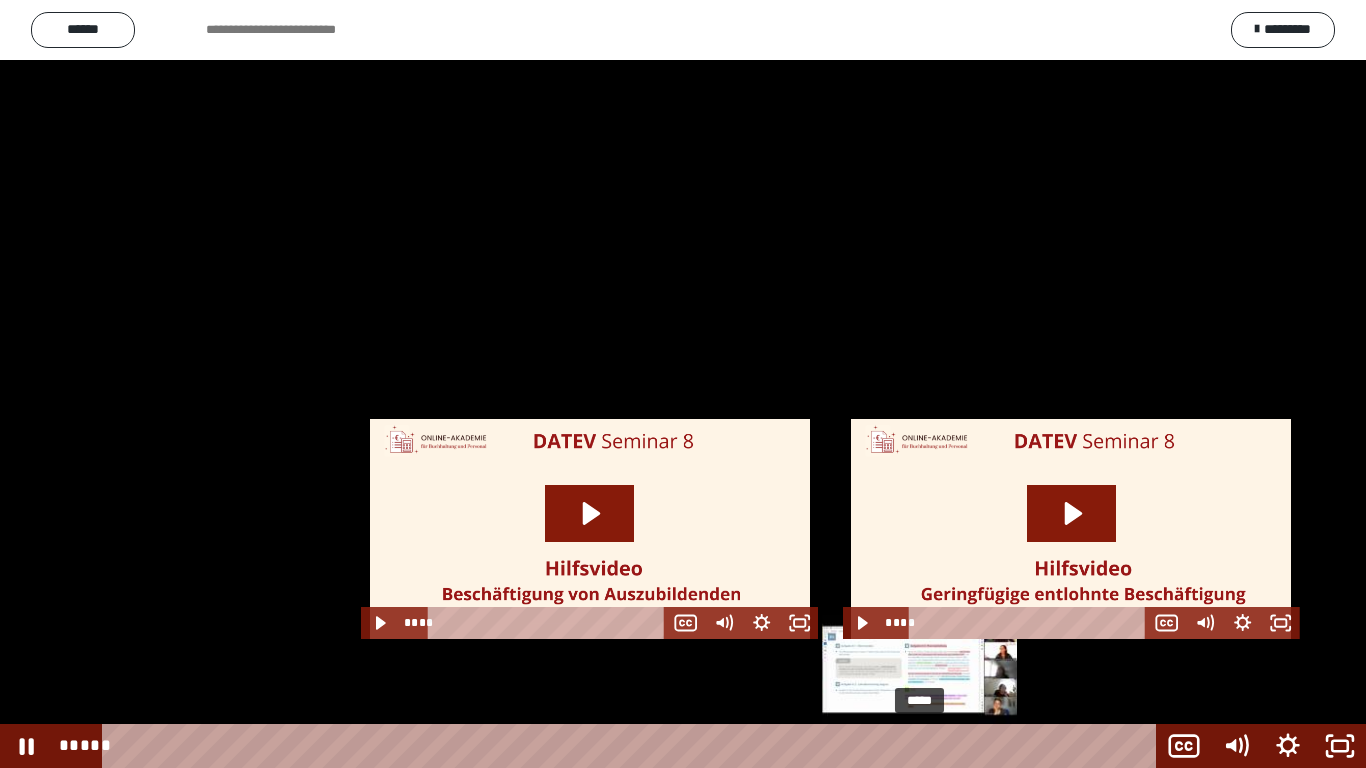 click on "*****" at bounding box center [633, 746] 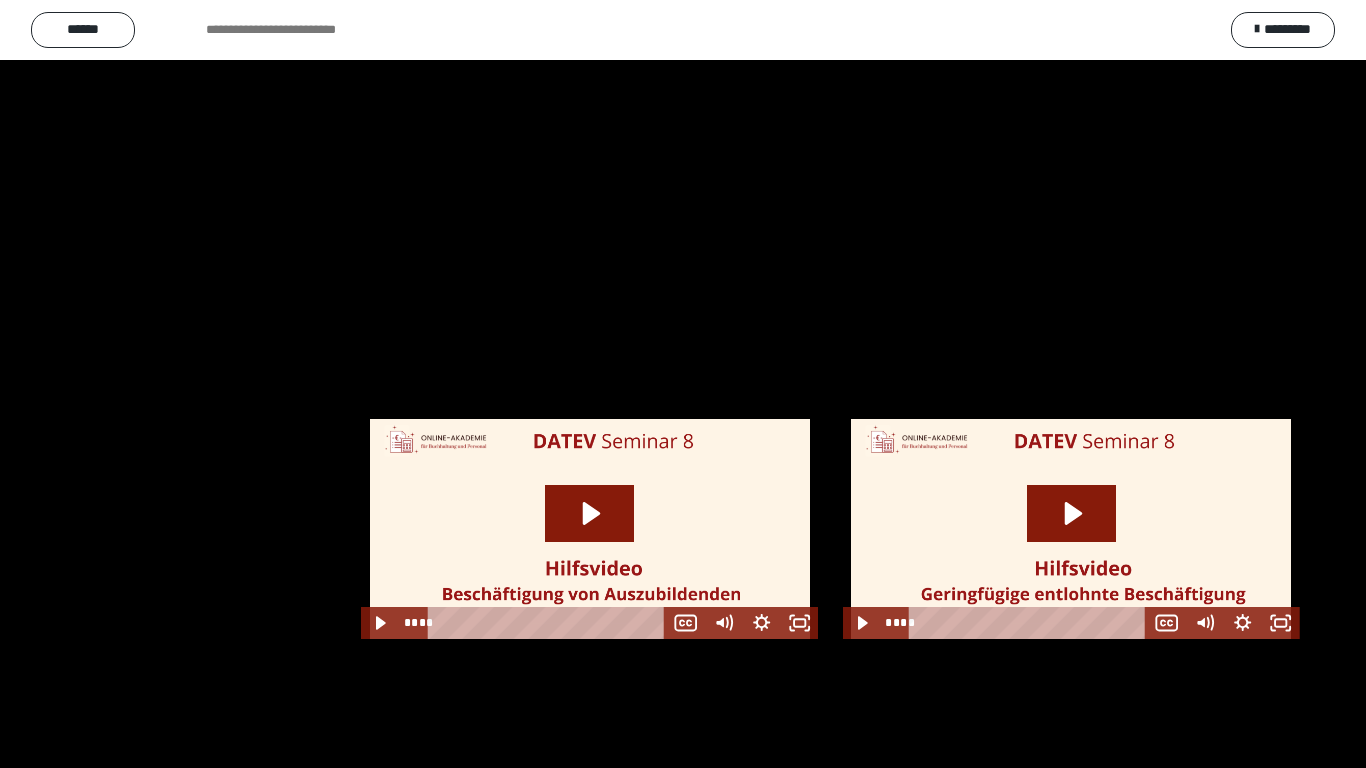 click at bounding box center [683, 384] 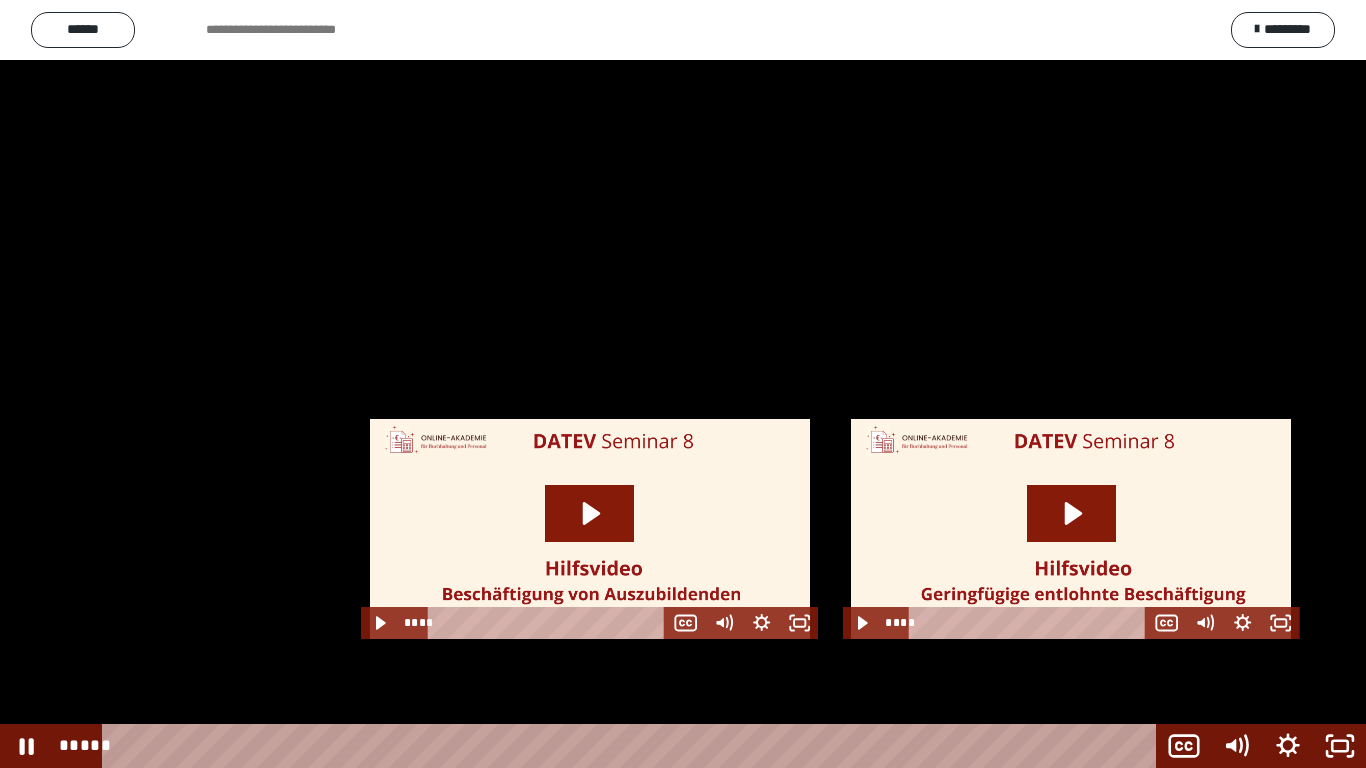 click at bounding box center [683, 384] 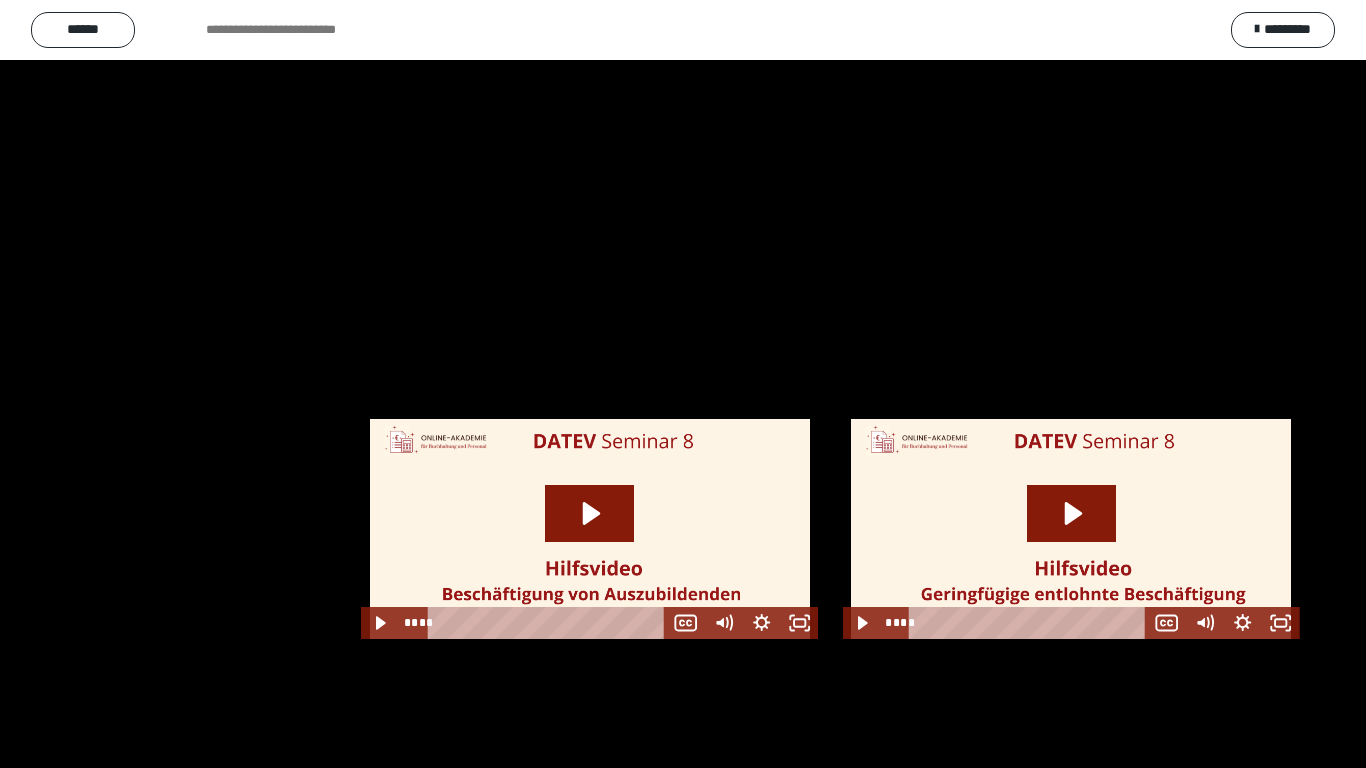 click at bounding box center [683, 384] 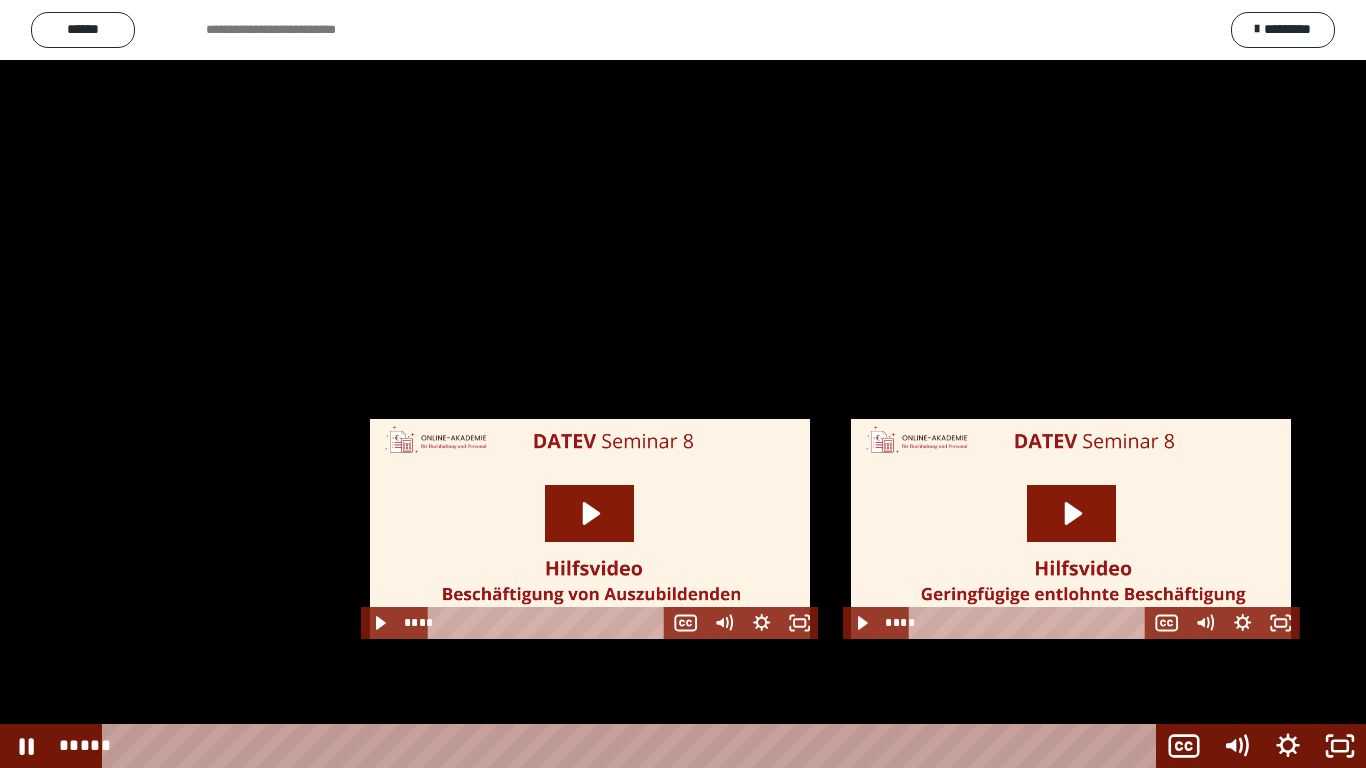 click at bounding box center (683, 384) 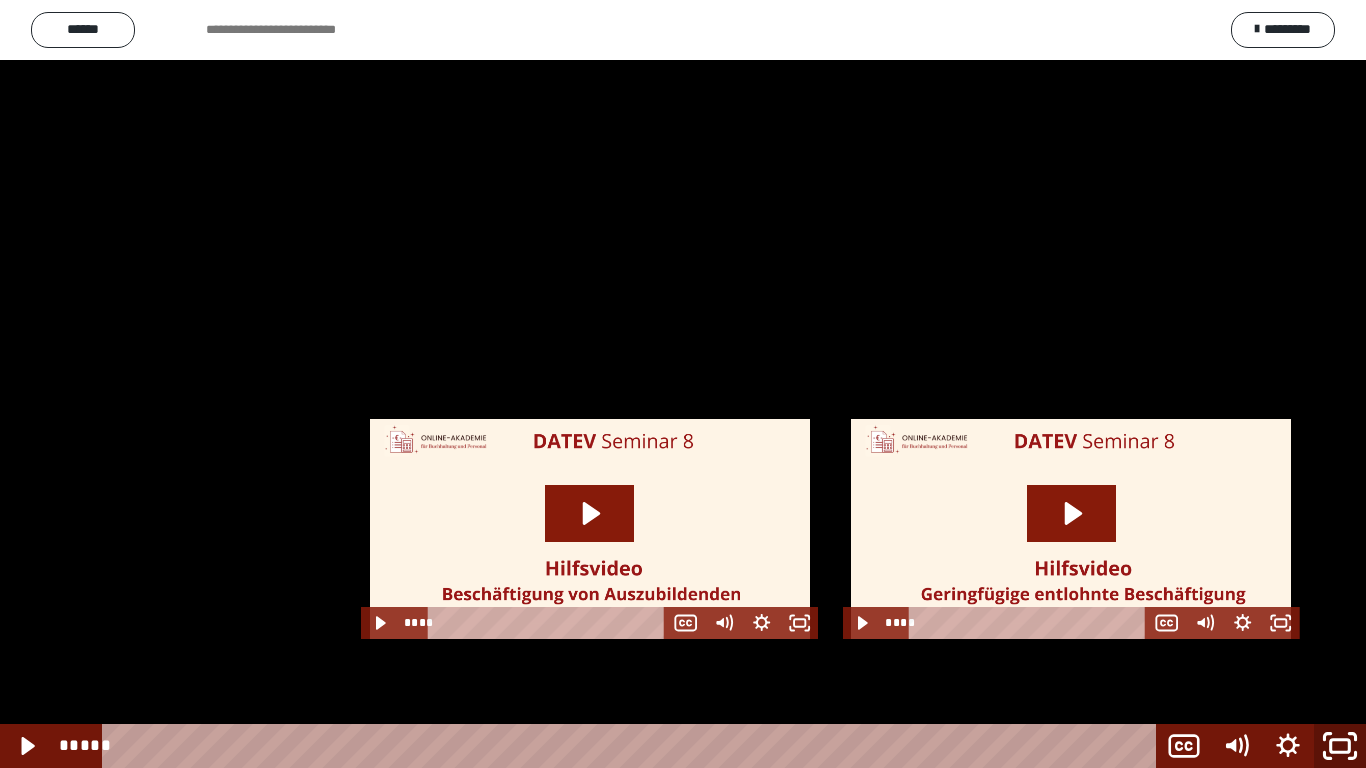 click 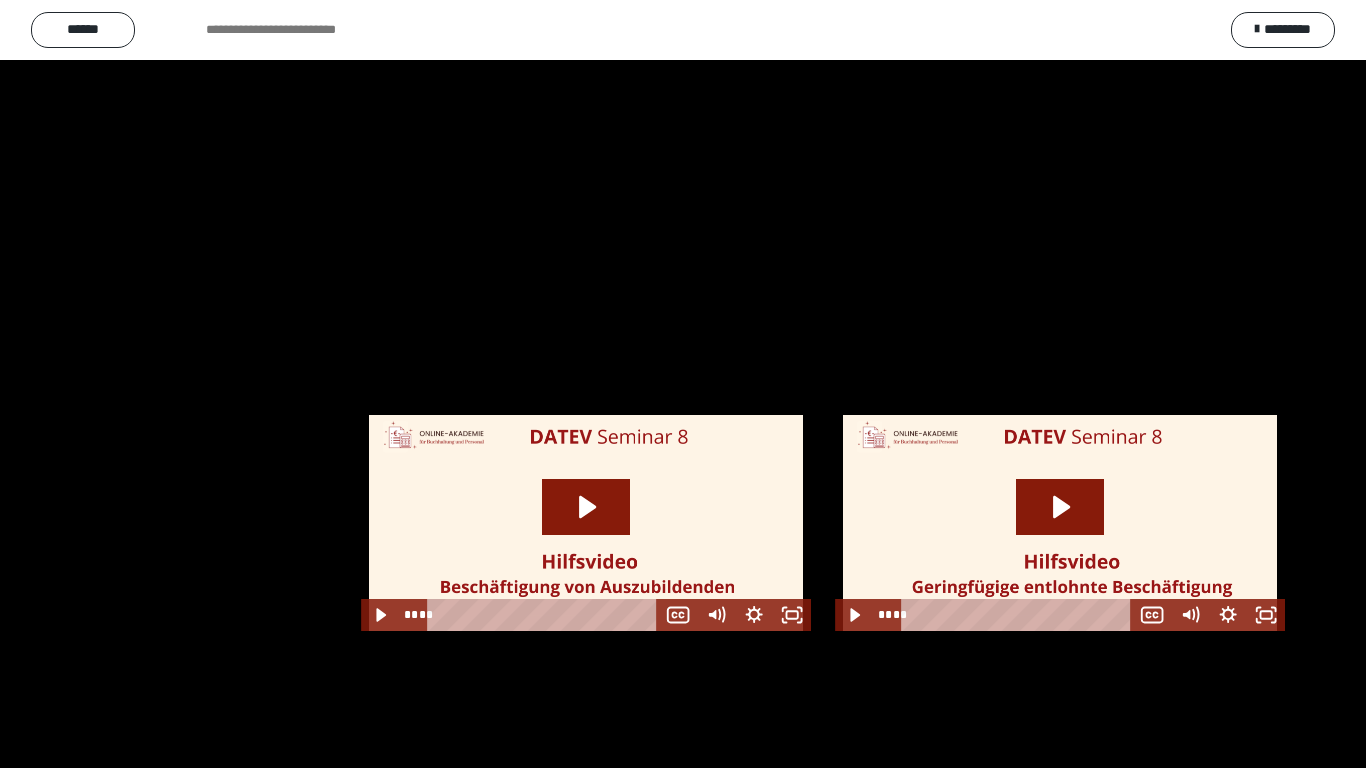 scroll, scrollTop: 2614, scrollLeft: 0, axis: vertical 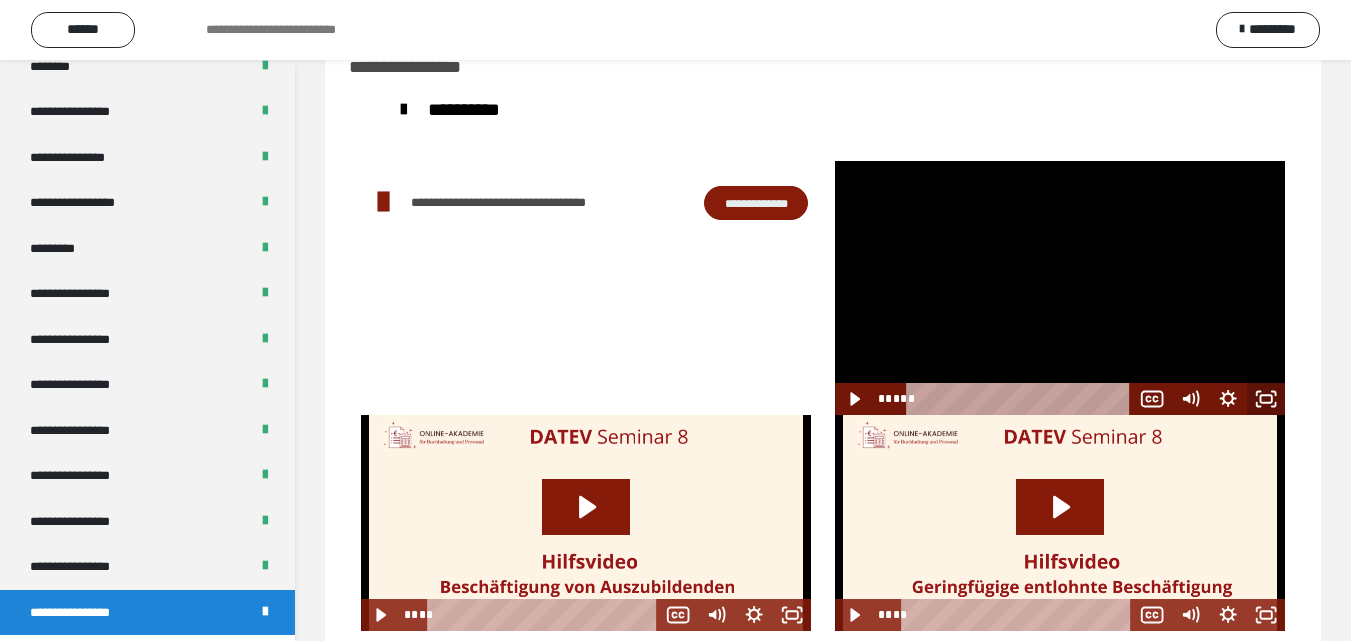 drag, startPoint x: 1264, startPoint y: 395, endPoint x: 1264, endPoint y: 482, distance: 87 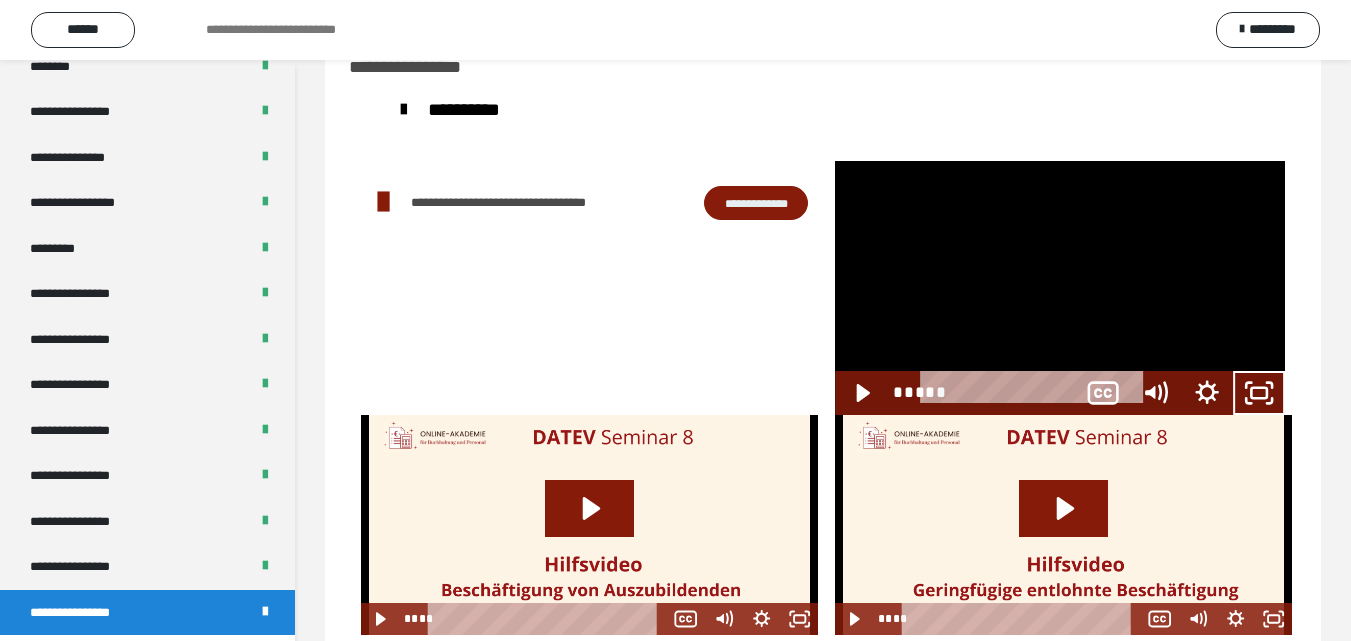 scroll, scrollTop: 2487, scrollLeft: 0, axis: vertical 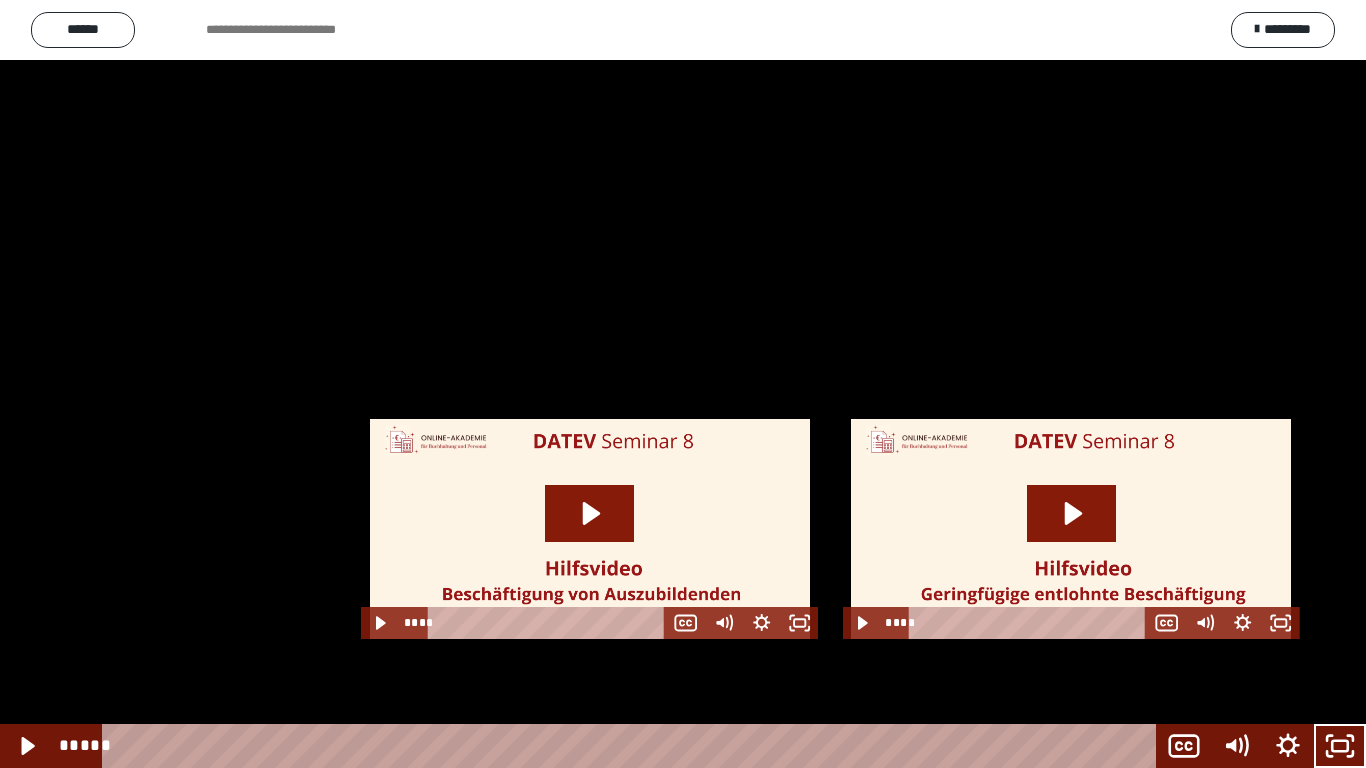 click at bounding box center (683, 384) 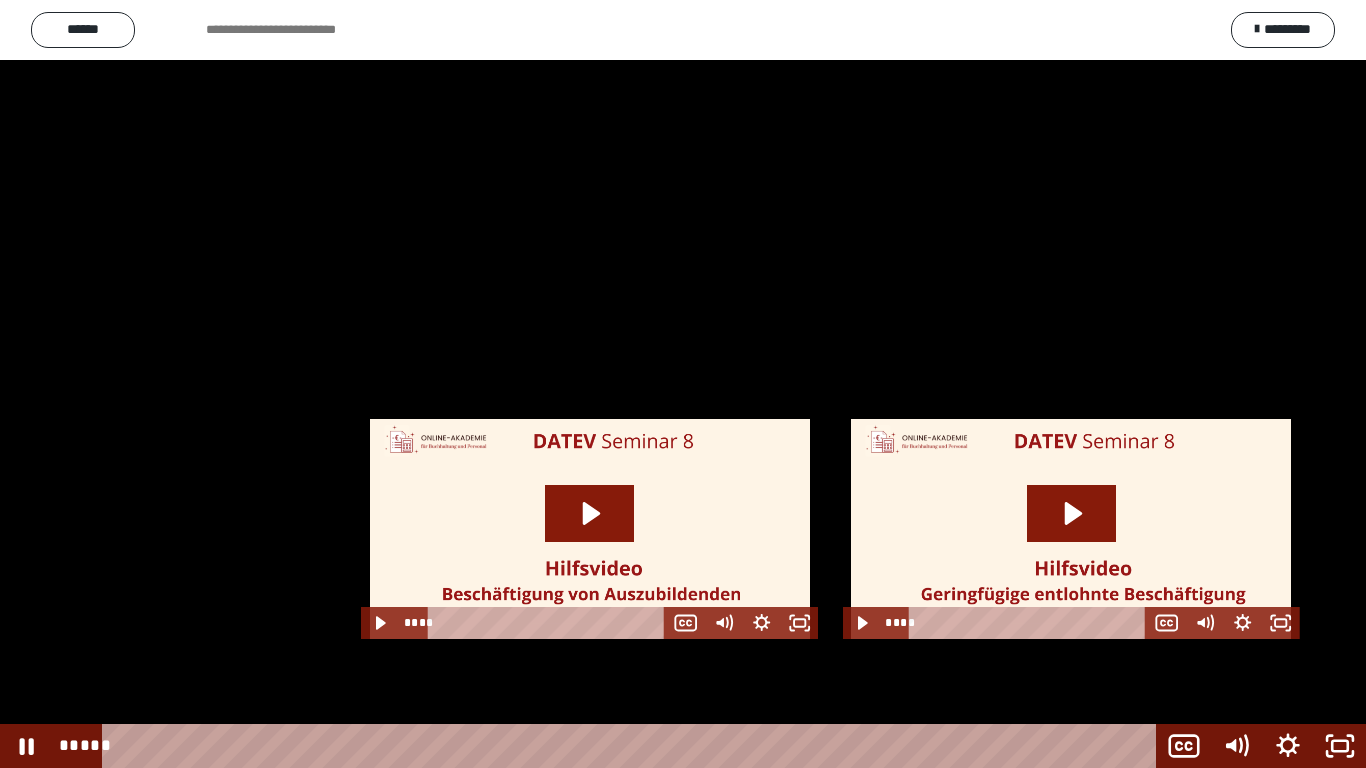 click at bounding box center (683, 384) 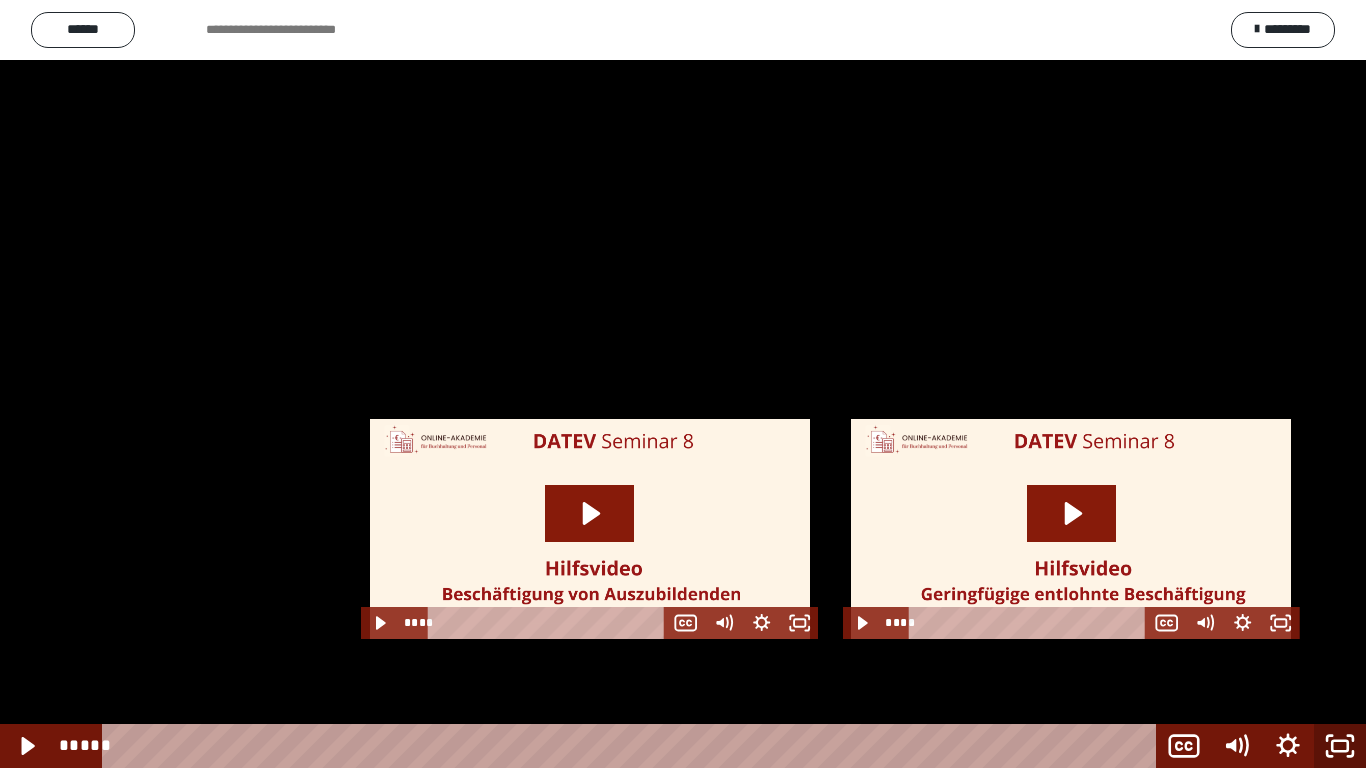 click 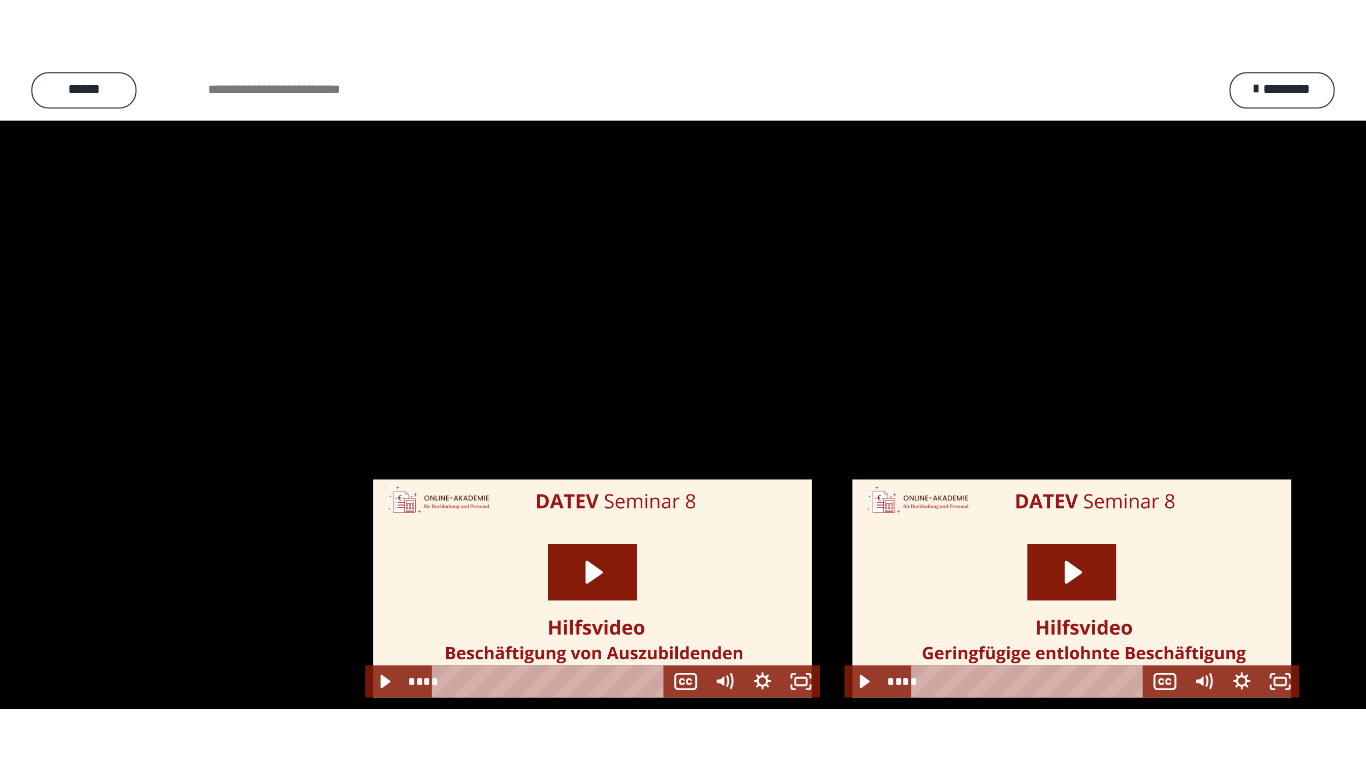 scroll, scrollTop: 2614, scrollLeft: 0, axis: vertical 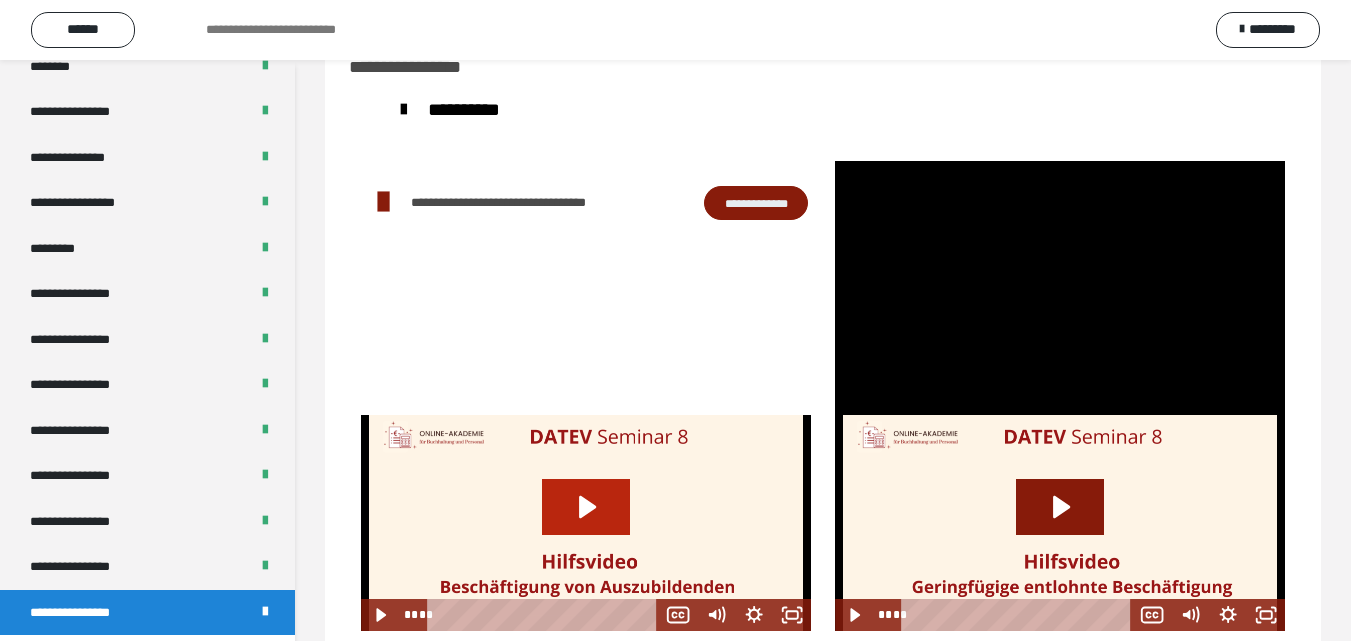 click 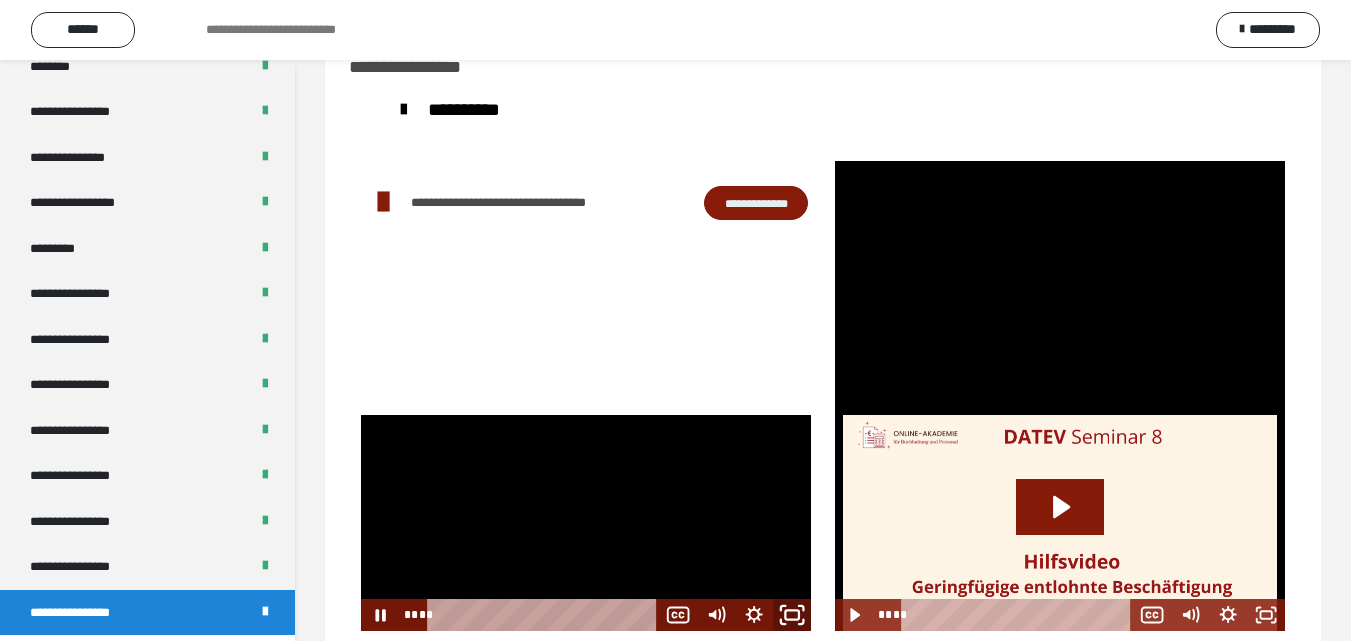 click 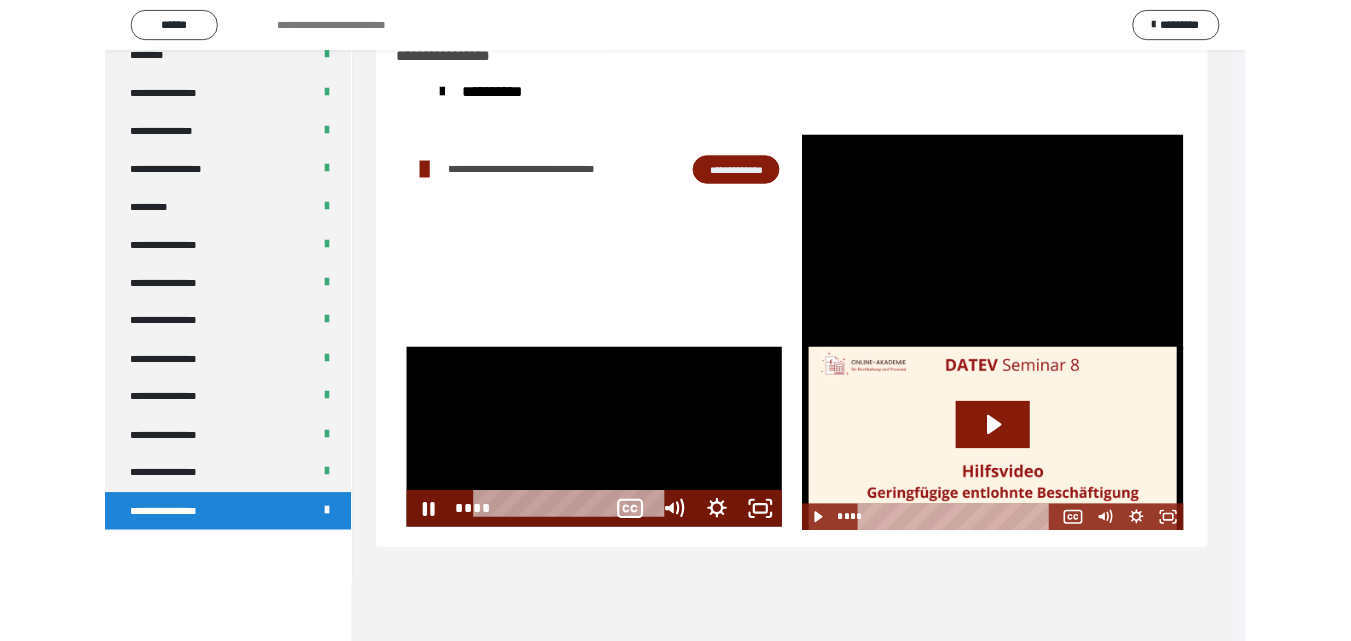 scroll, scrollTop: 2487, scrollLeft: 0, axis: vertical 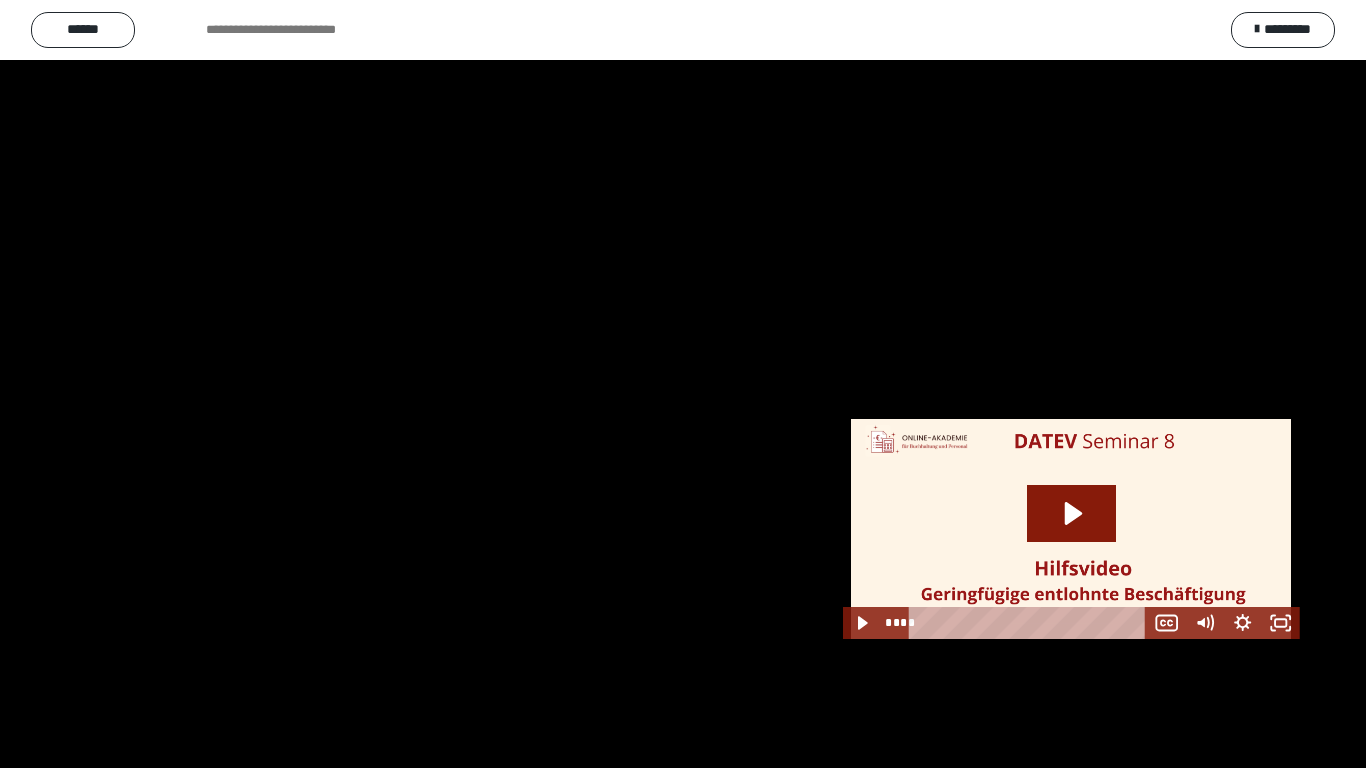 click at bounding box center (683, 384) 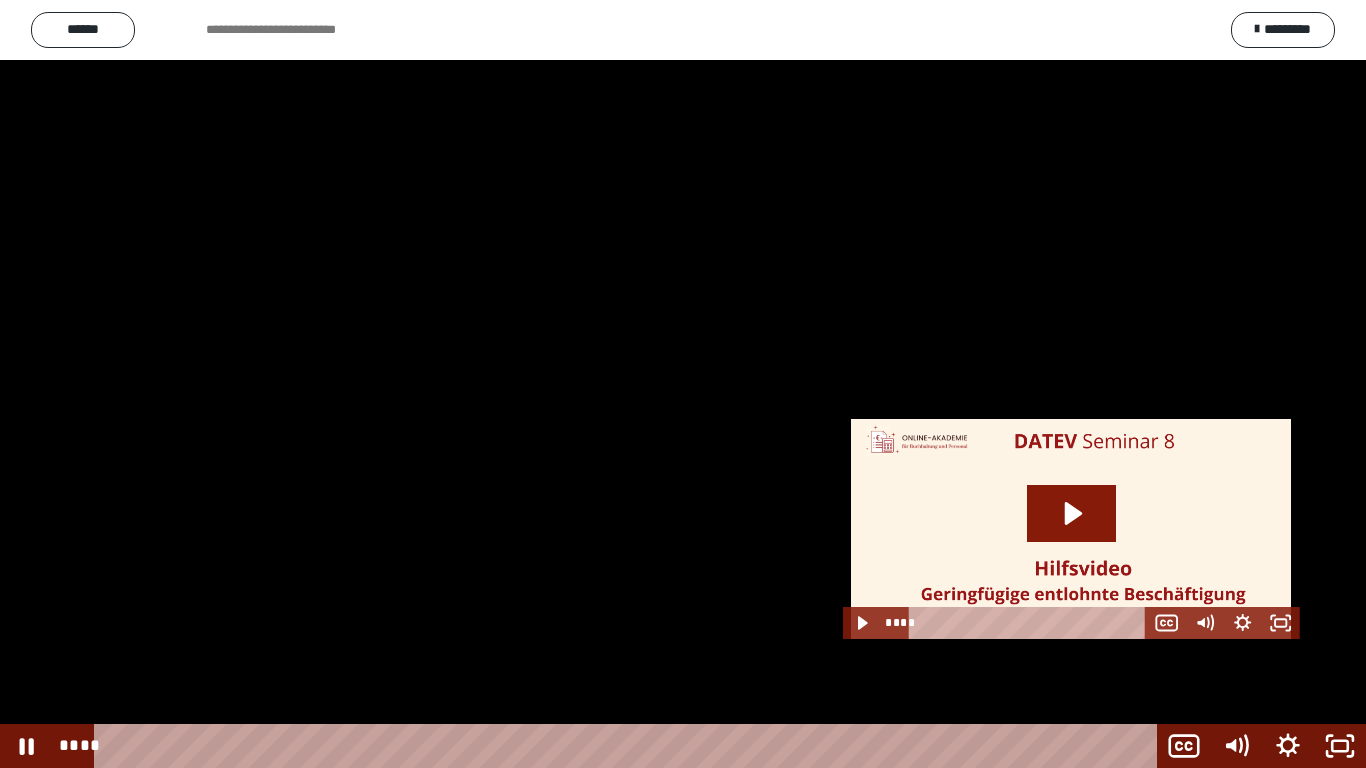 click at bounding box center (683, 384) 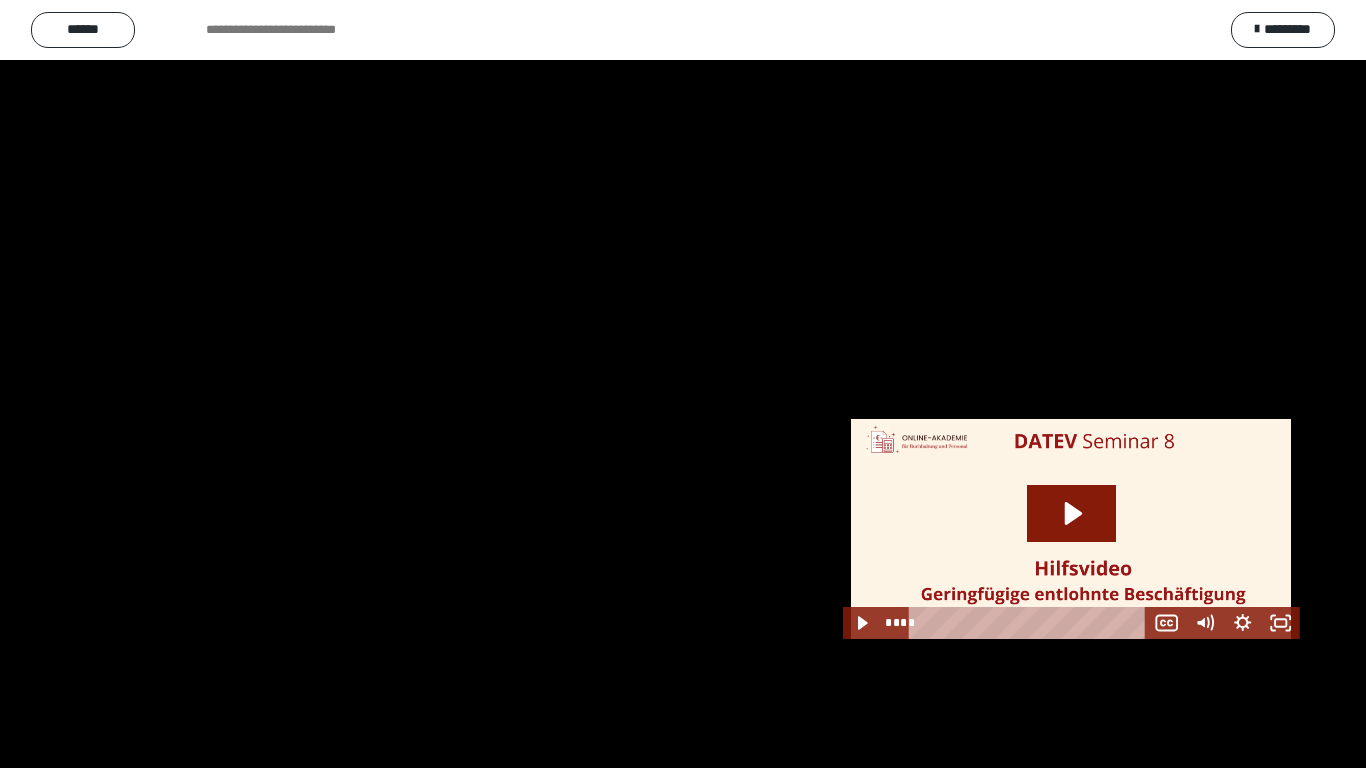 click at bounding box center (683, 384) 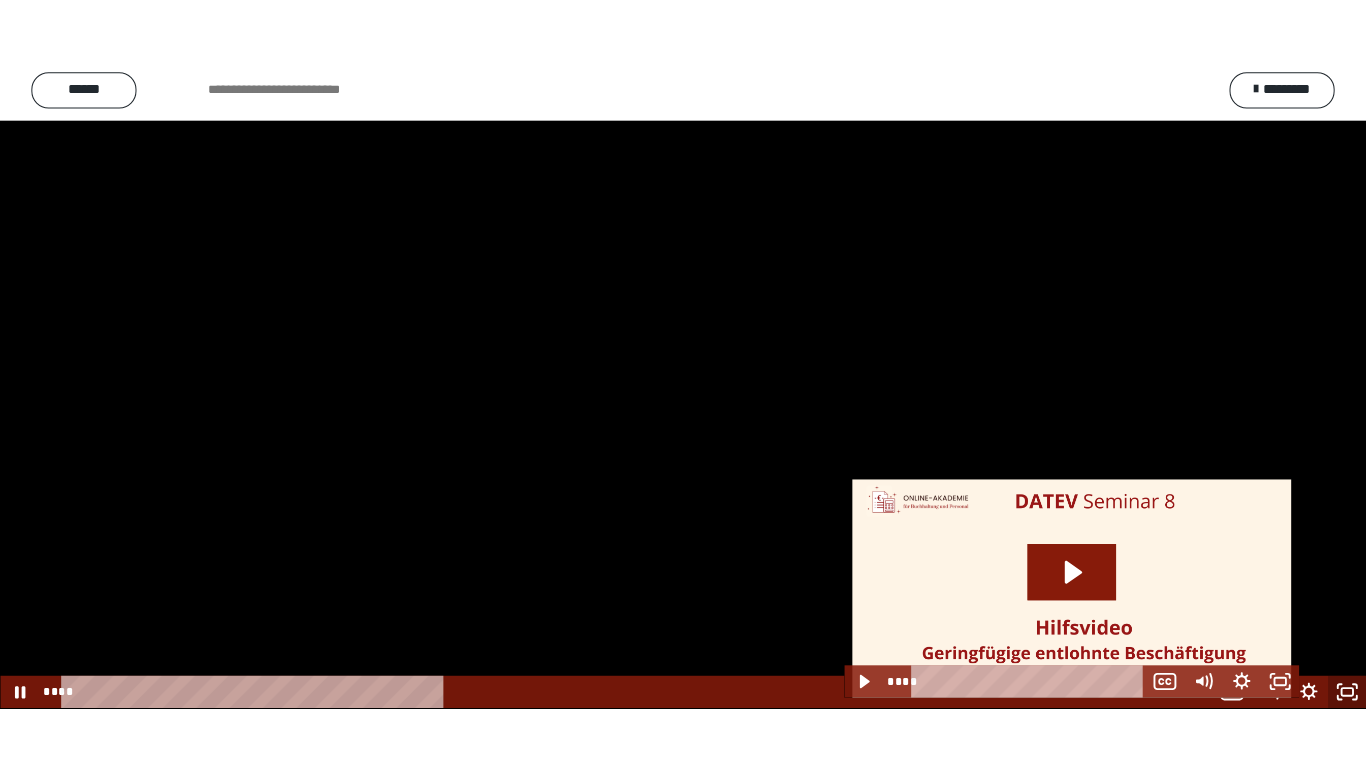 scroll, scrollTop: 2614, scrollLeft: 0, axis: vertical 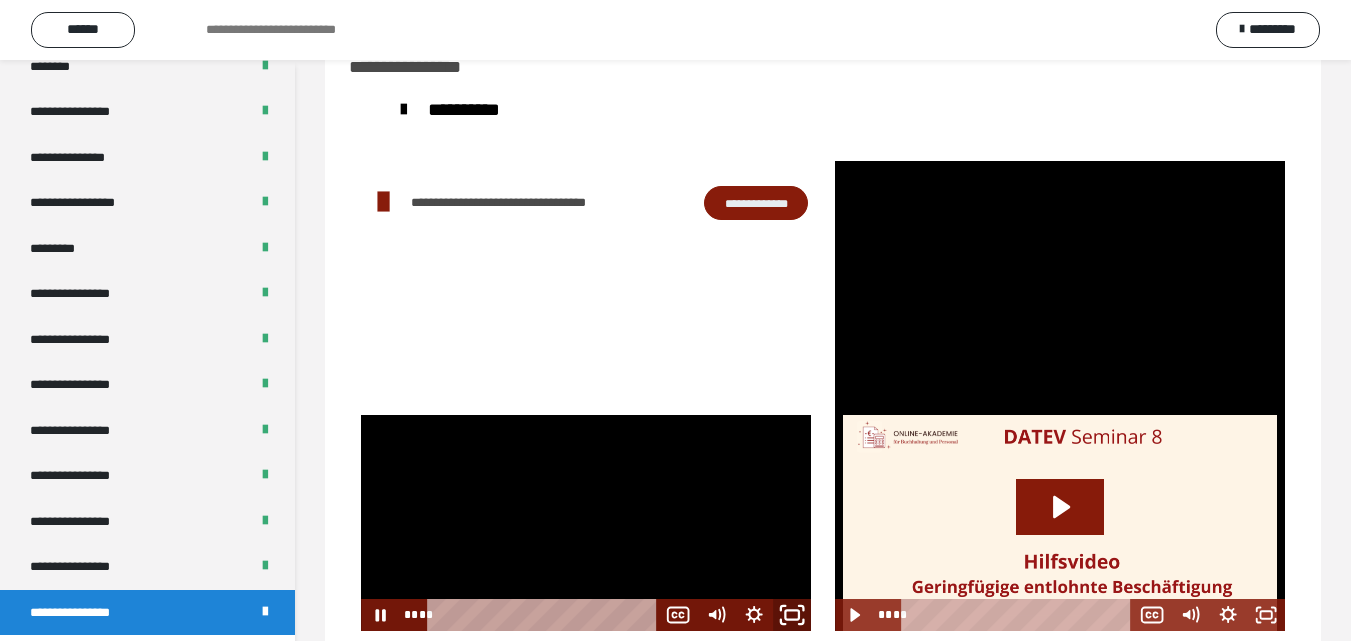 click 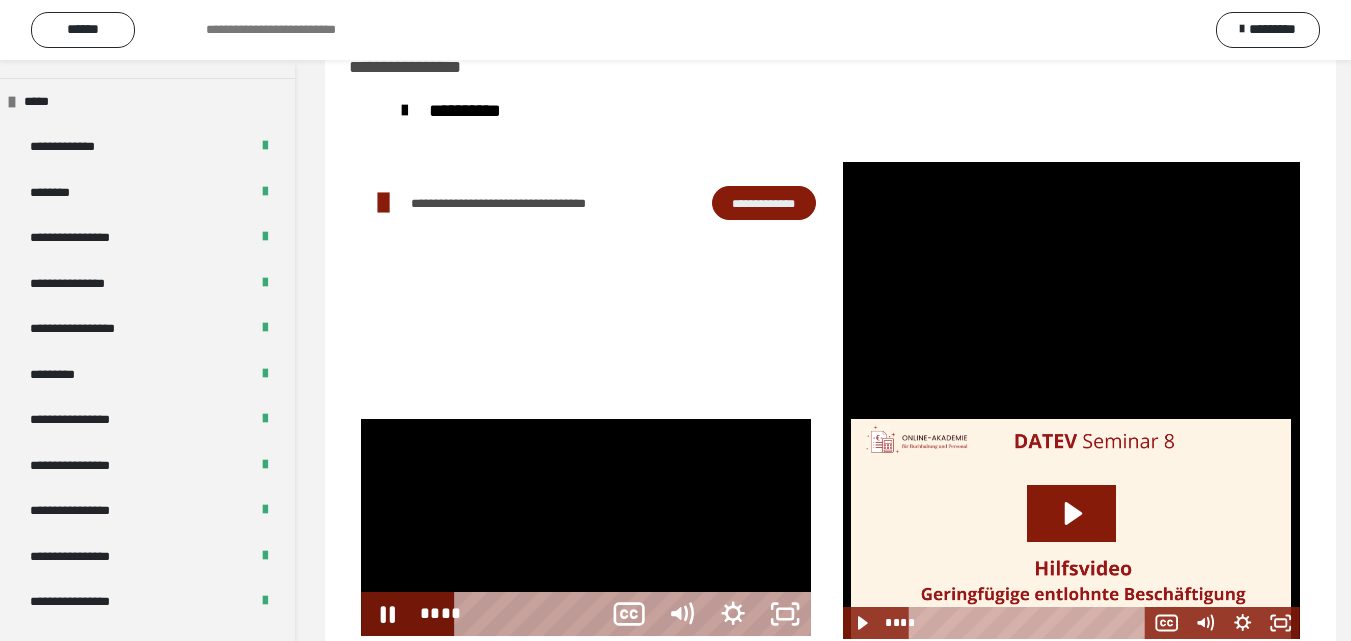 scroll, scrollTop: 2487, scrollLeft: 0, axis: vertical 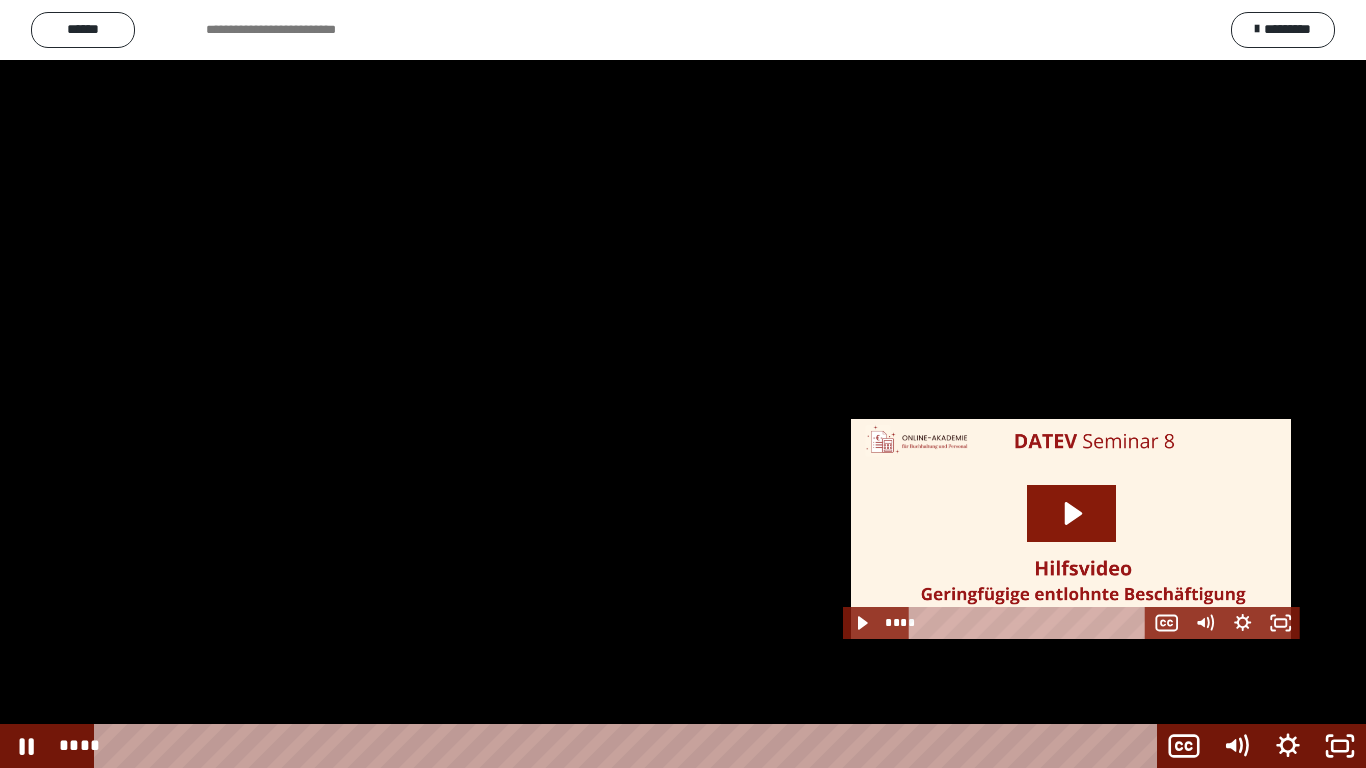 click at bounding box center (683, 384) 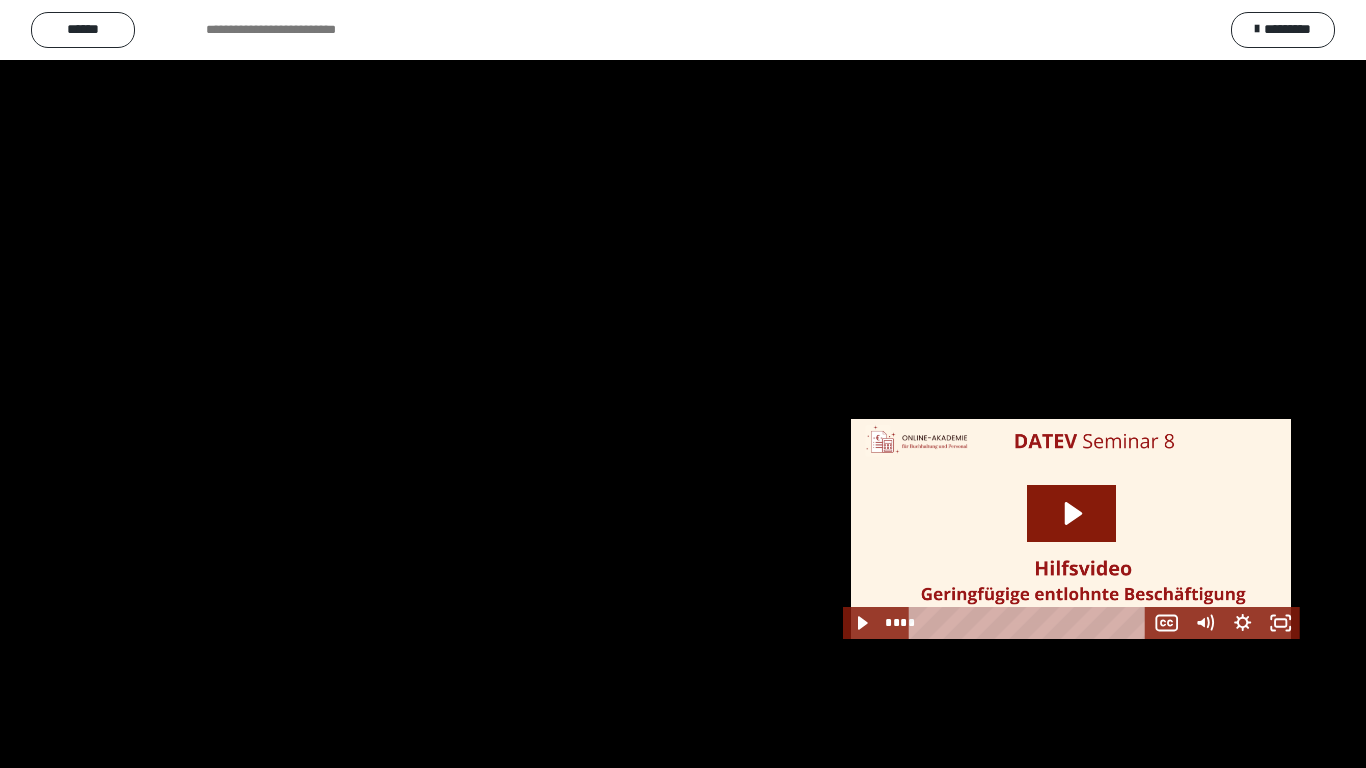click at bounding box center (683, 384) 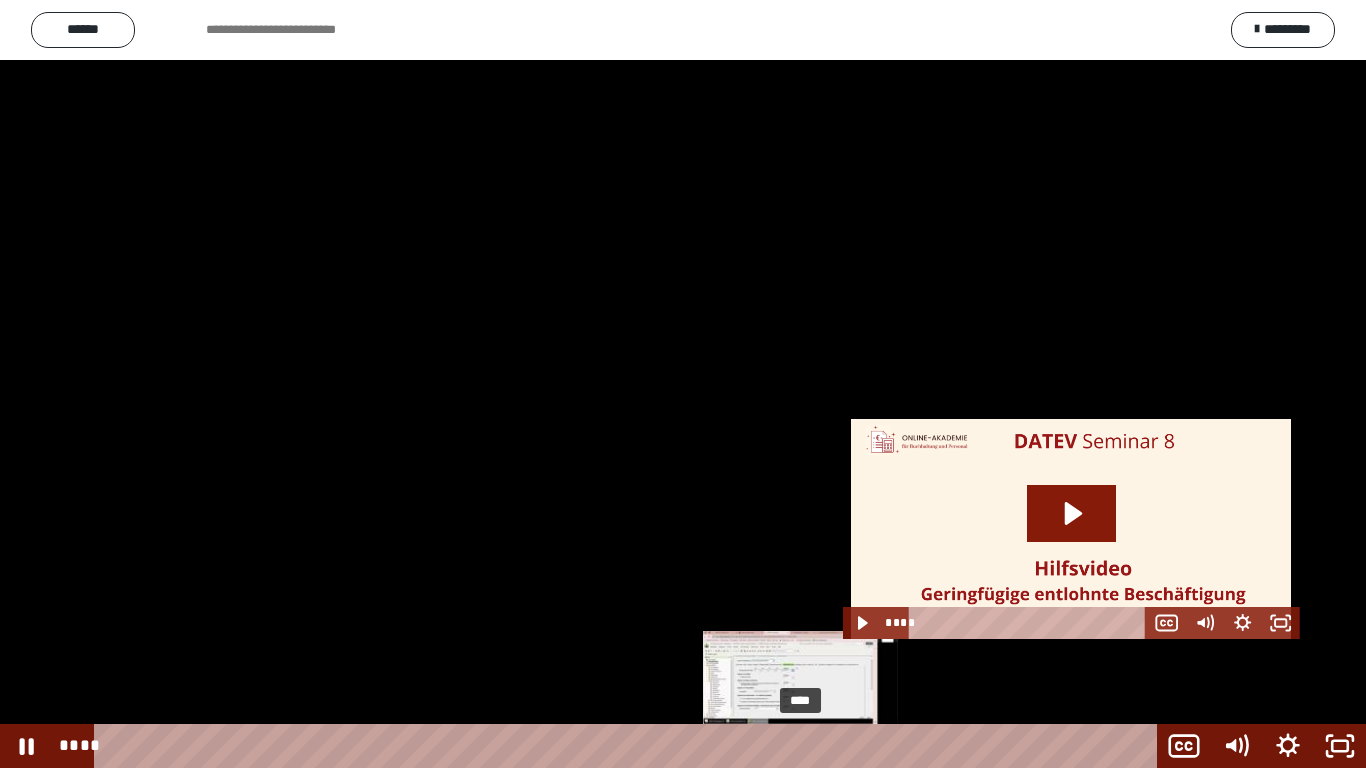 click on "****" at bounding box center [629, 746] 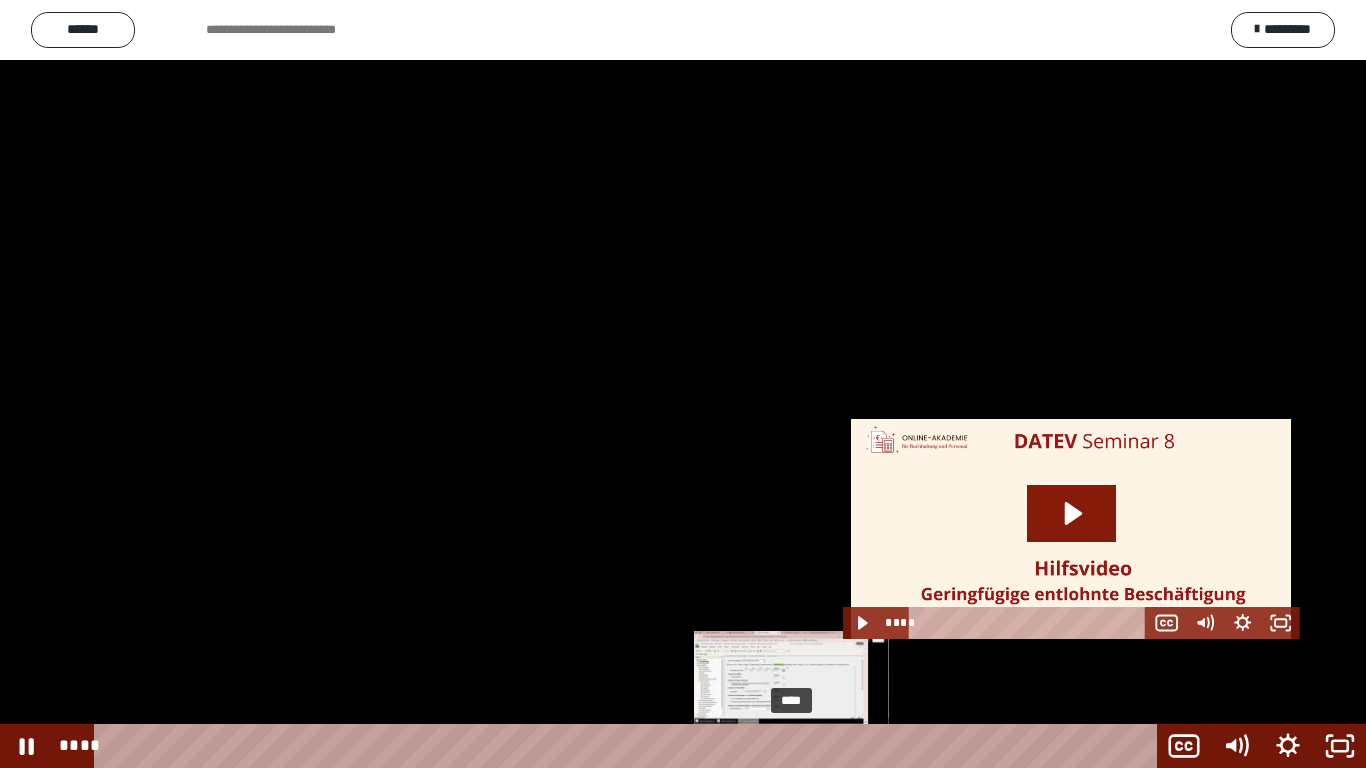 click on "****" at bounding box center (629, 746) 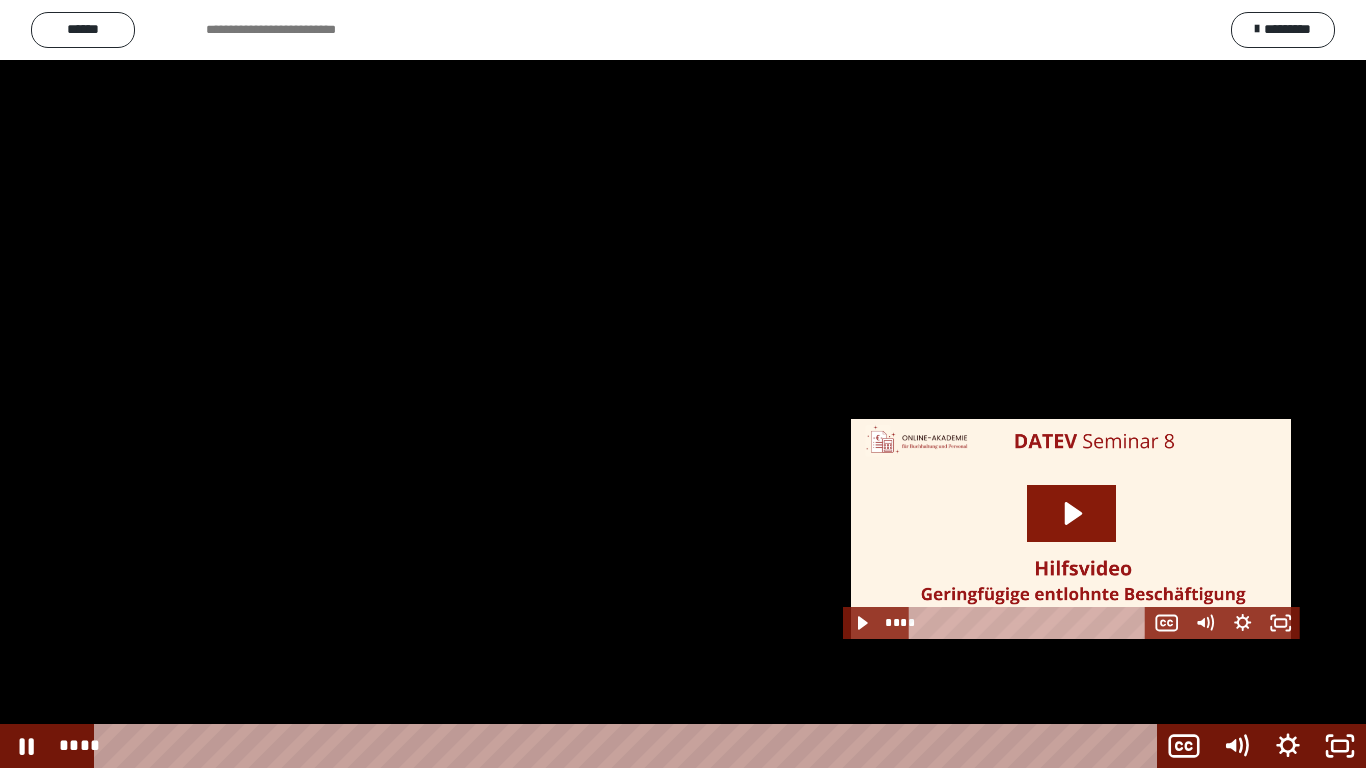 click at bounding box center [683, 384] 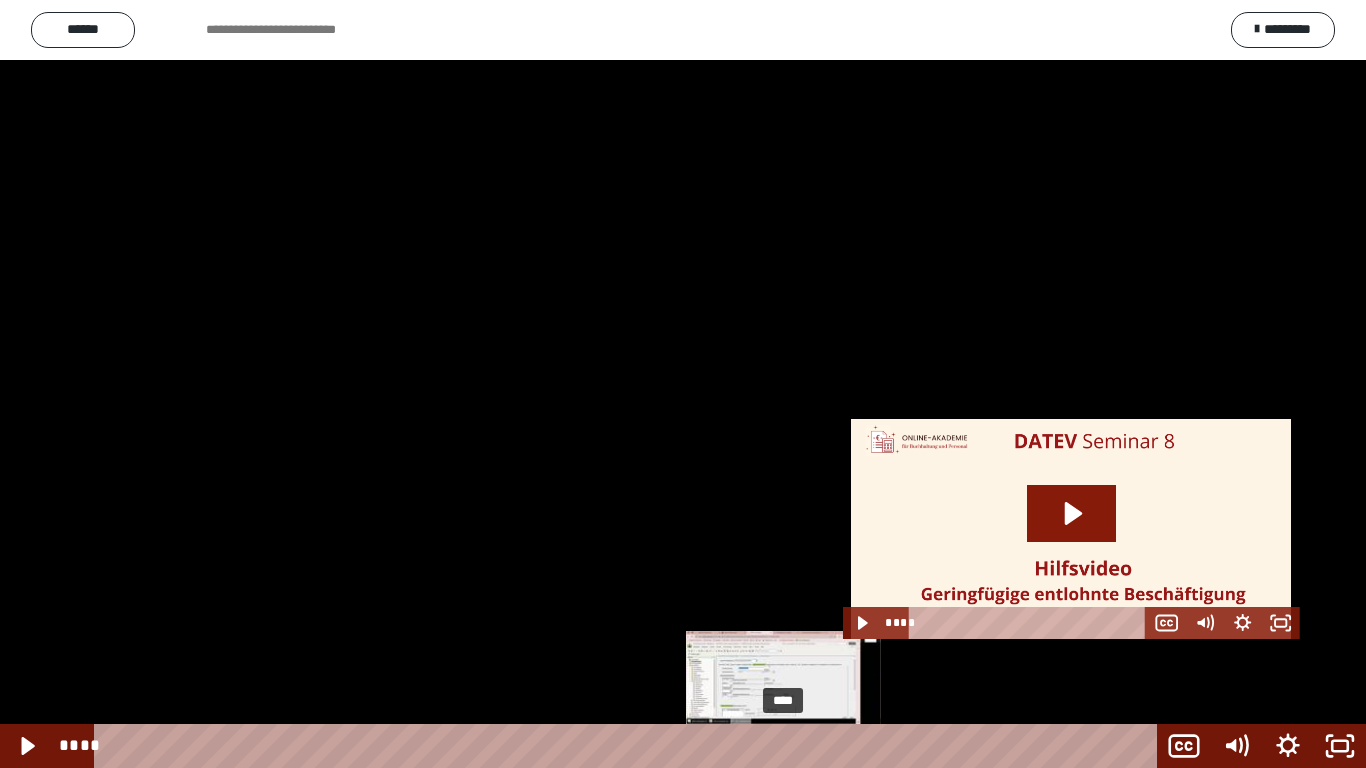 click on "****" at bounding box center (629, 746) 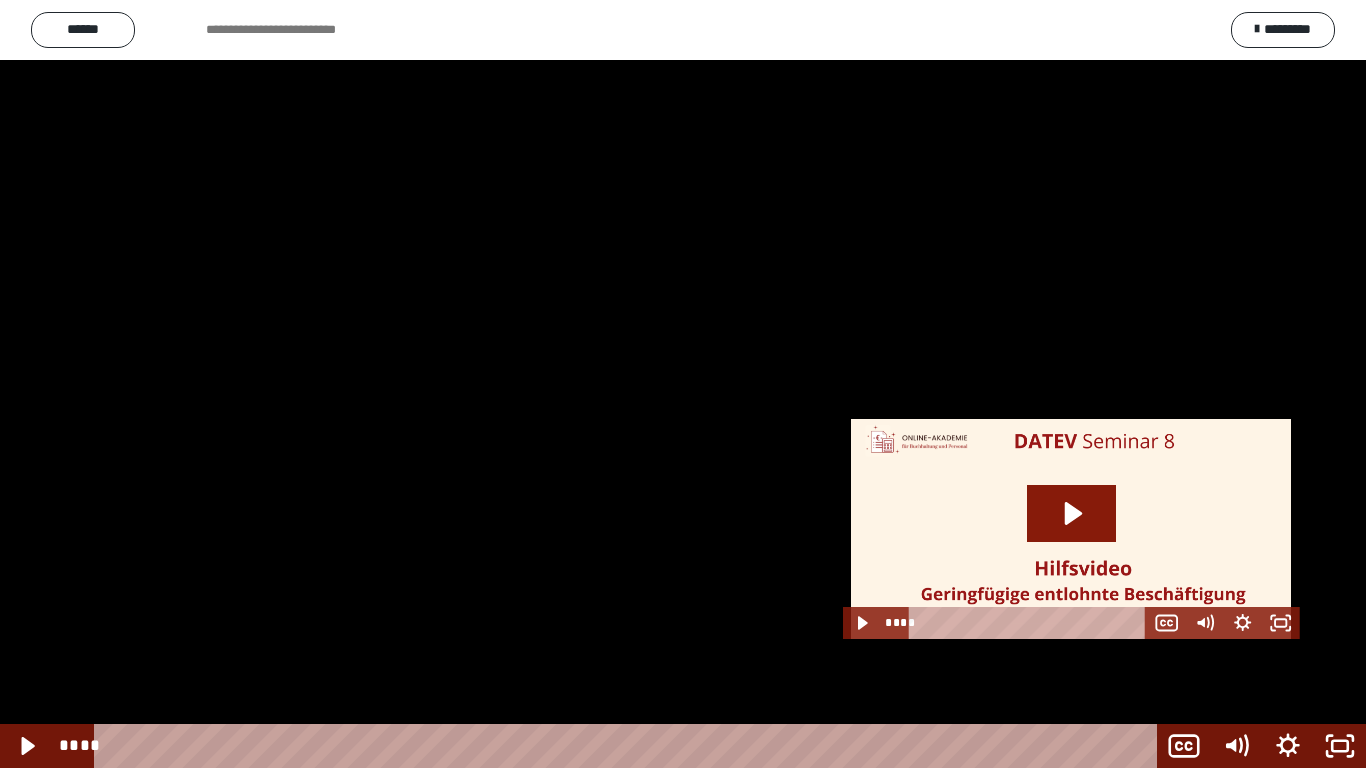 click at bounding box center [683, 384] 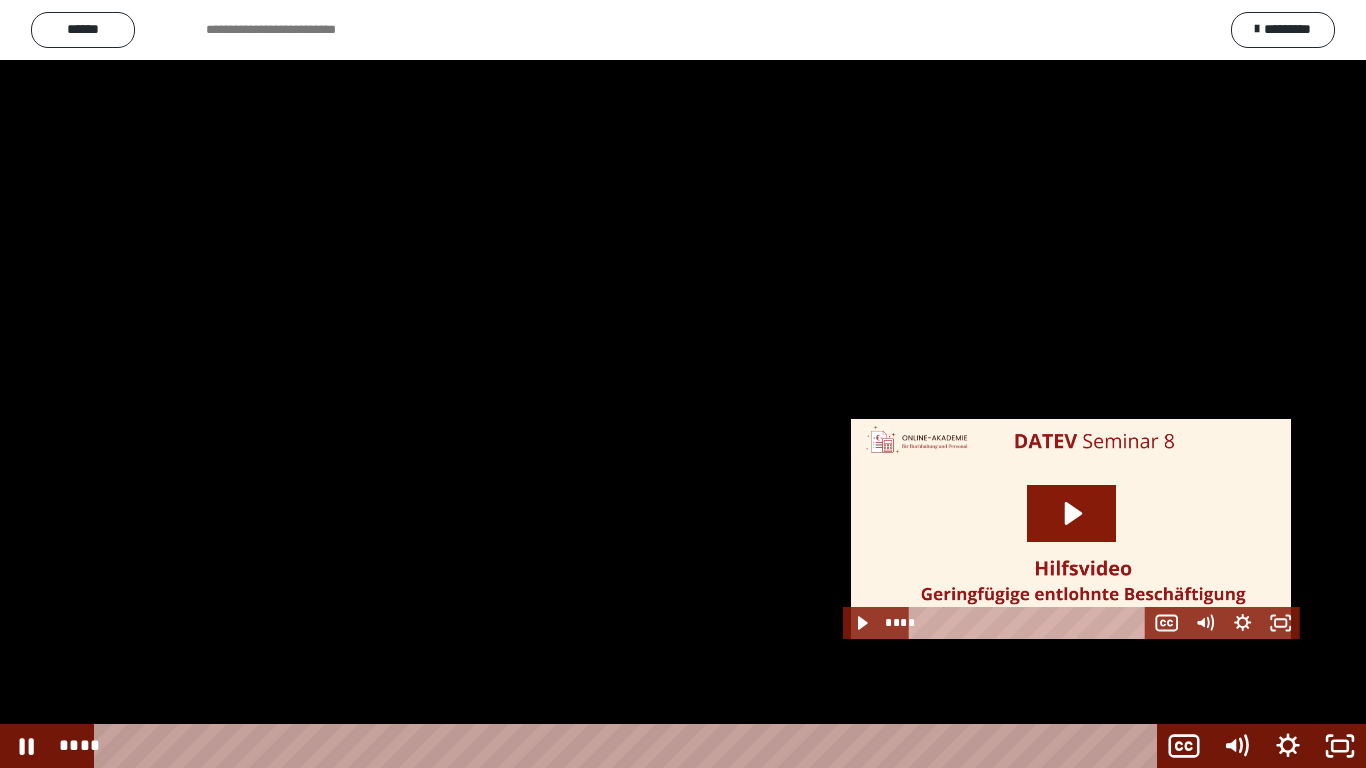 click at bounding box center (683, 384) 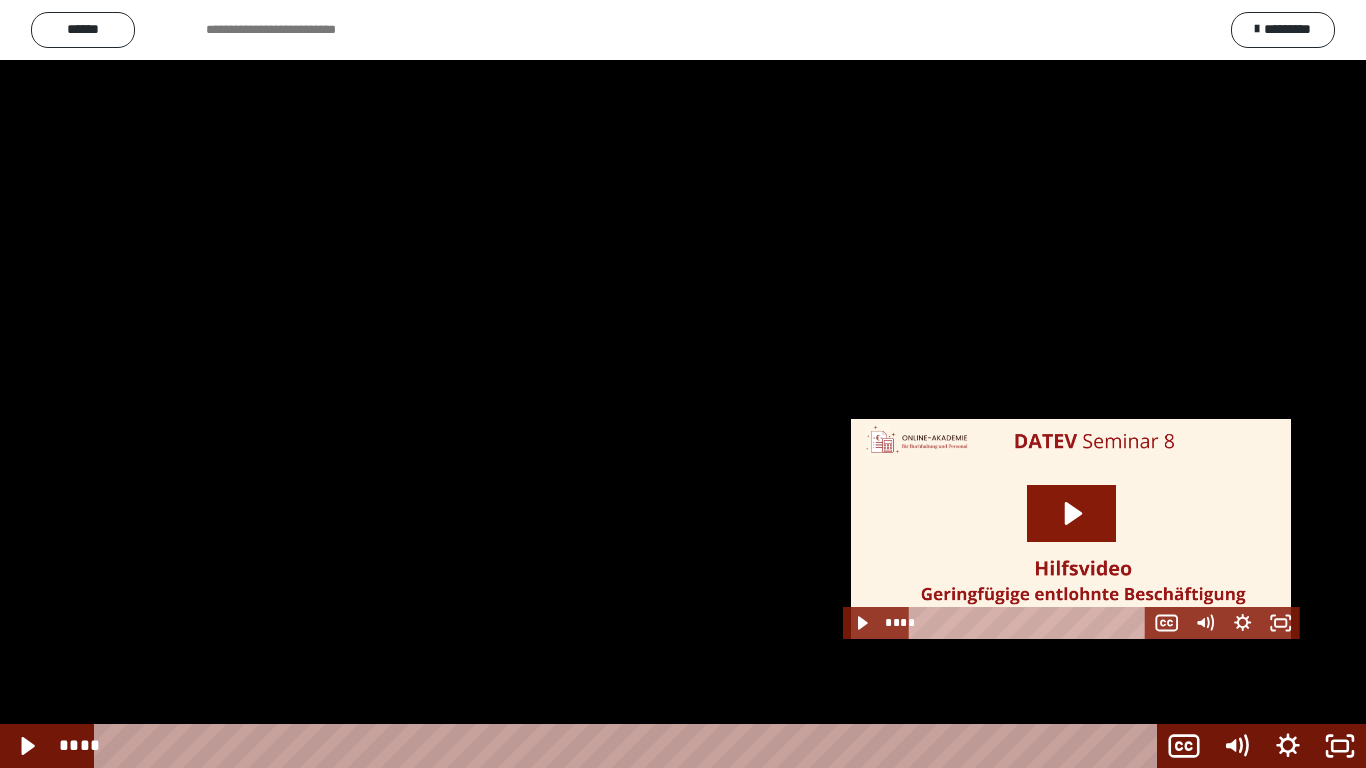 click at bounding box center [683, 384] 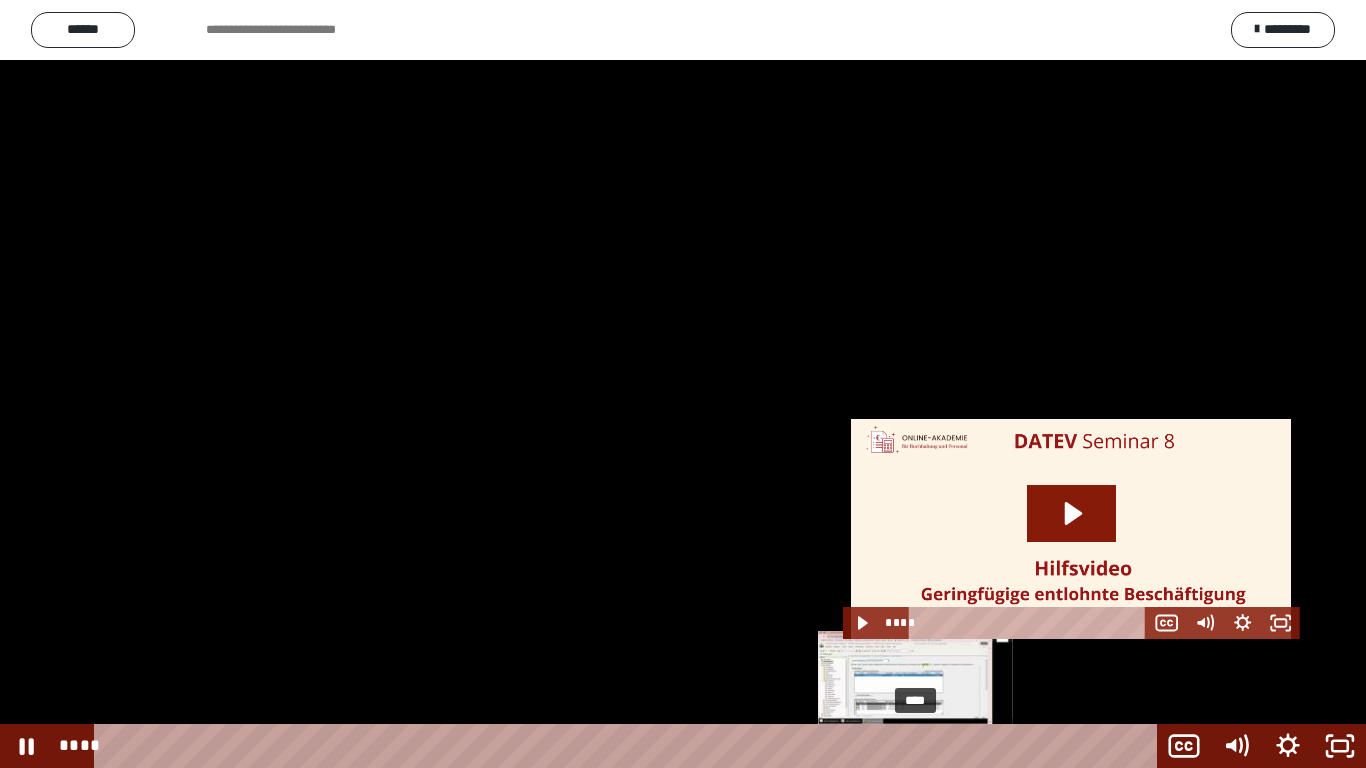 click on "****" at bounding box center [629, 746] 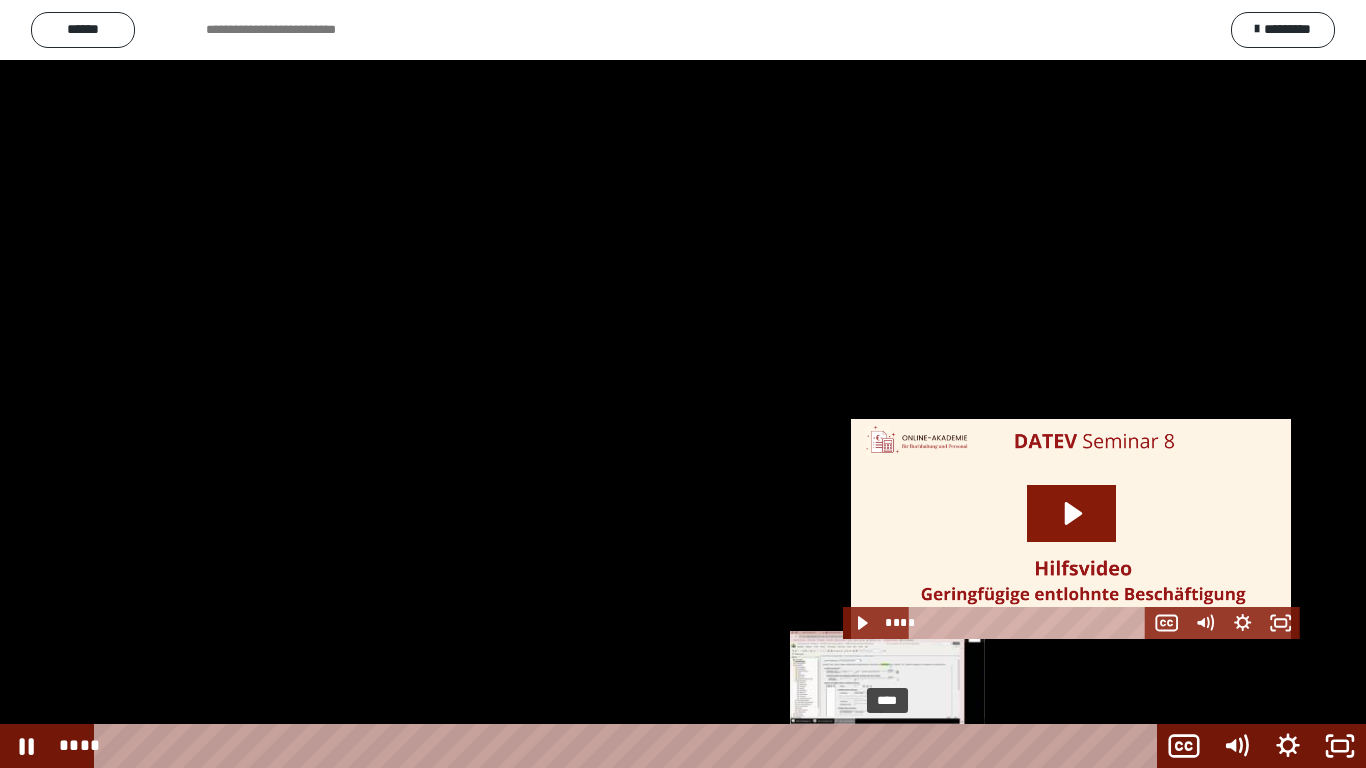 click on "****" at bounding box center (629, 746) 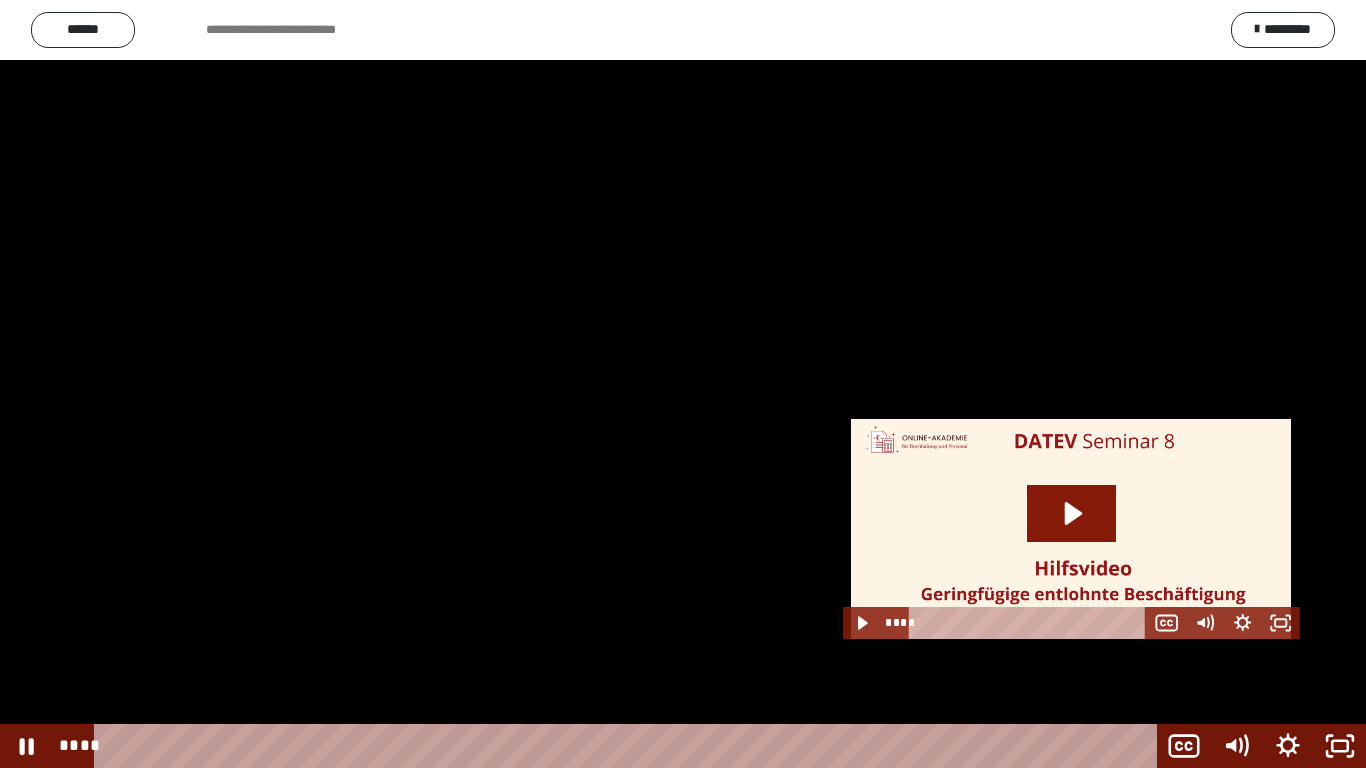 click at bounding box center [683, 384] 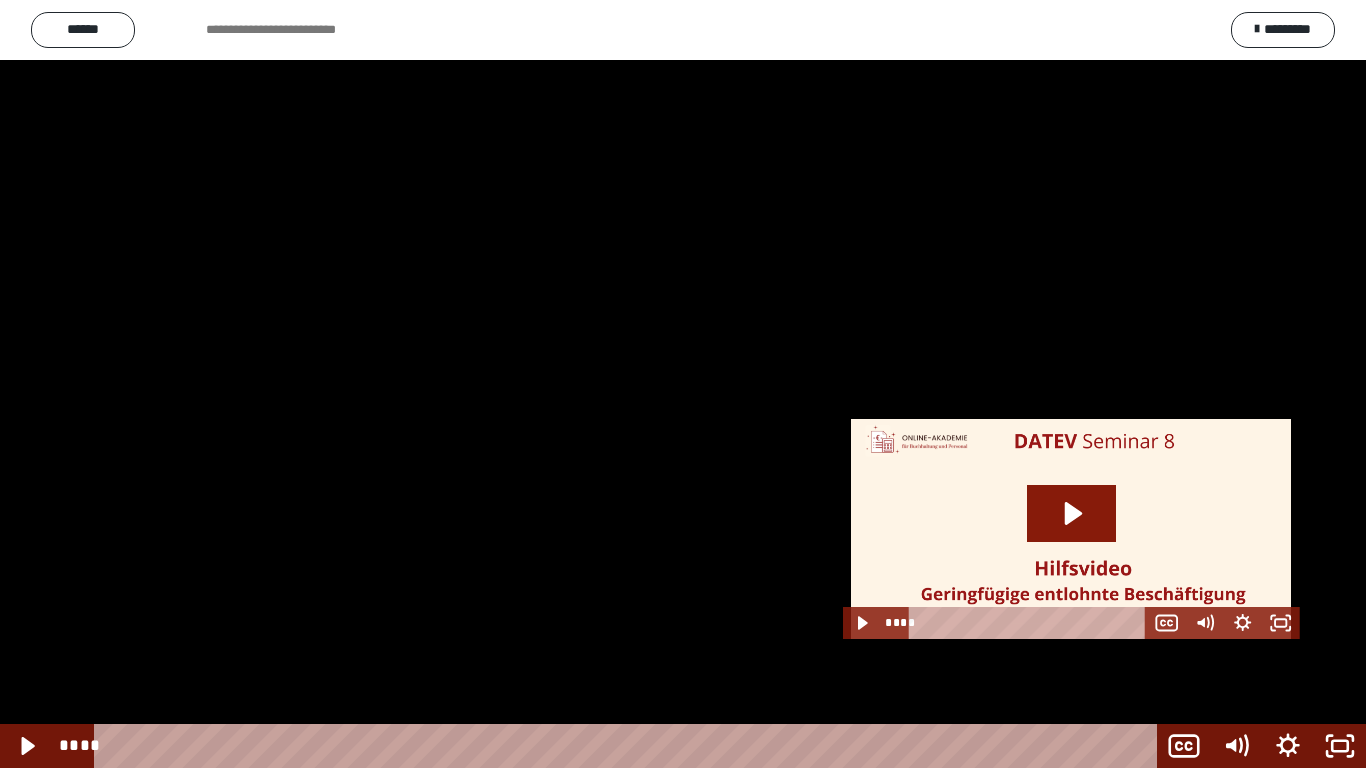 click at bounding box center (683, 384) 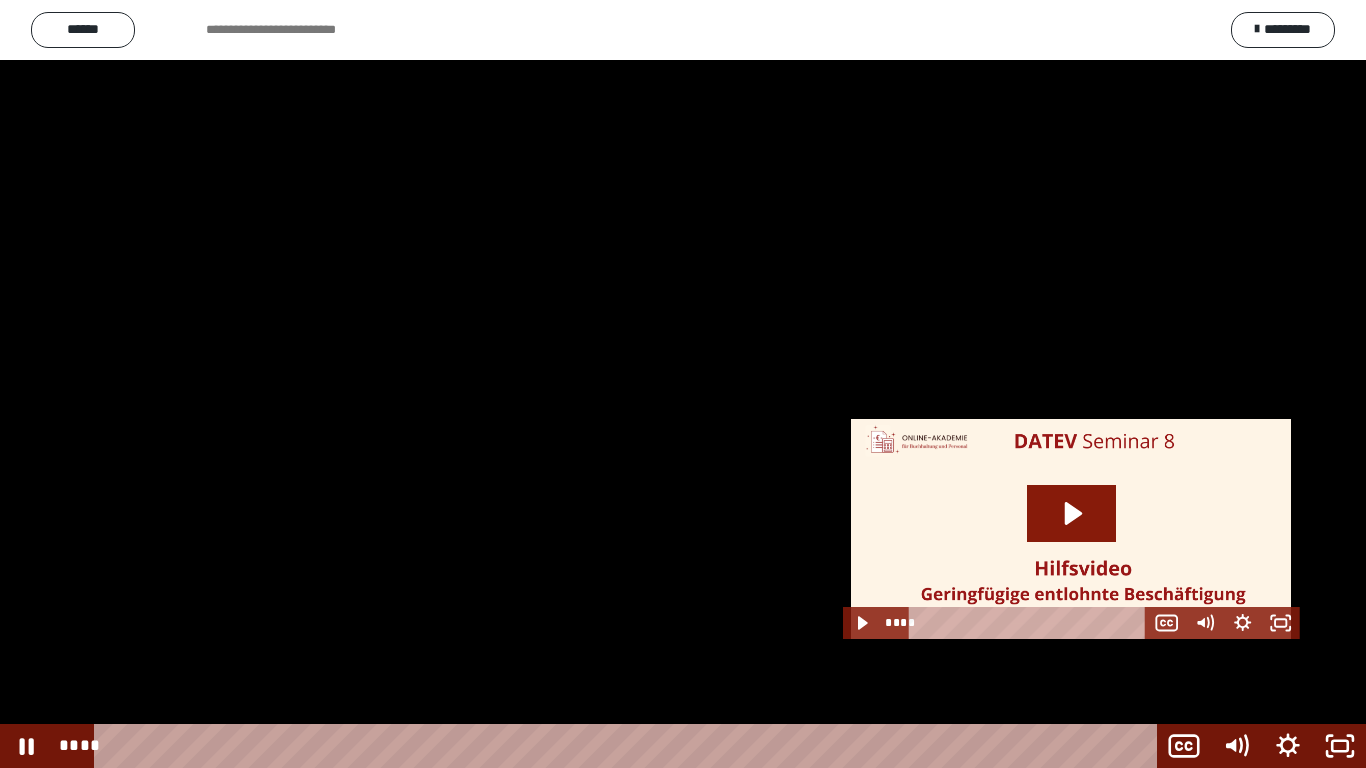 click at bounding box center [683, 384] 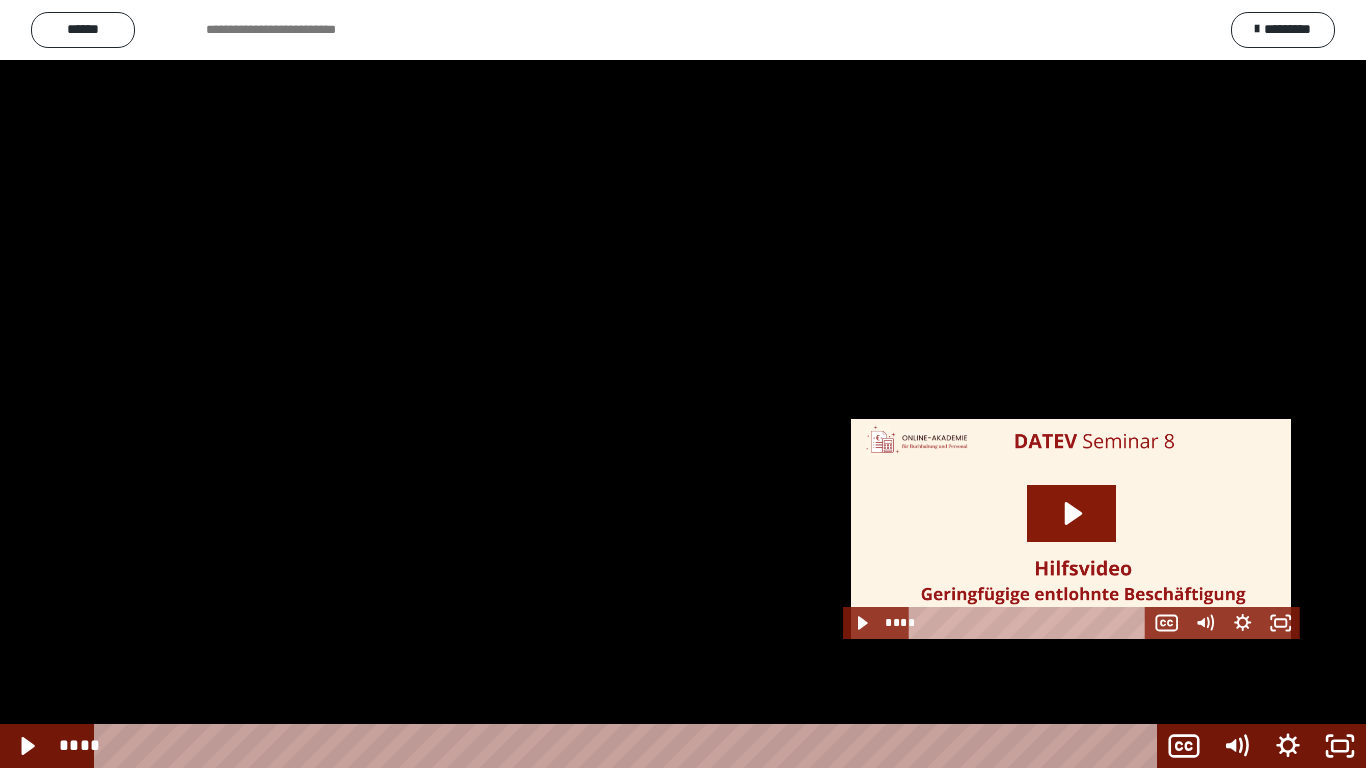 click at bounding box center (683, 384) 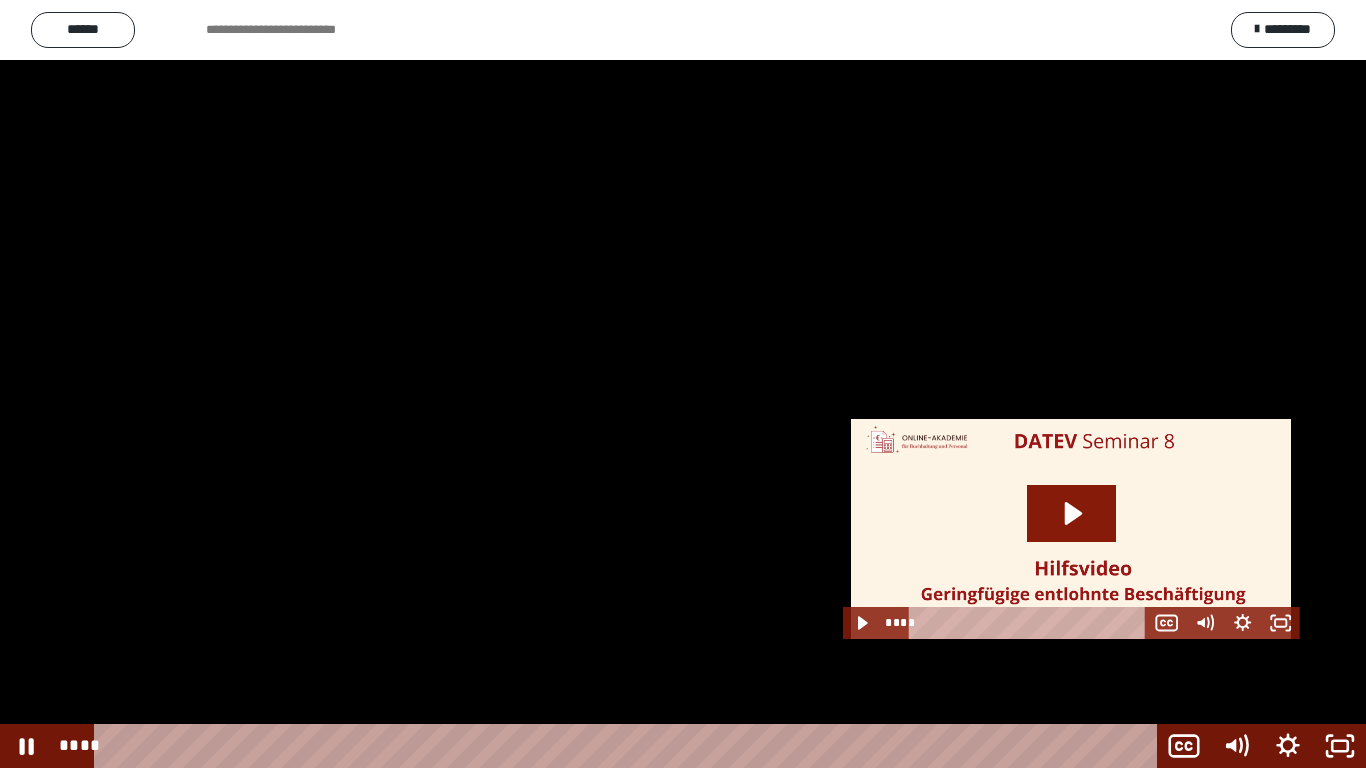 click at bounding box center [683, 384] 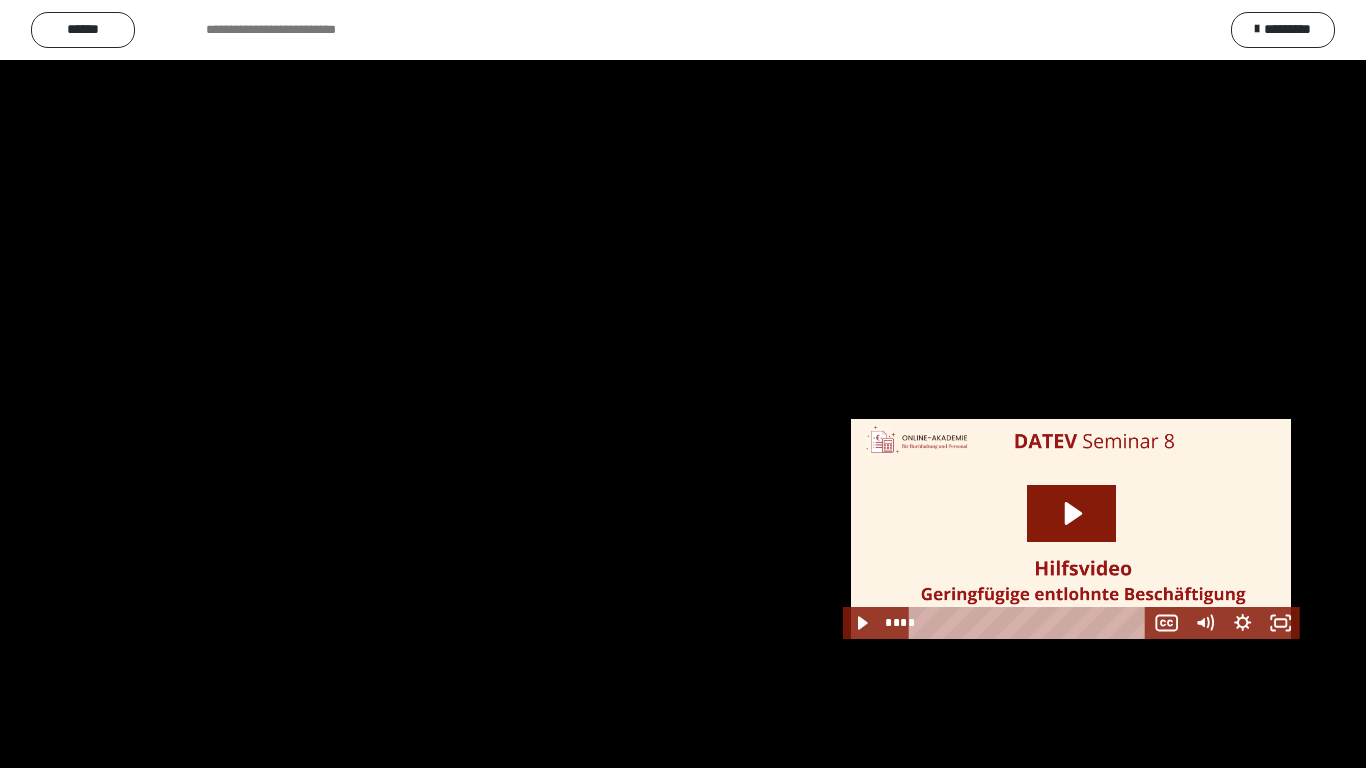 click at bounding box center [683, 384] 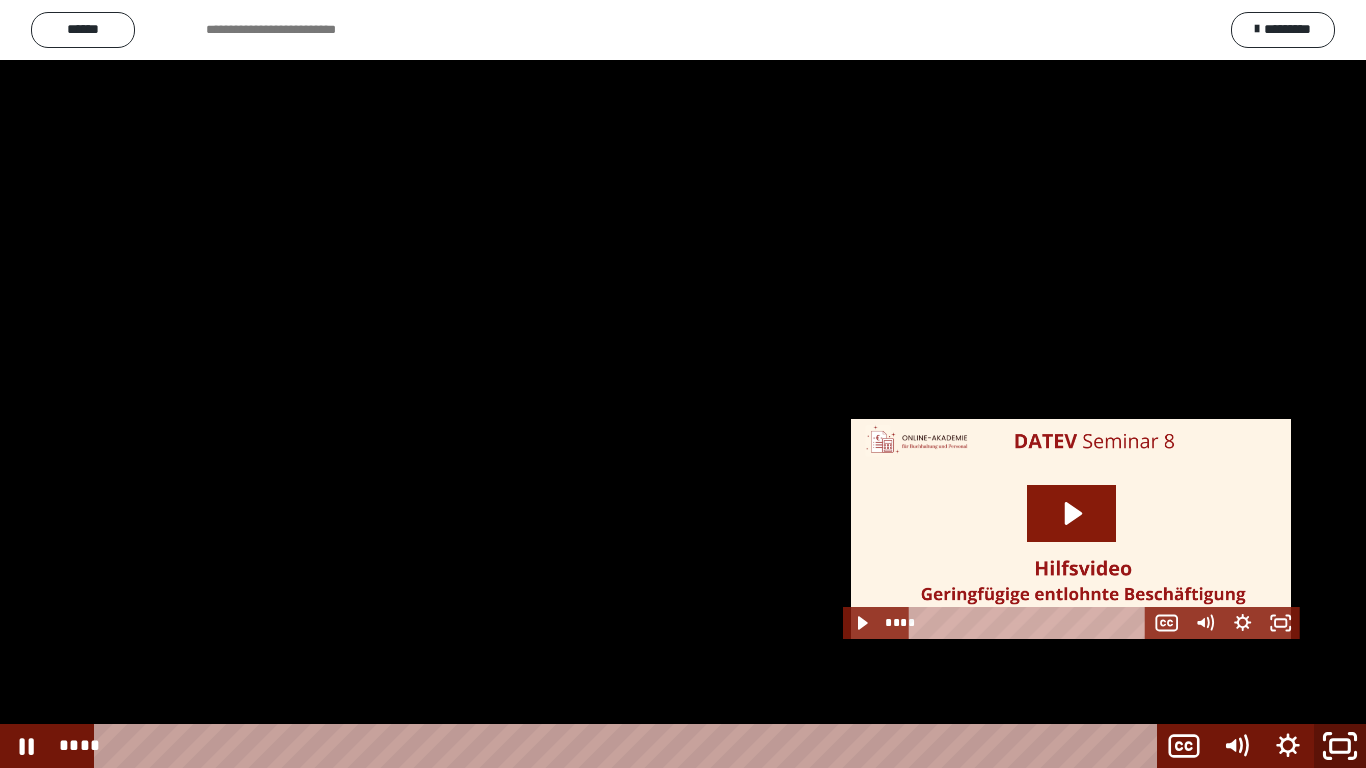 click 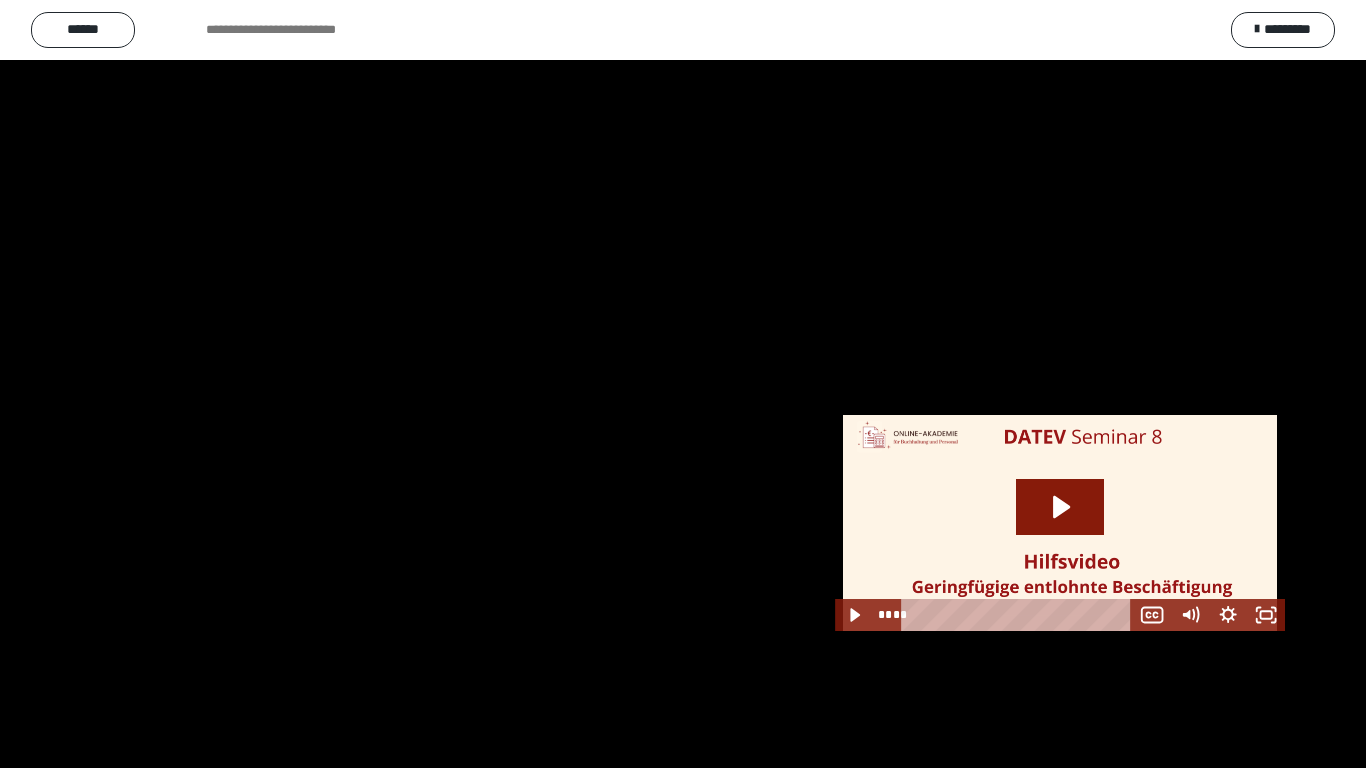 scroll, scrollTop: 2614, scrollLeft: 0, axis: vertical 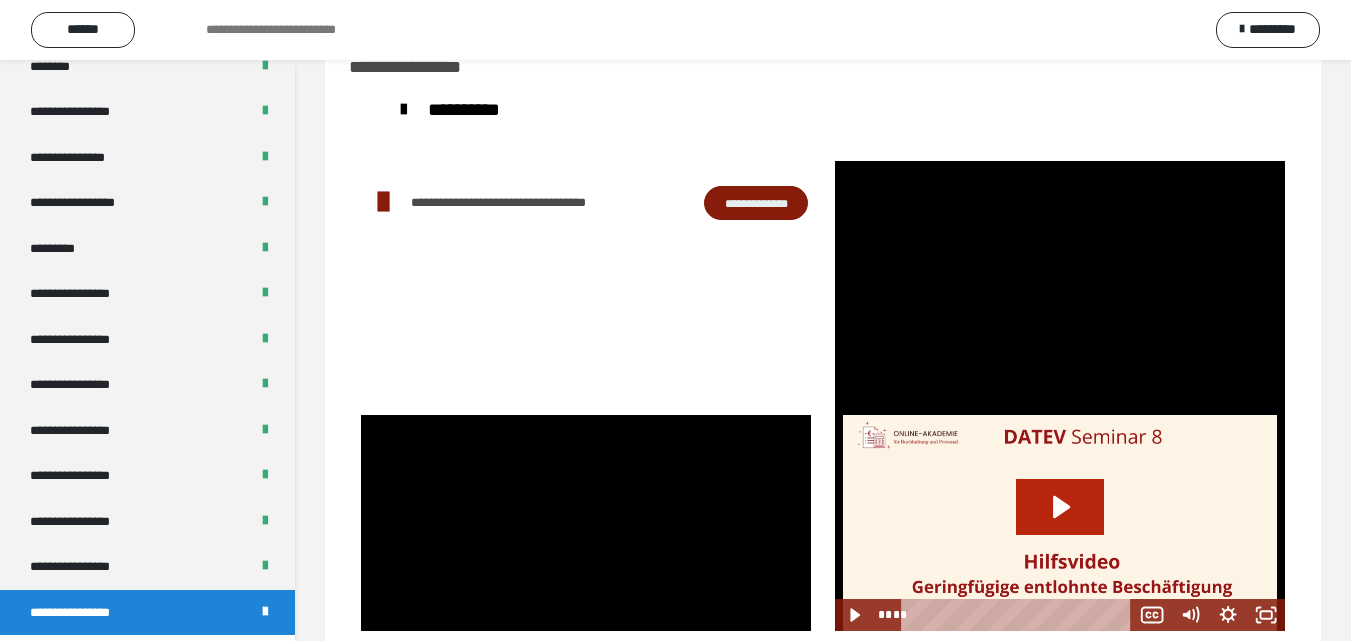 click 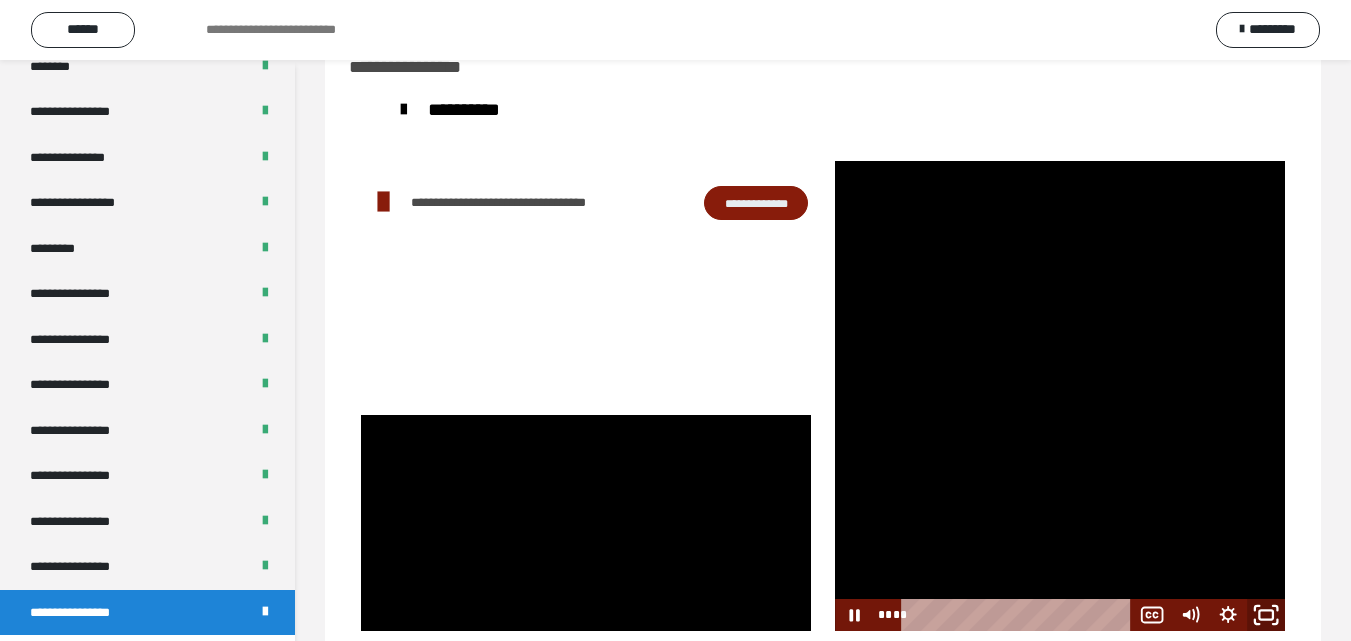 click 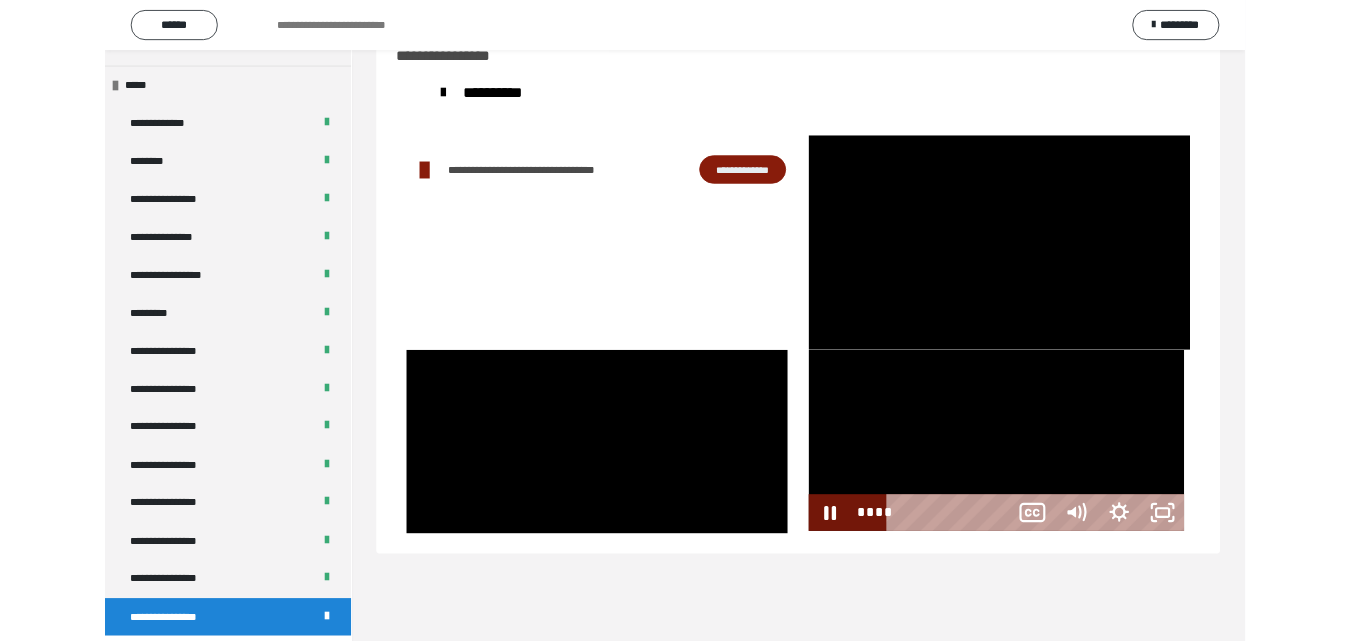 scroll, scrollTop: 2487, scrollLeft: 0, axis: vertical 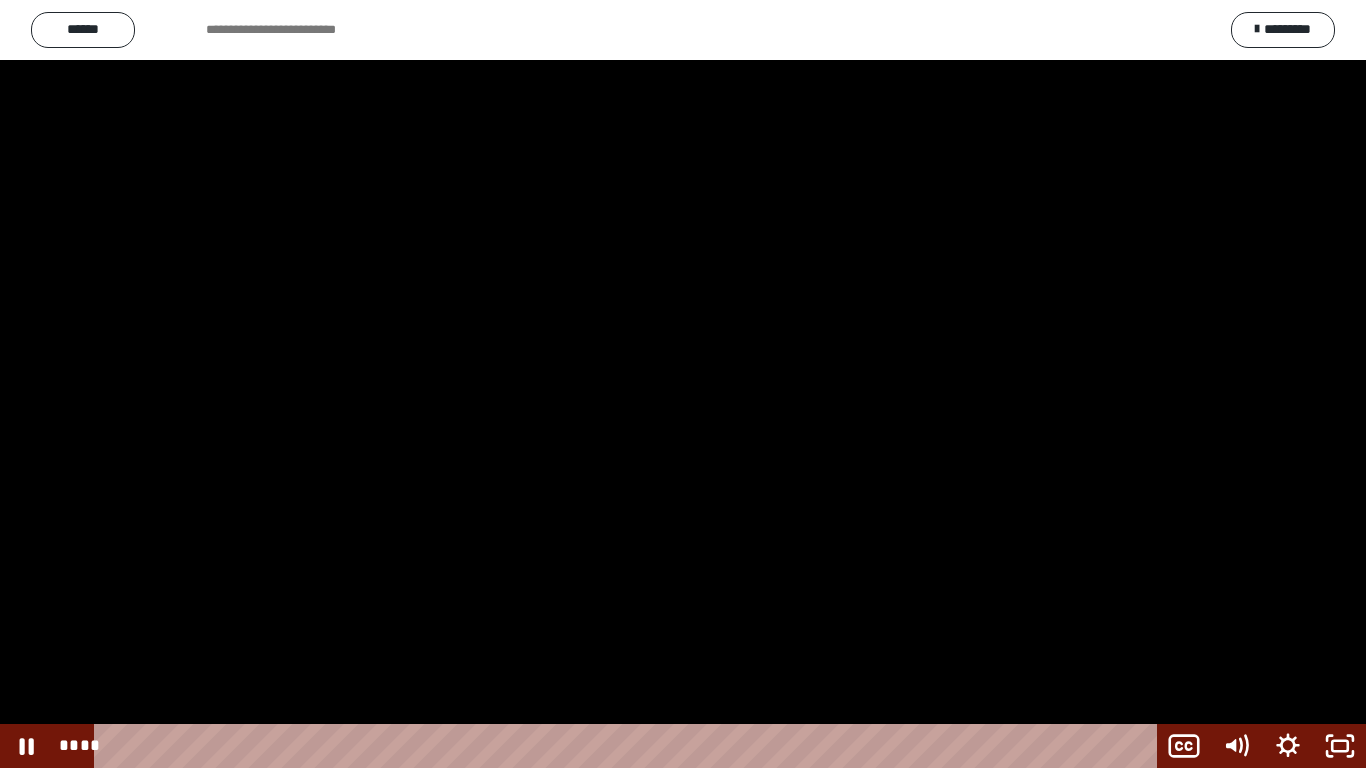 click at bounding box center (683, 384) 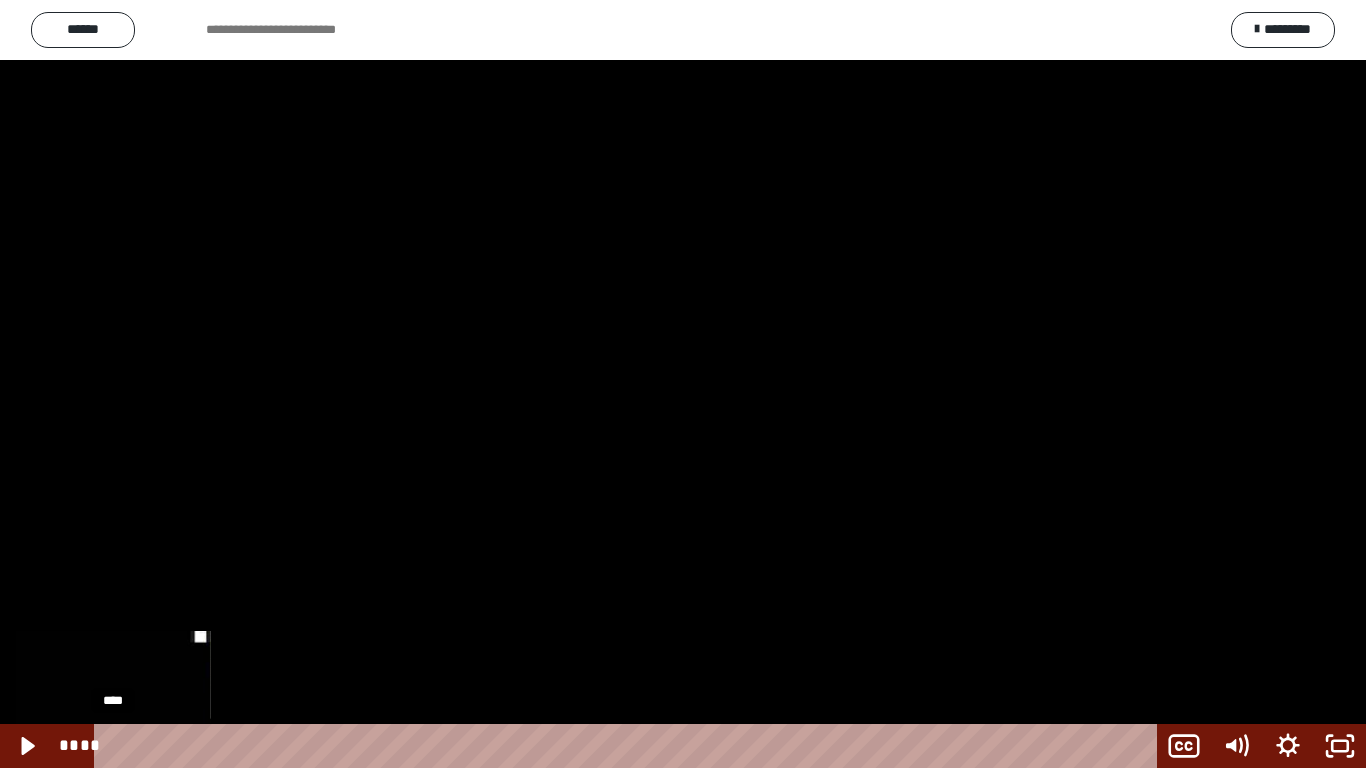 click on "****" at bounding box center (629, 746) 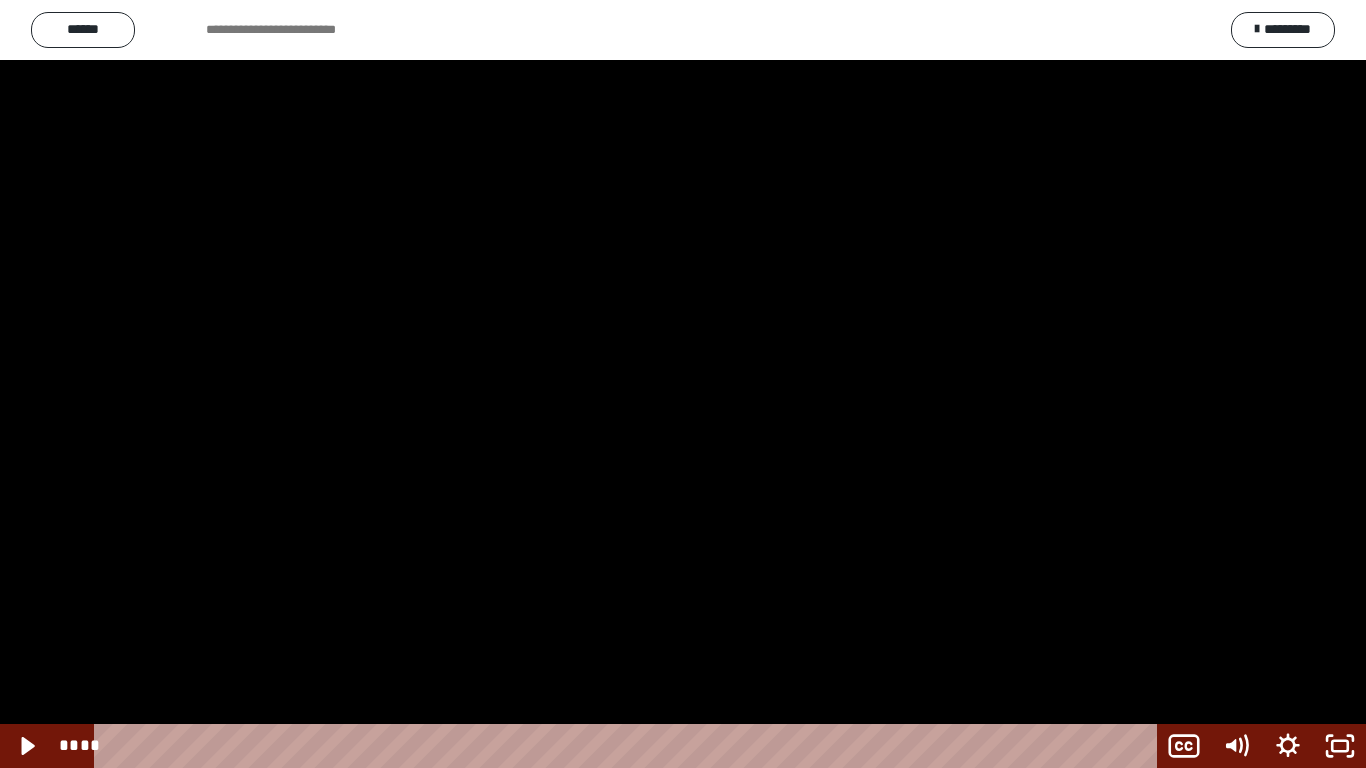 click at bounding box center [683, 384] 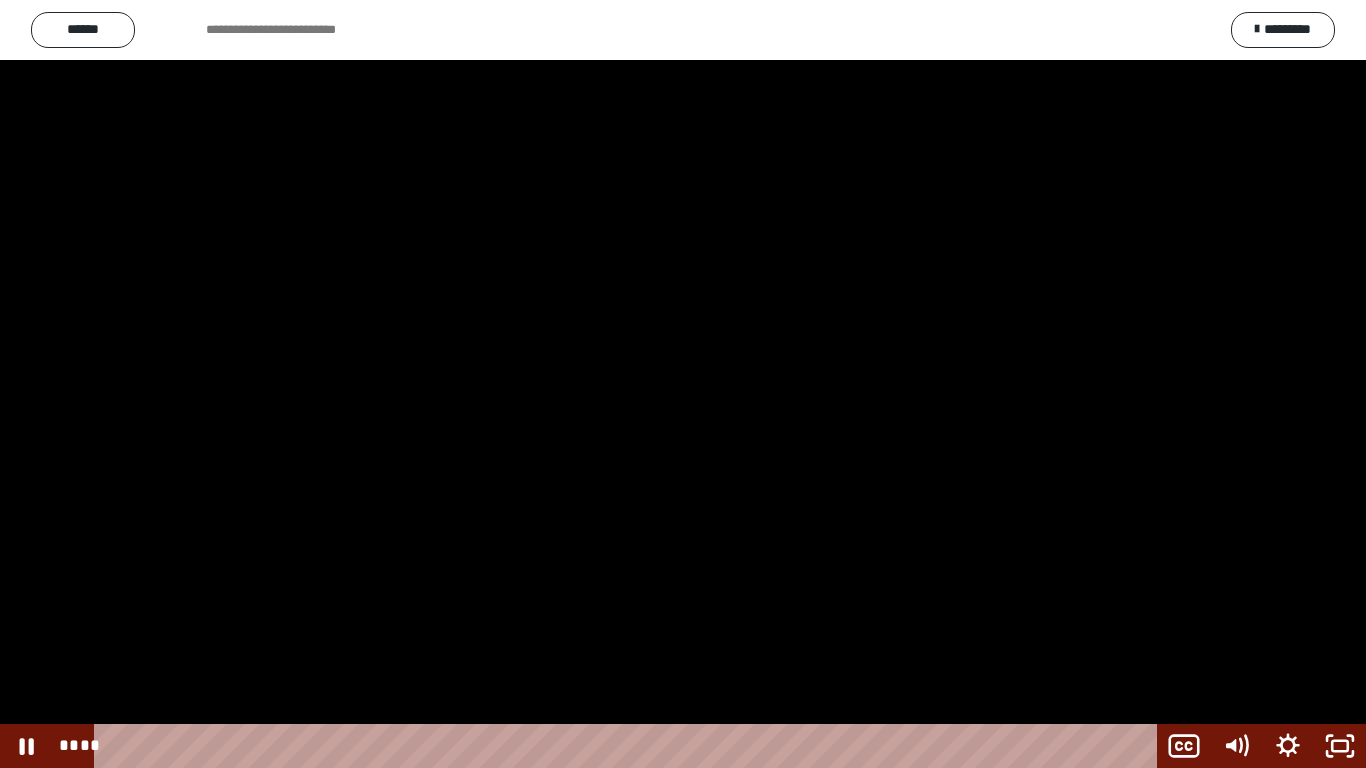 click at bounding box center [683, 384] 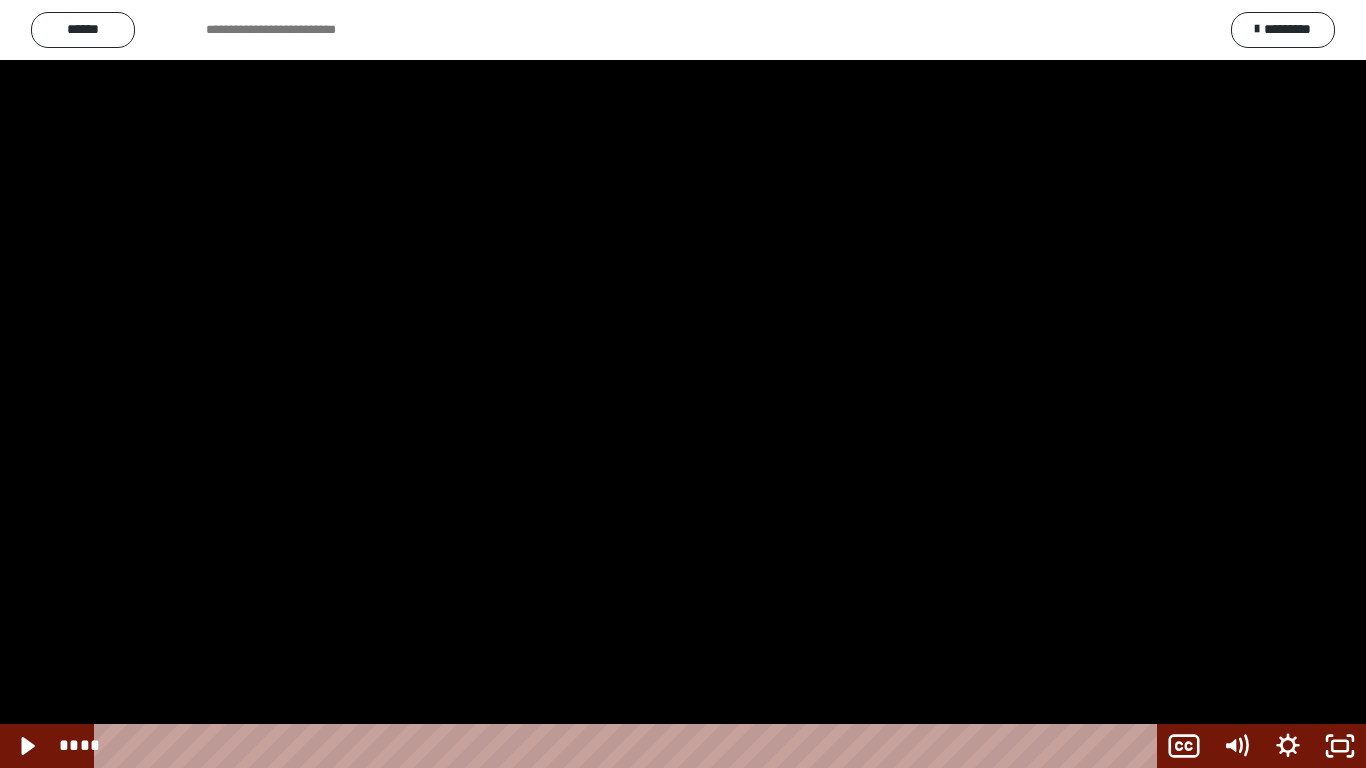 click at bounding box center (683, 384) 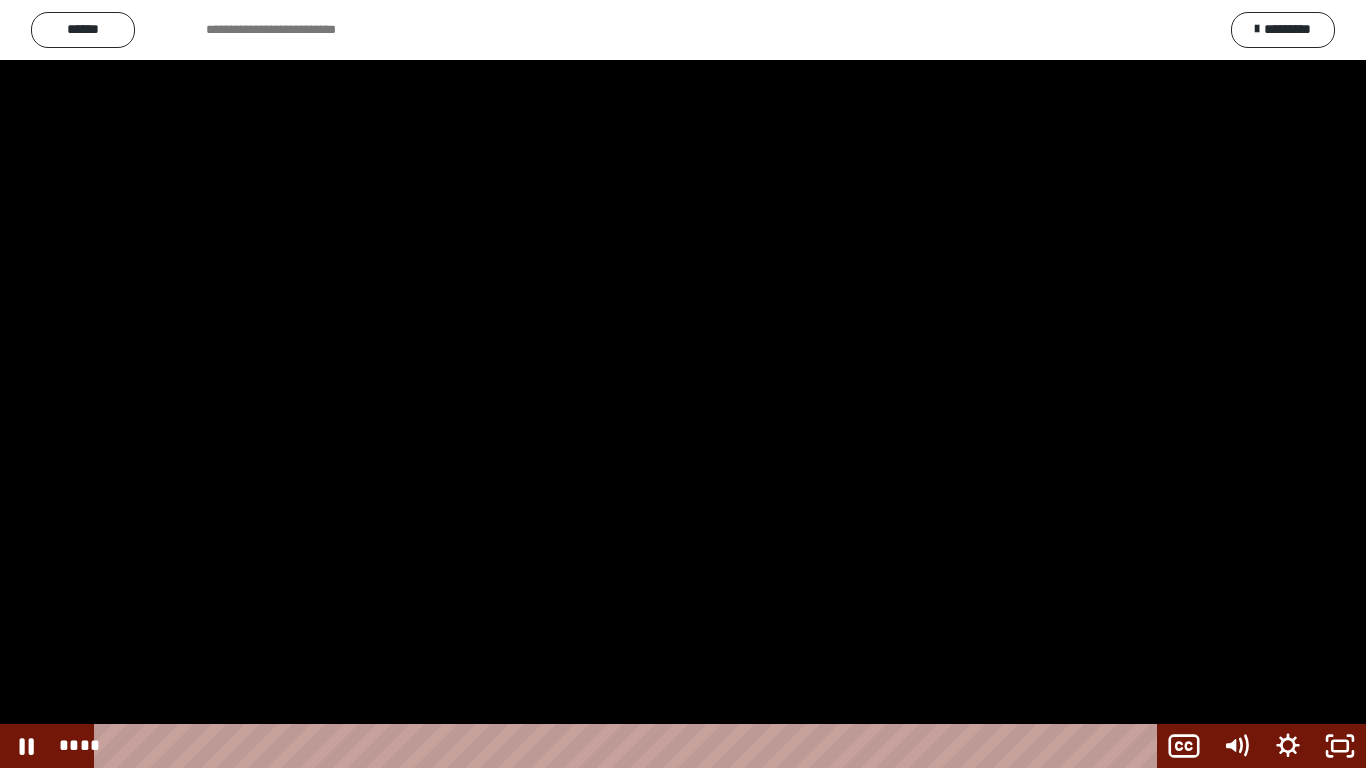 click at bounding box center (683, 384) 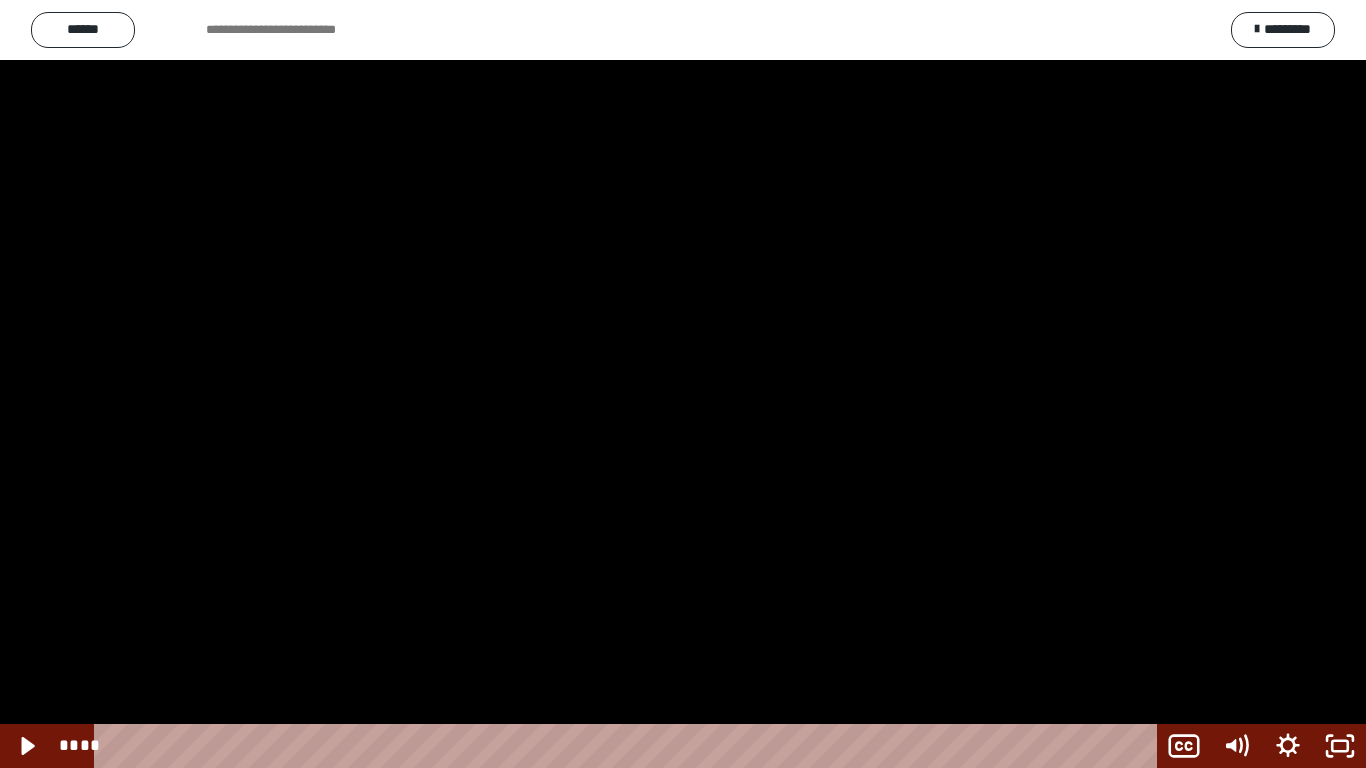 click at bounding box center (683, 384) 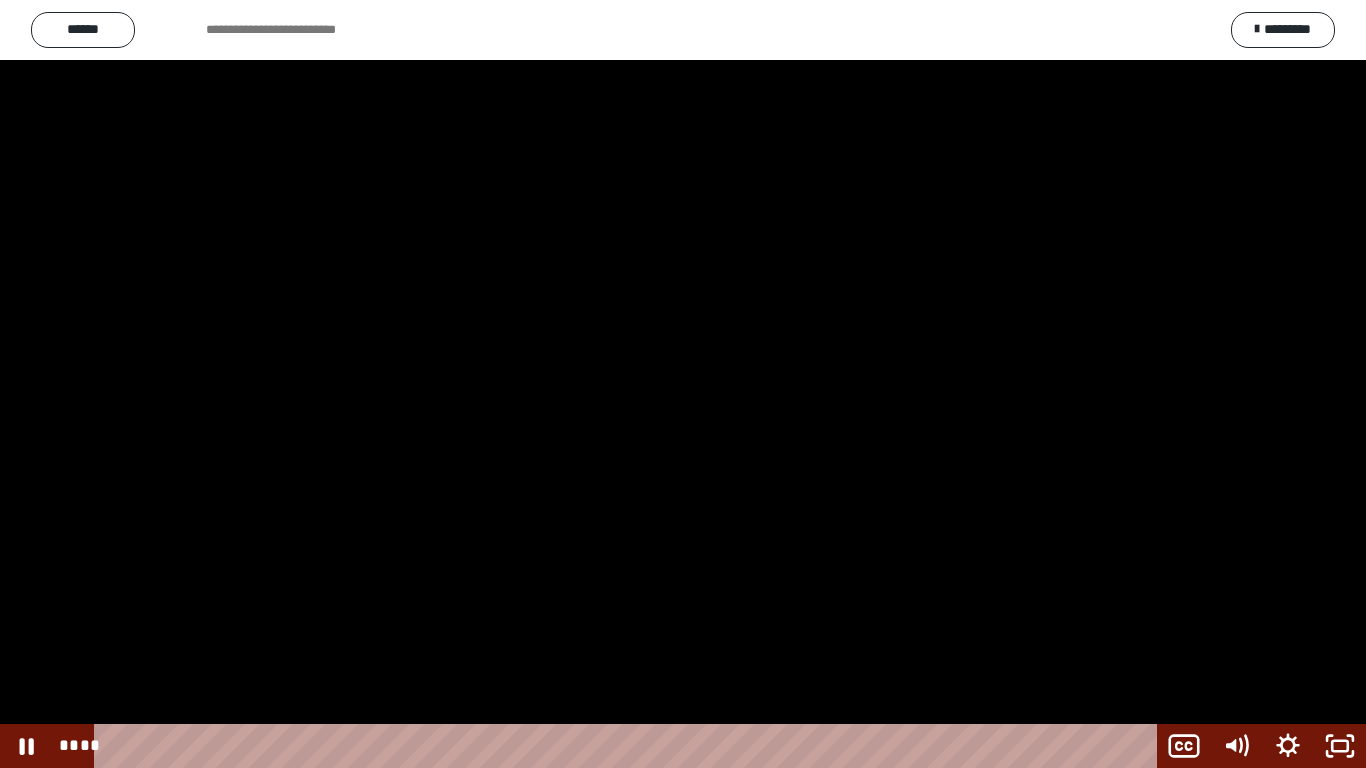 click at bounding box center (683, 384) 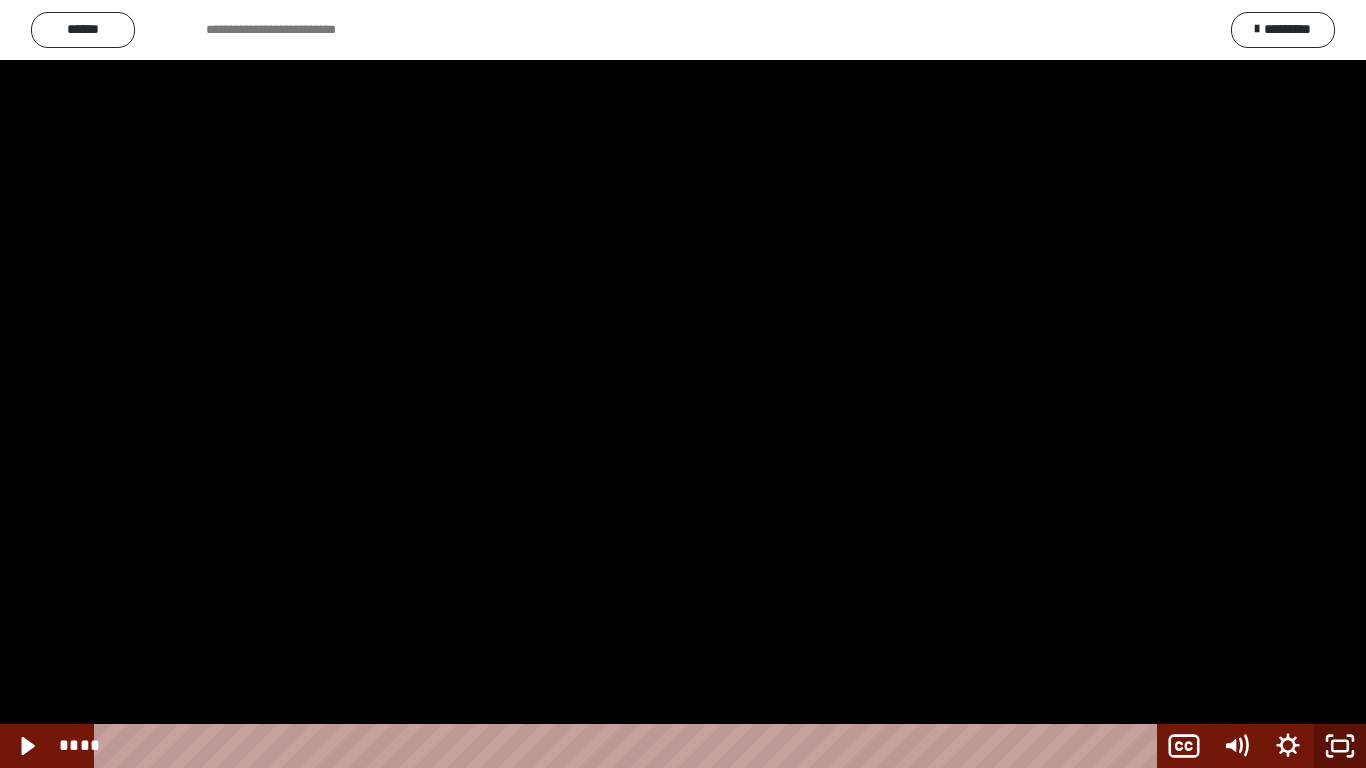 click 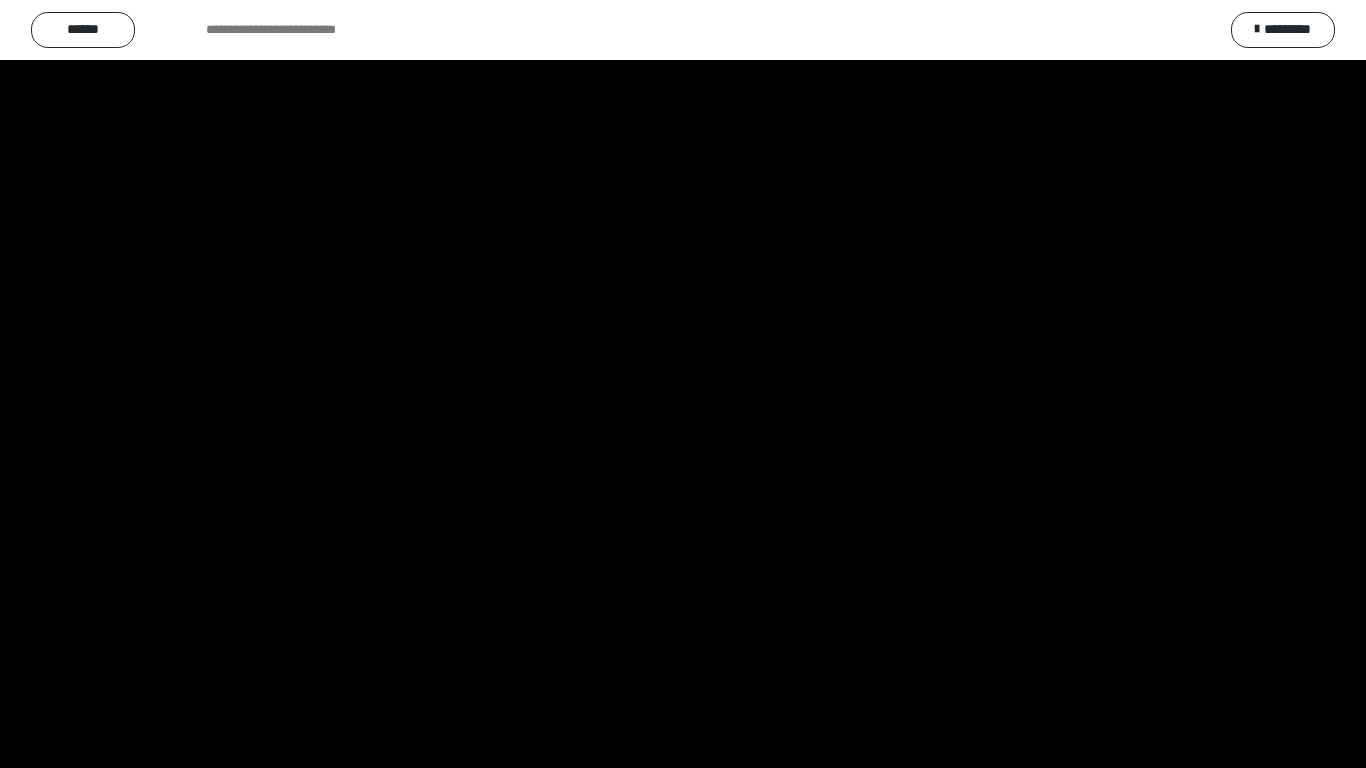 scroll, scrollTop: 2614, scrollLeft: 0, axis: vertical 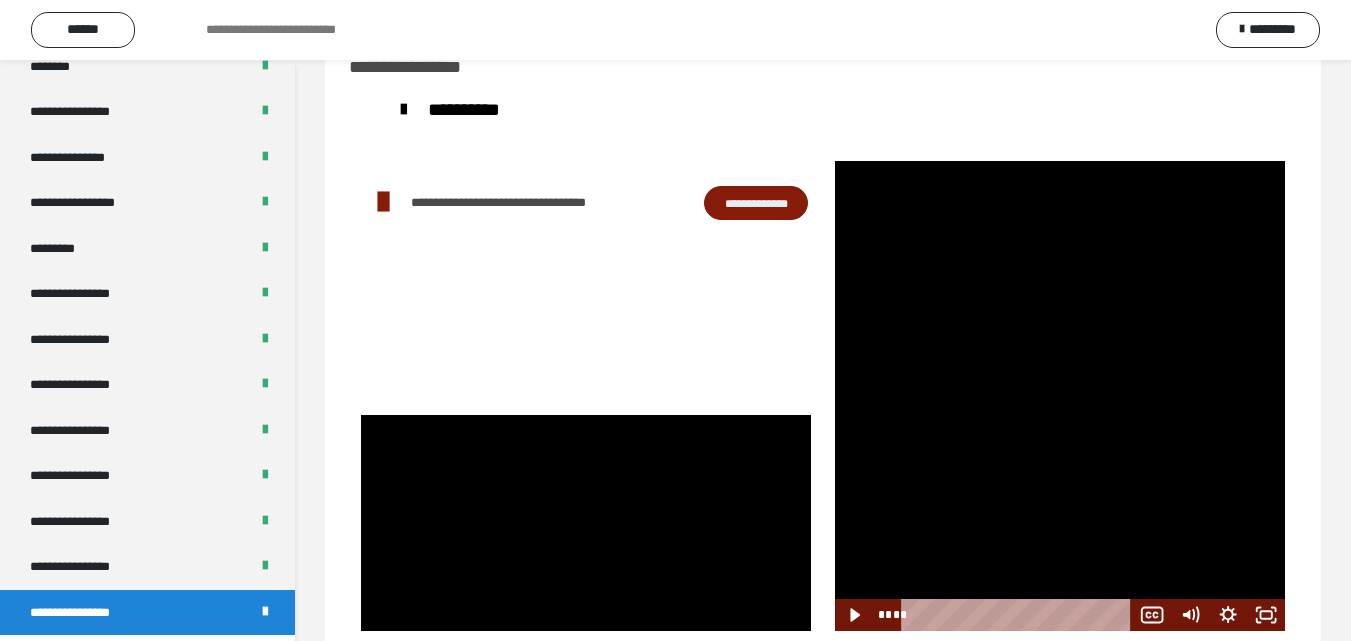 click at bounding box center (586, 287) 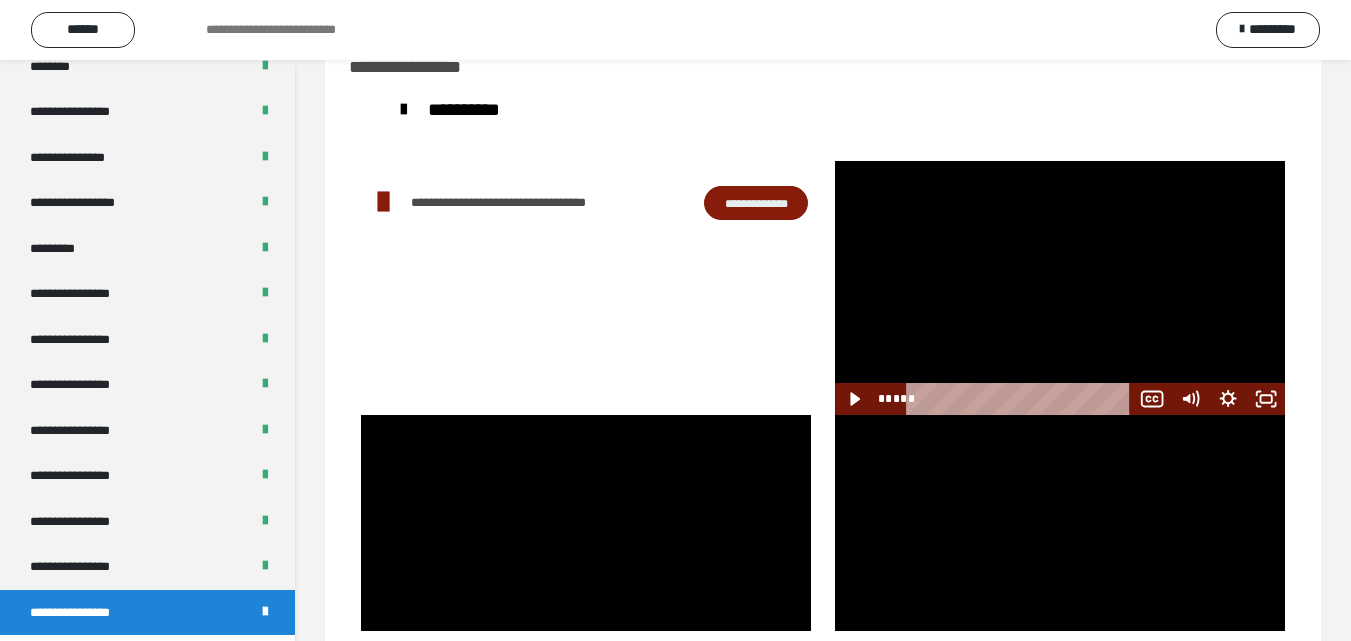 click at bounding box center [1060, 287] 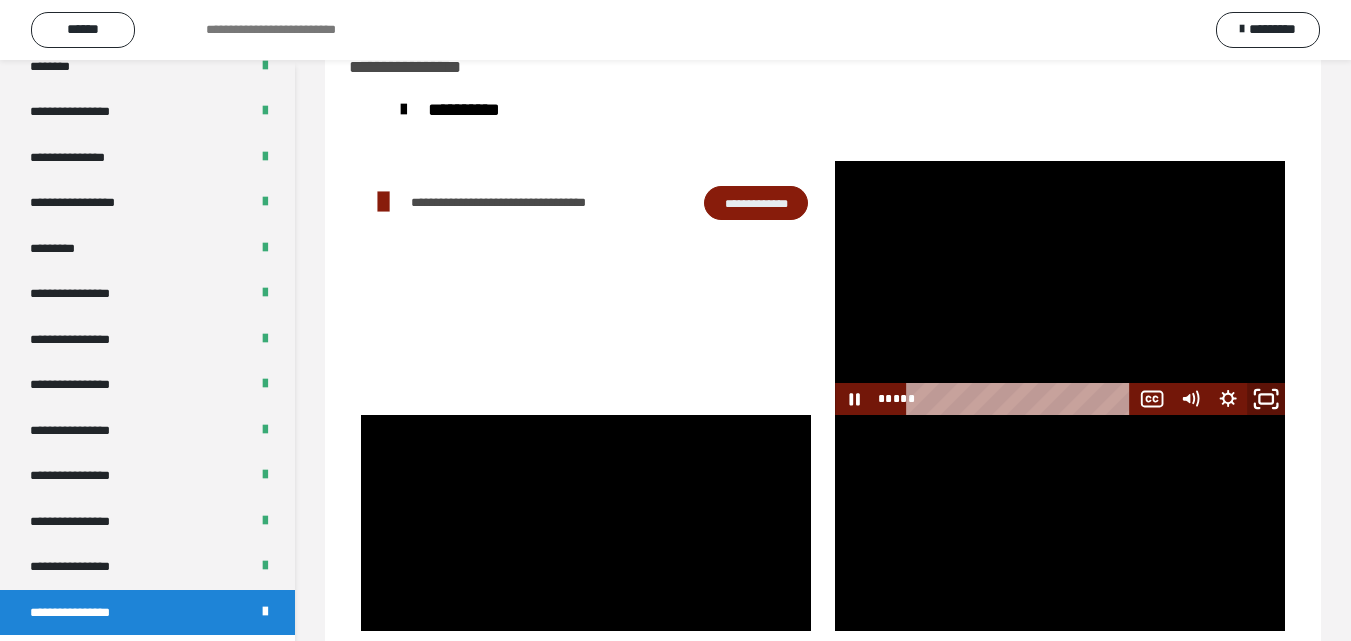 click 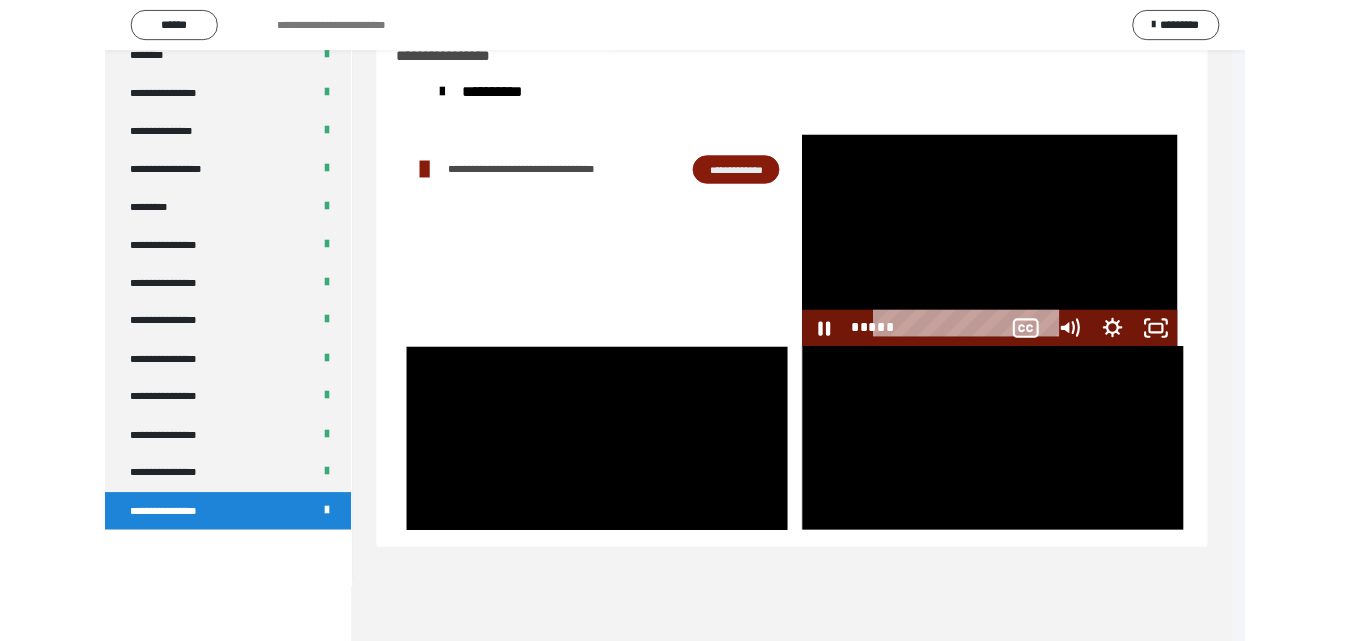 scroll, scrollTop: 2487, scrollLeft: 0, axis: vertical 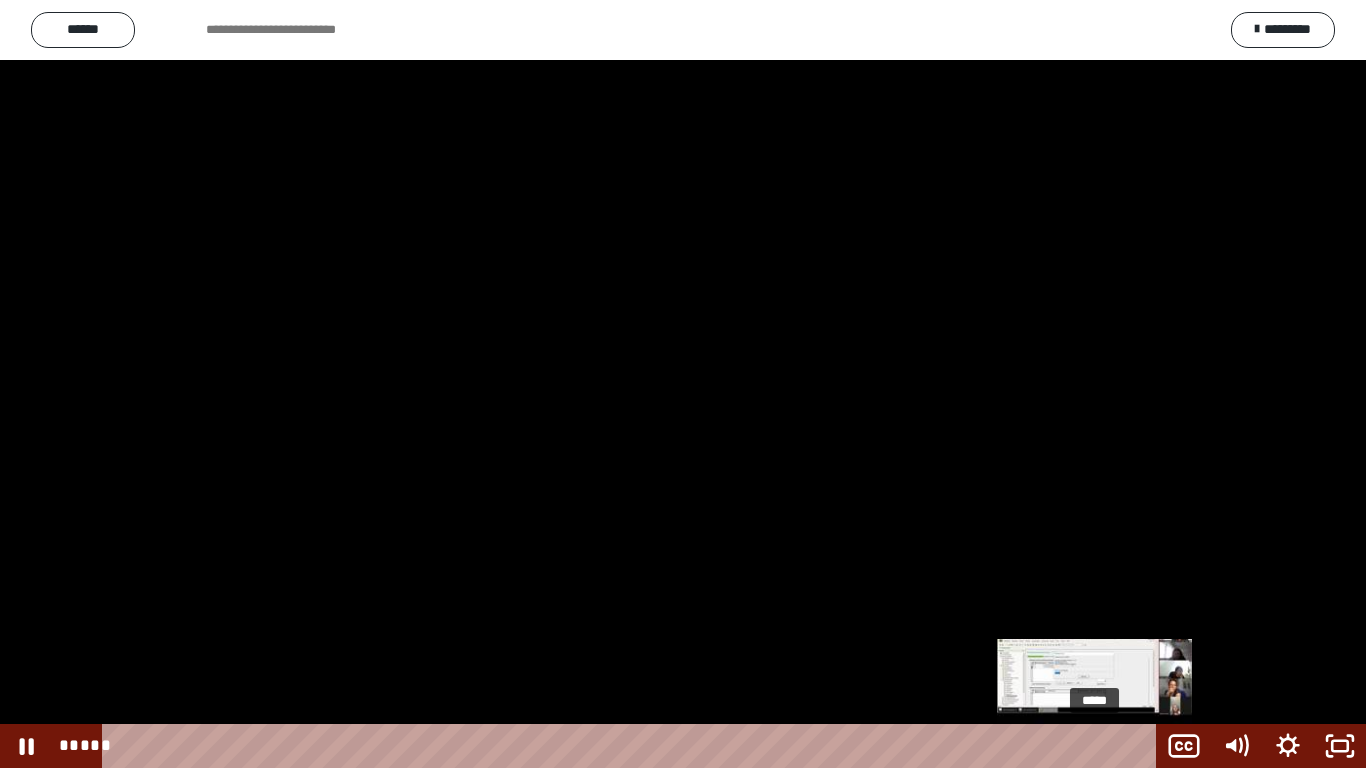 click on "*****" at bounding box center [633, 746] 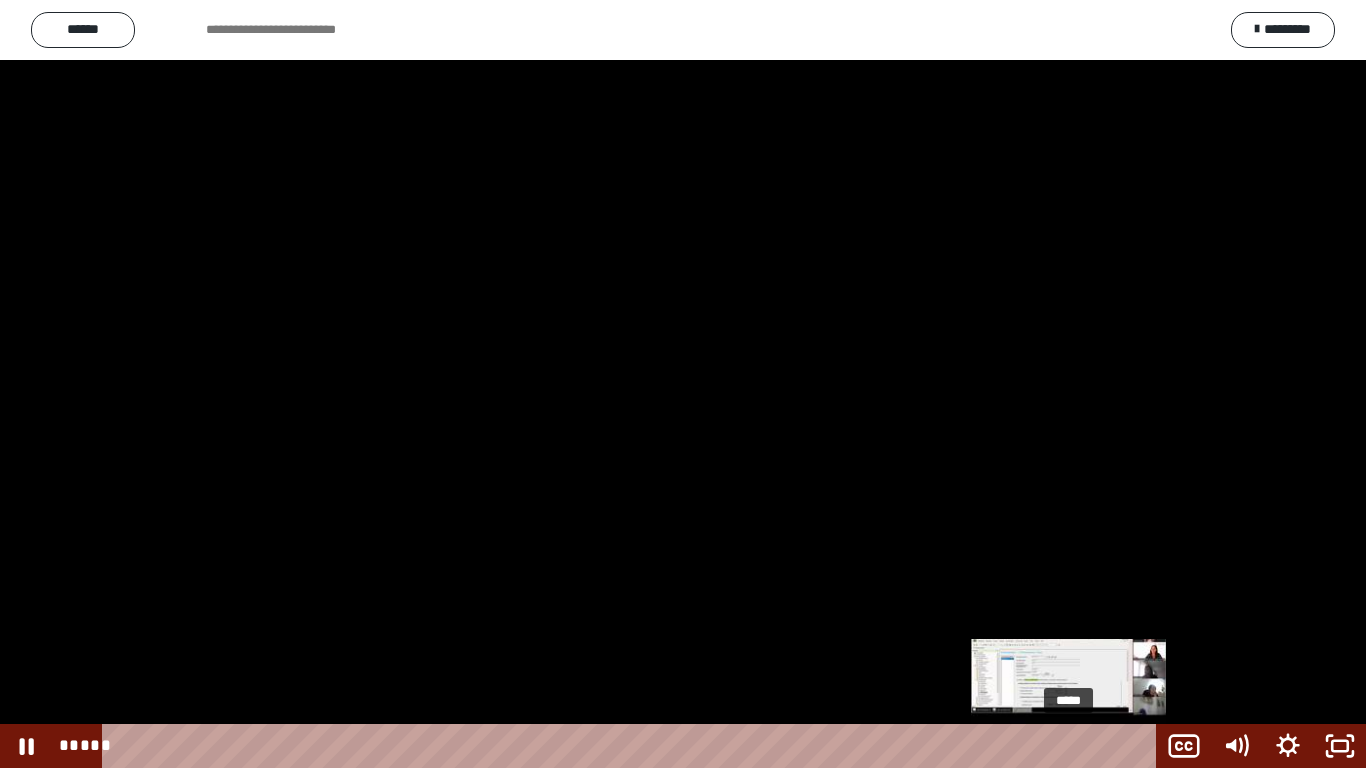 click on "*****" at bounding box center (633, 746) 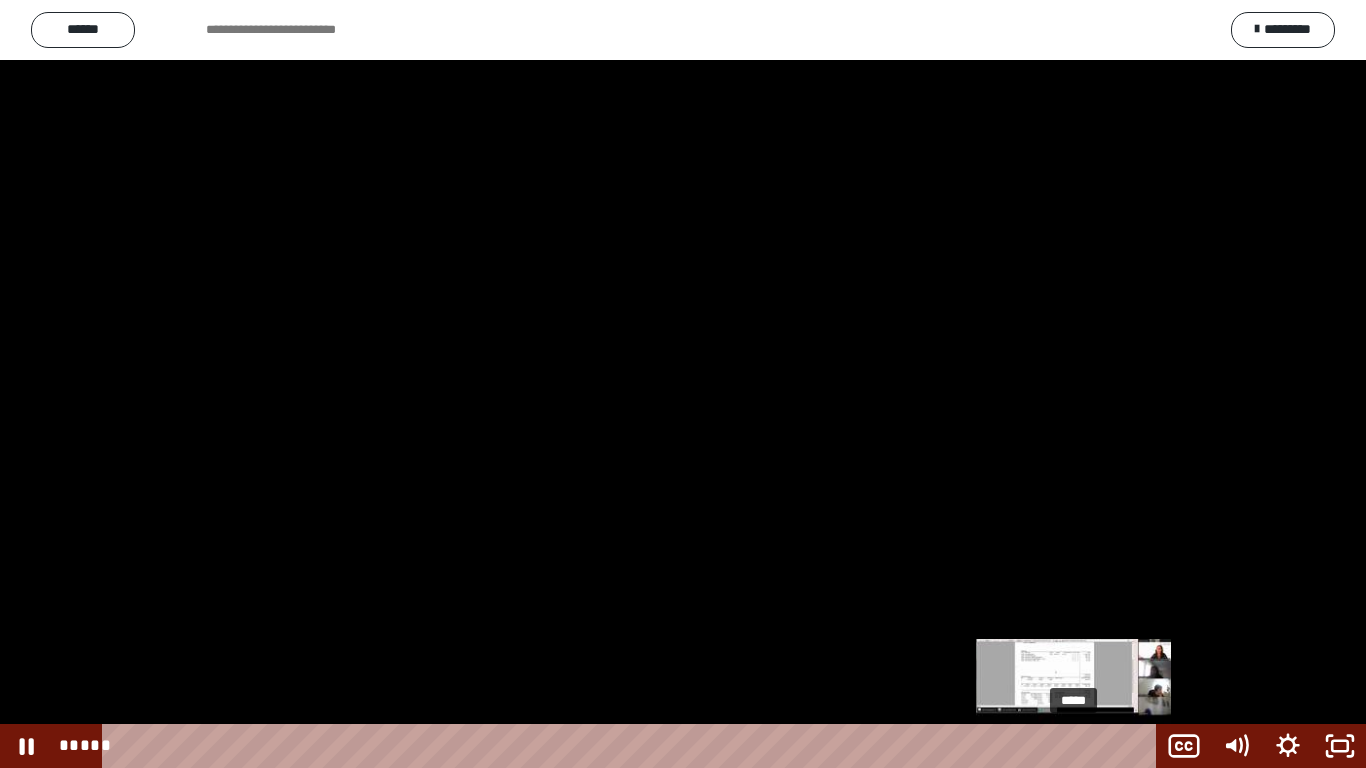 click at bounding box center [1068, 746] 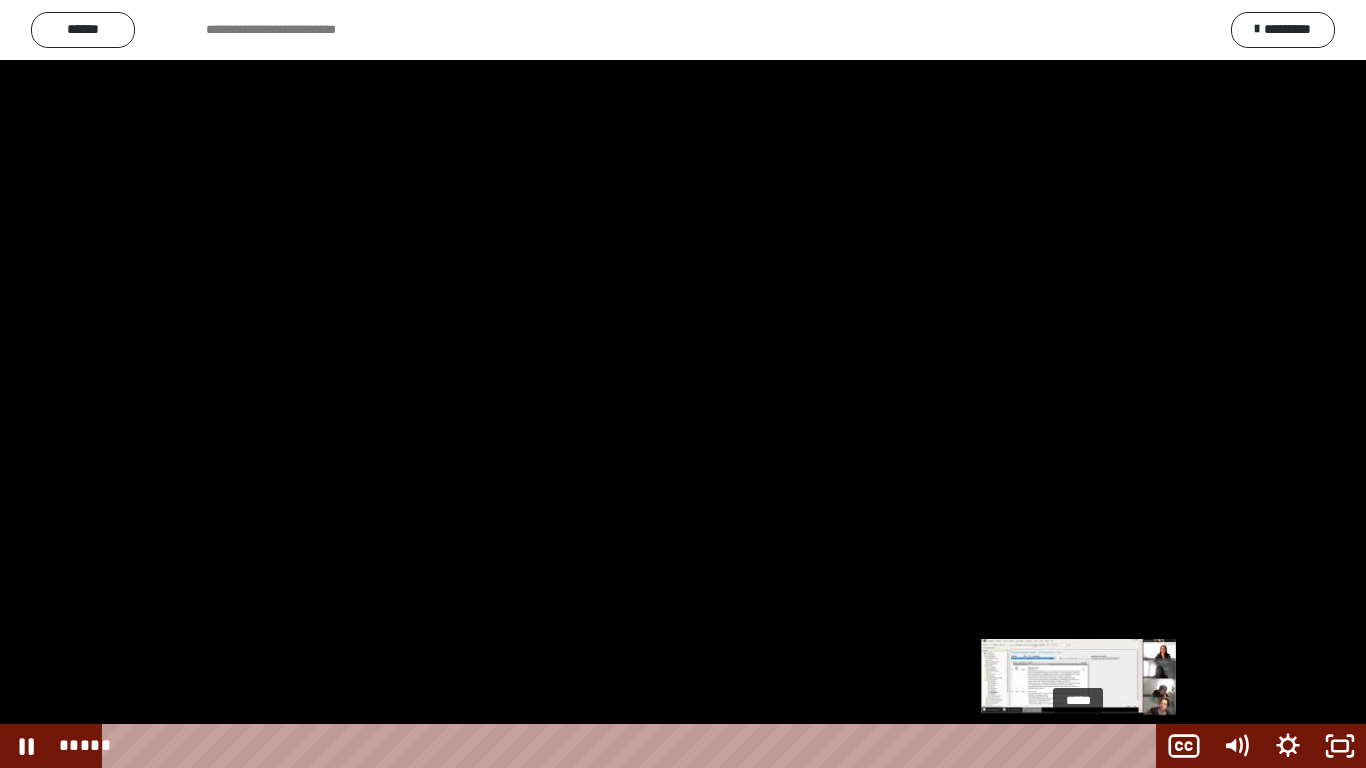 click at bounding box center [1075, 746] 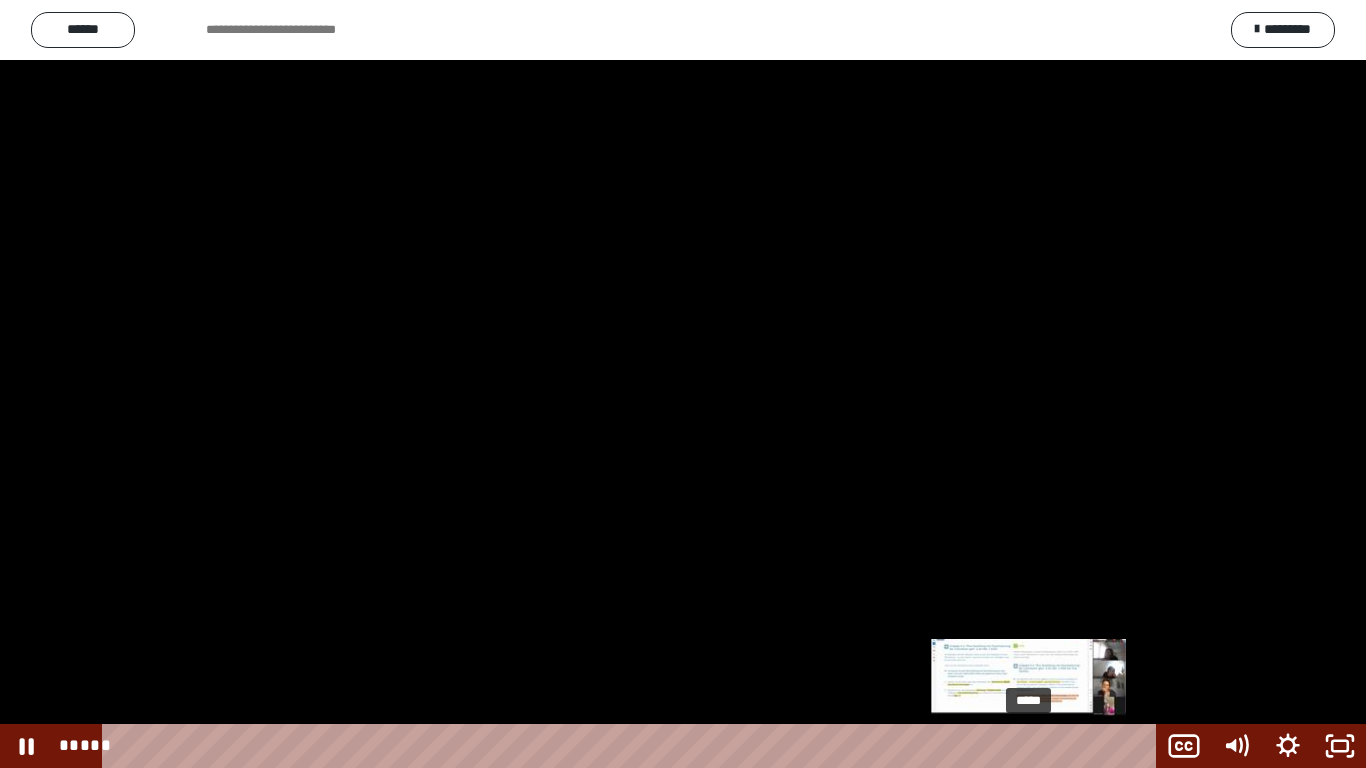 click on "*****" at bounding box center (633, 746) 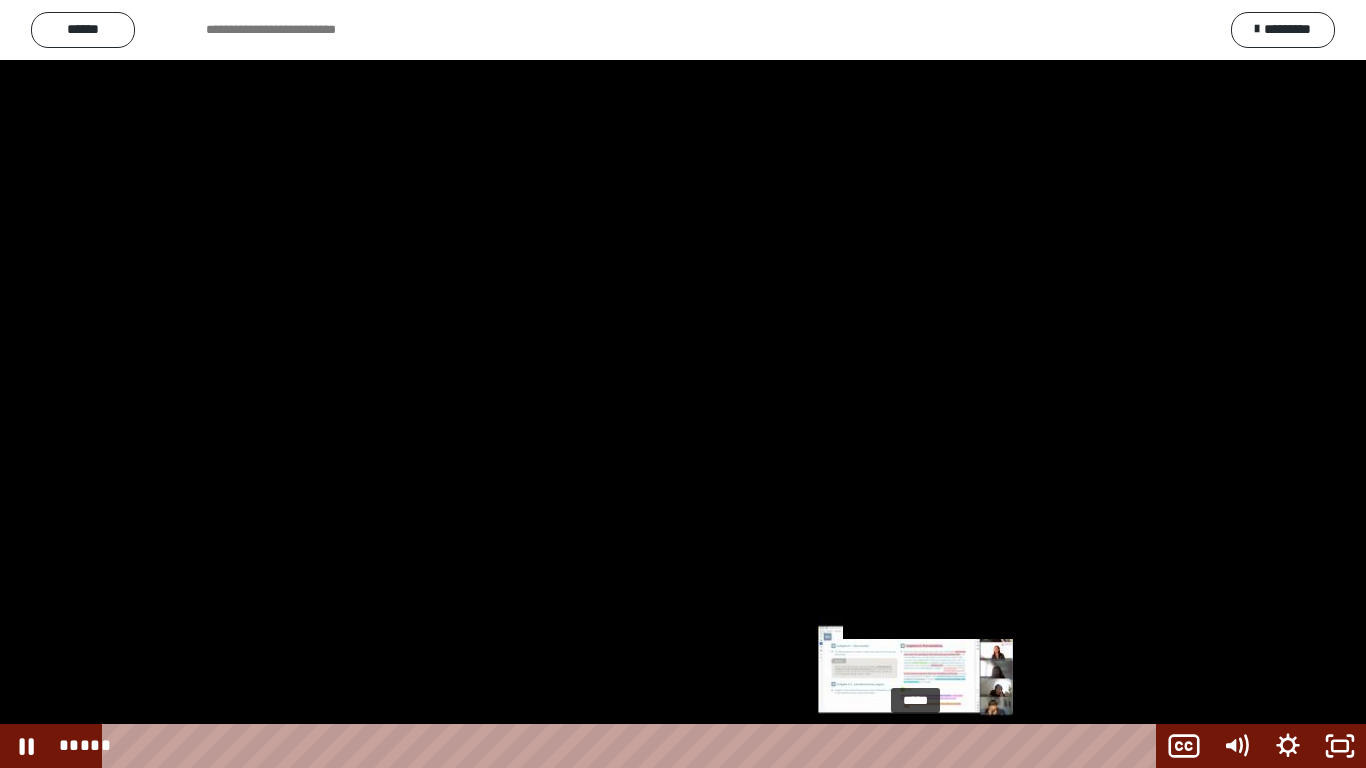click on "*****" at bounding box center (633, 746) 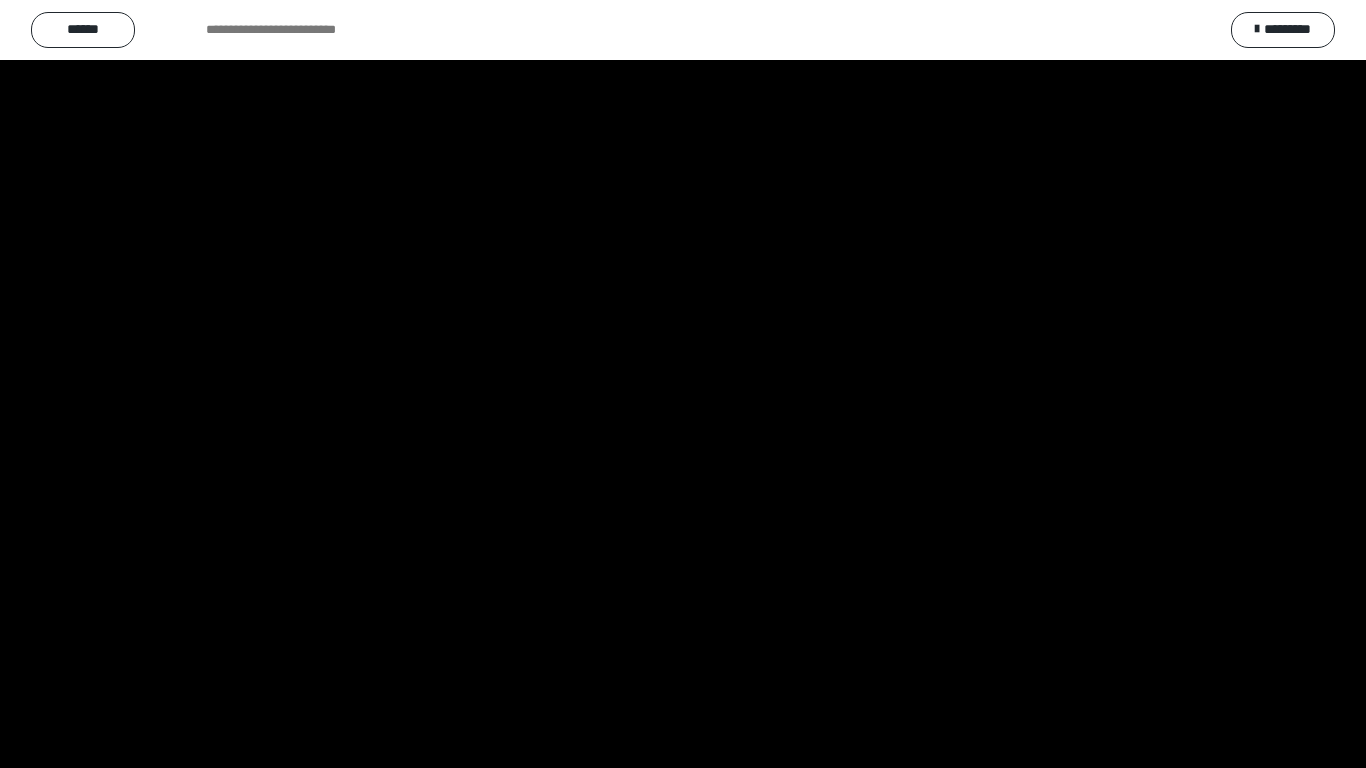 click at bounding box center [683, 384] 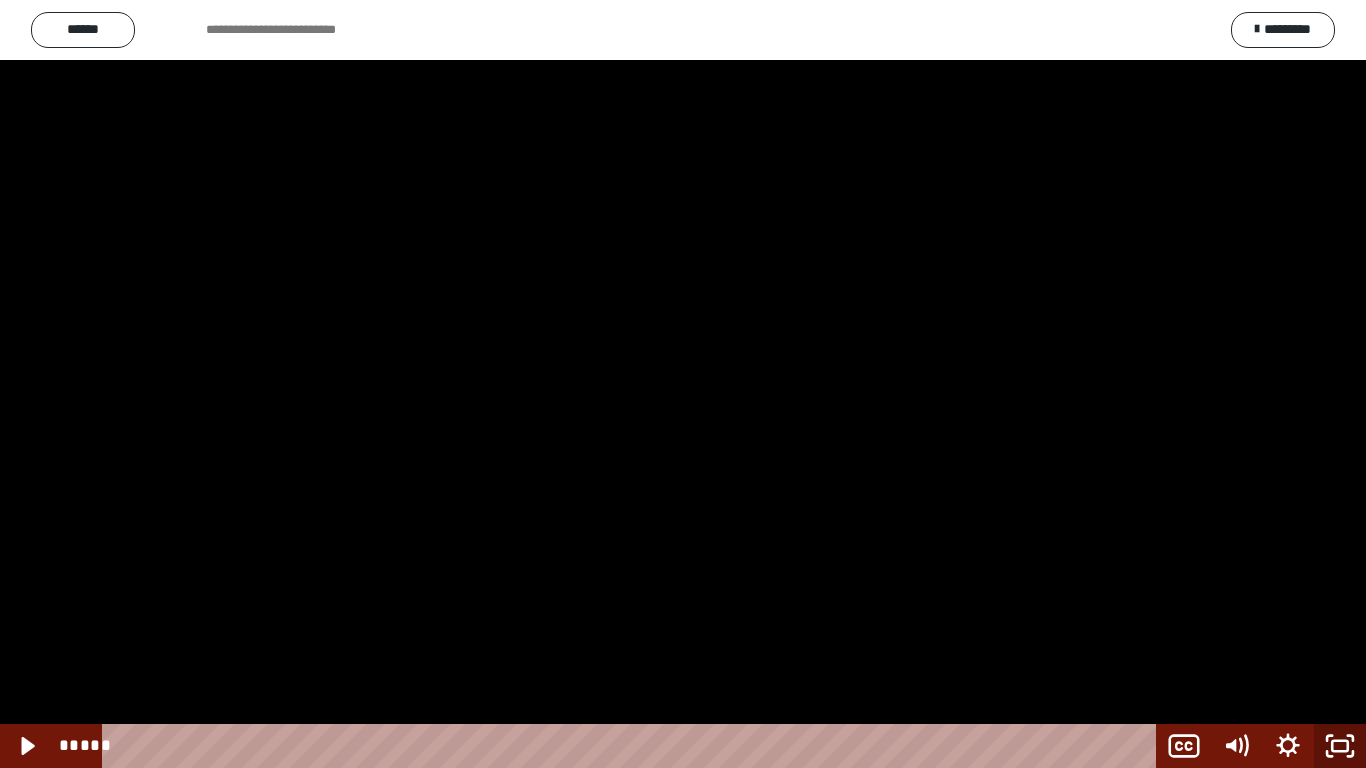 click 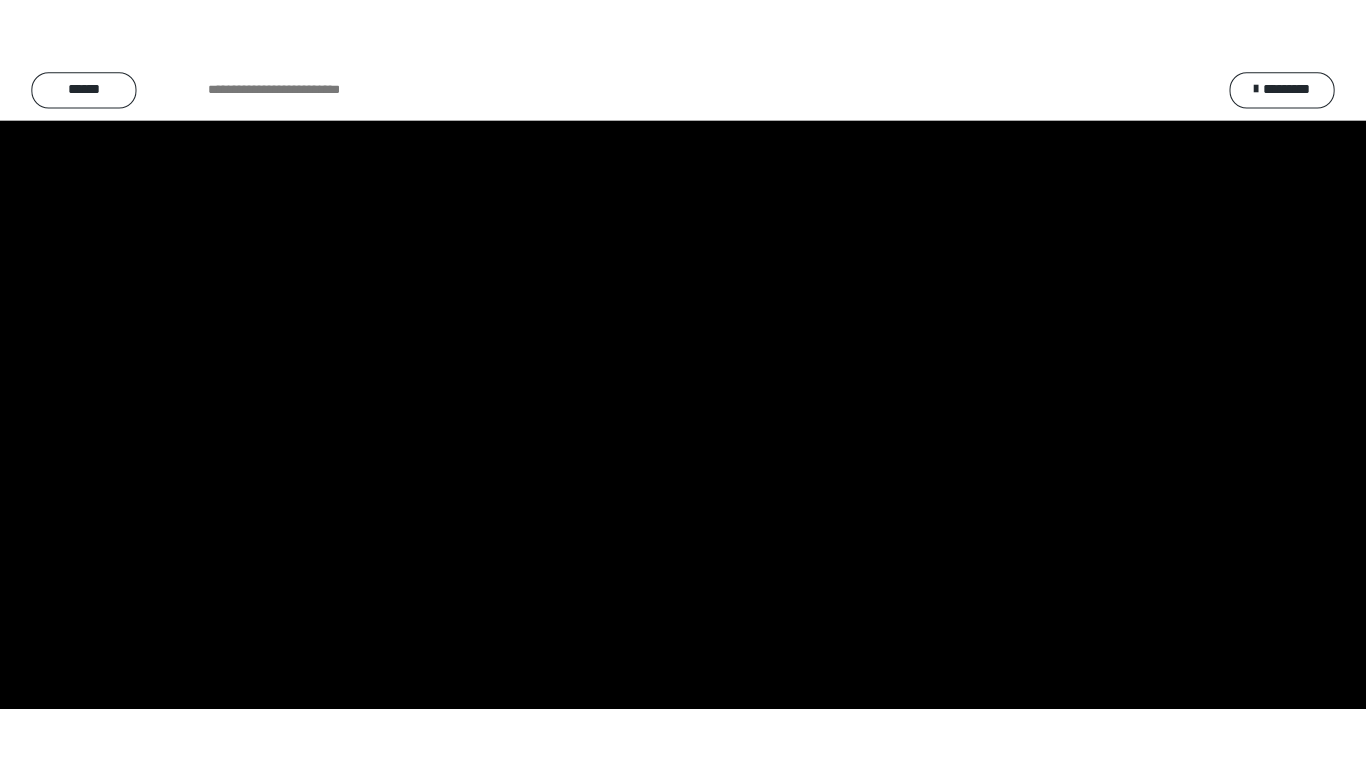 scroll, scrollTop: 2614, scrollLeft: 0, axis: vertical 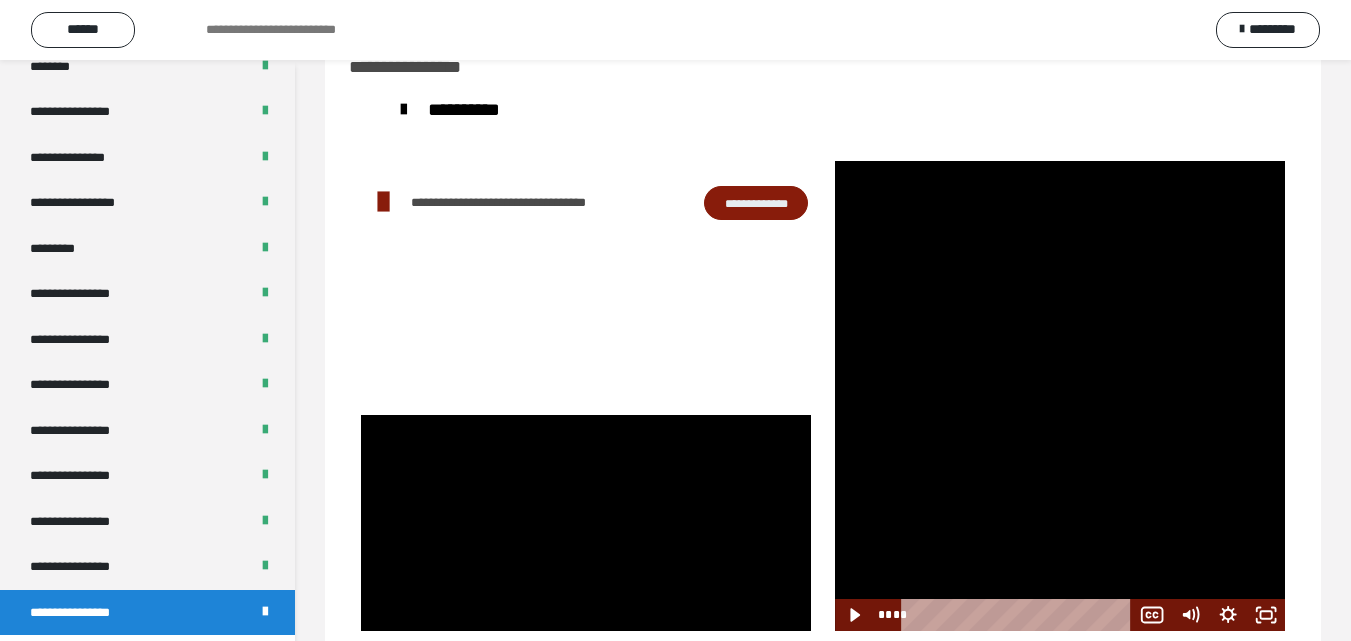 click at bounding box center (1060, 523) 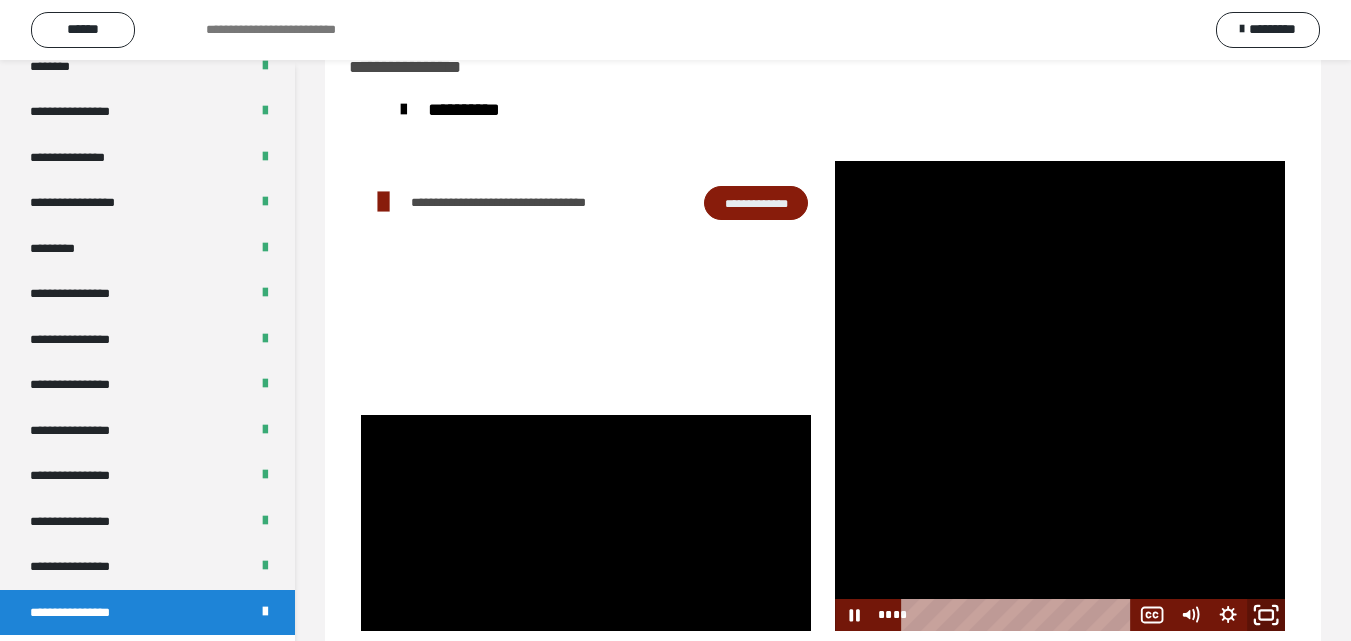 click 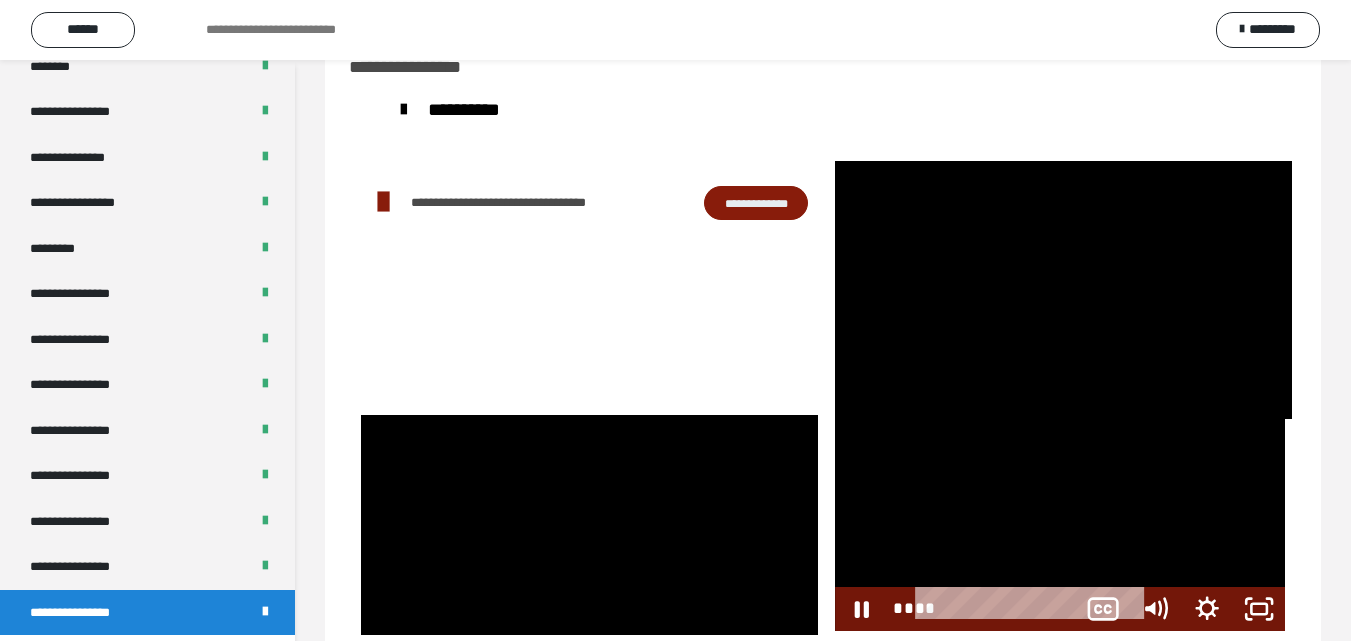scroll, scrollTop: 2487, scrollLeft: 0, axis: vertical 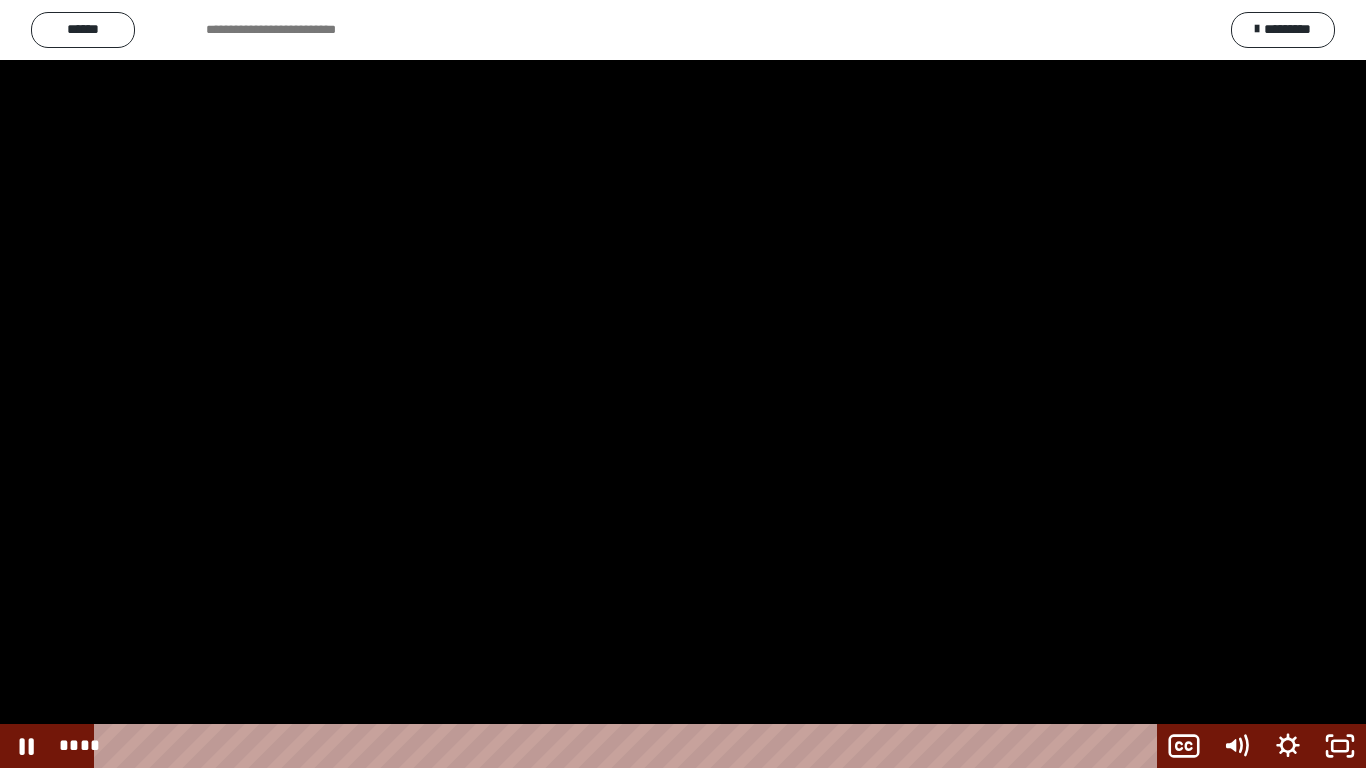 click at bounding box center (683, 384) 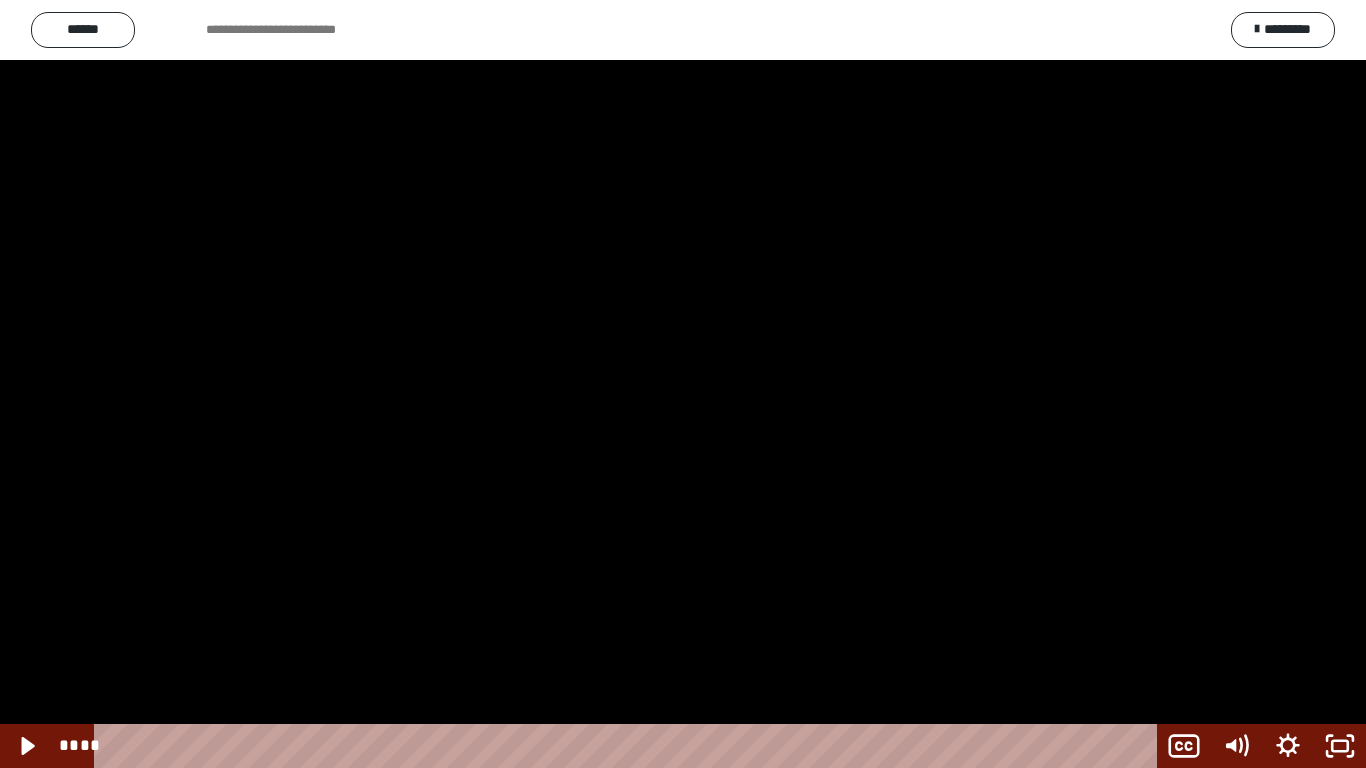 click at bounding box center (683, 384) 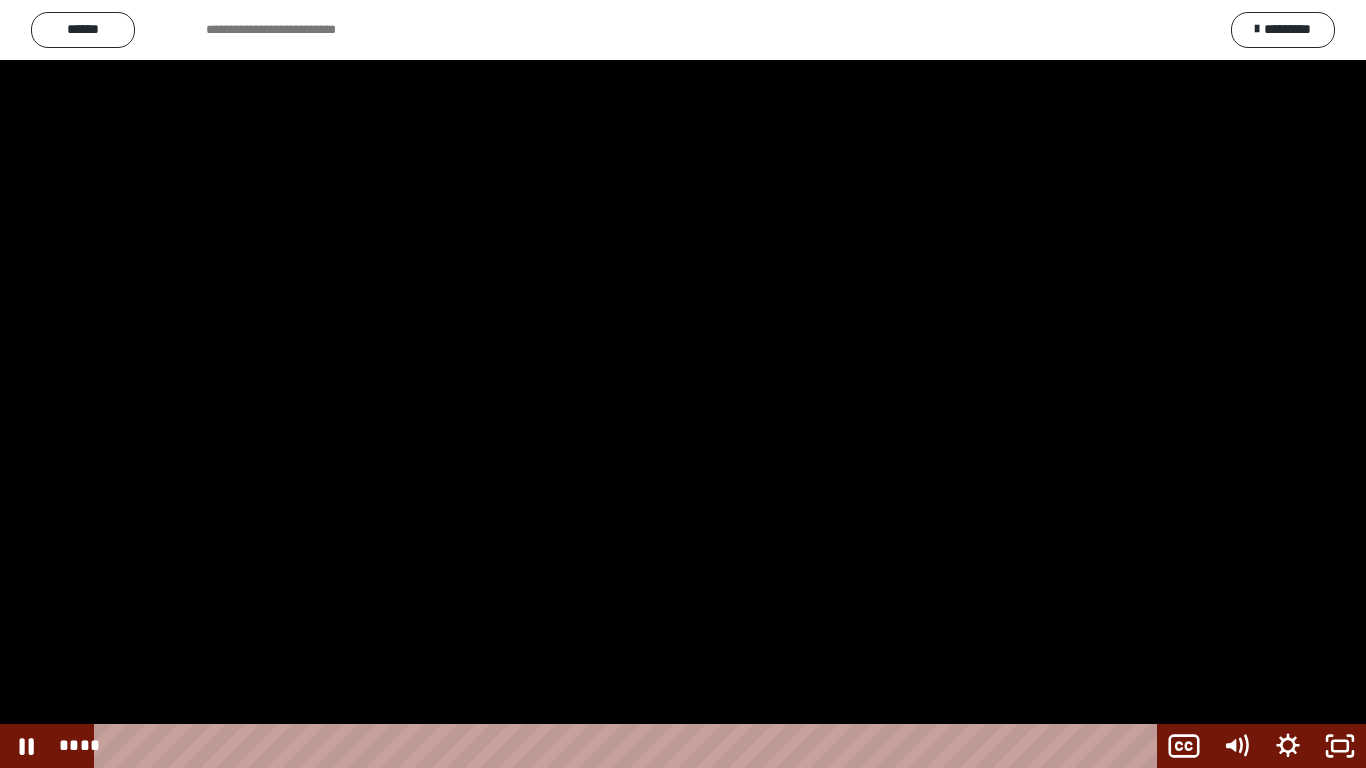click at bounding box center (683, 384) 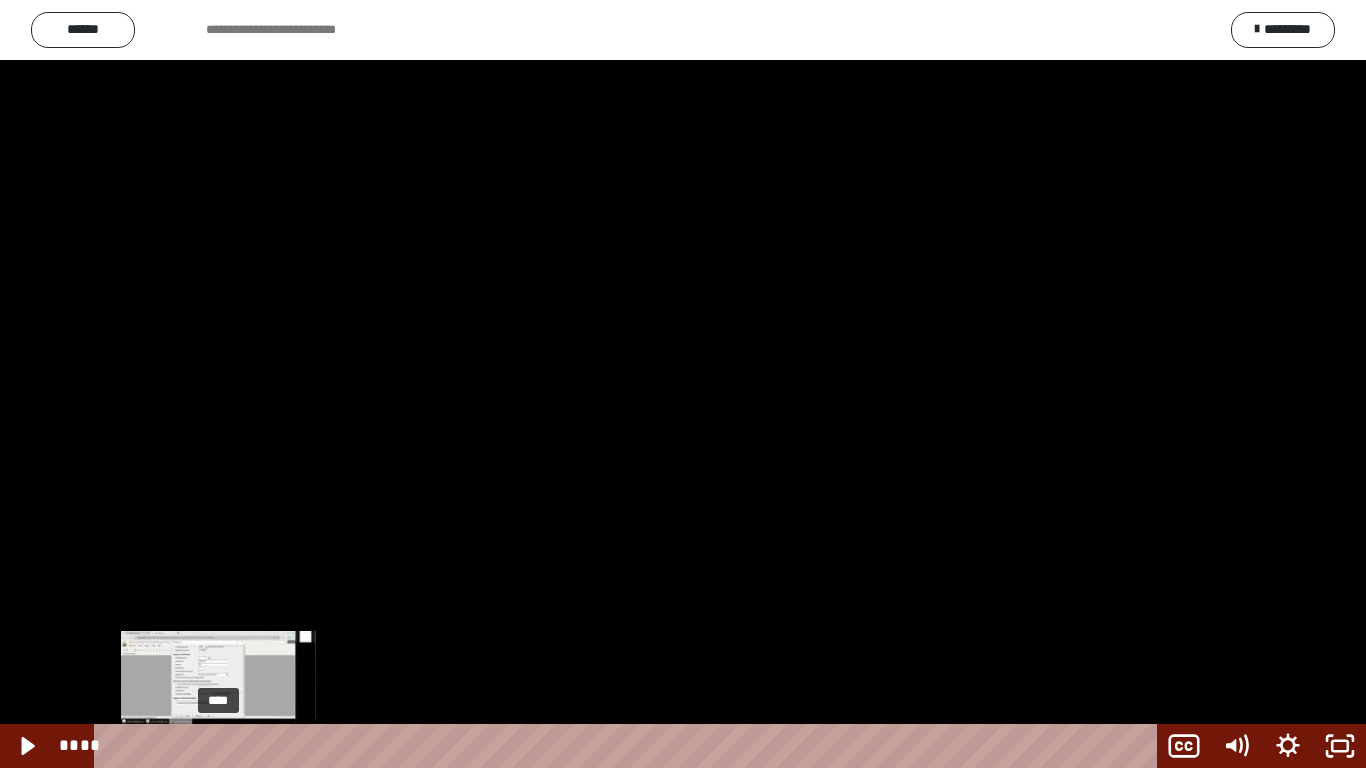 click on "****" at bounding box center [629, 746] 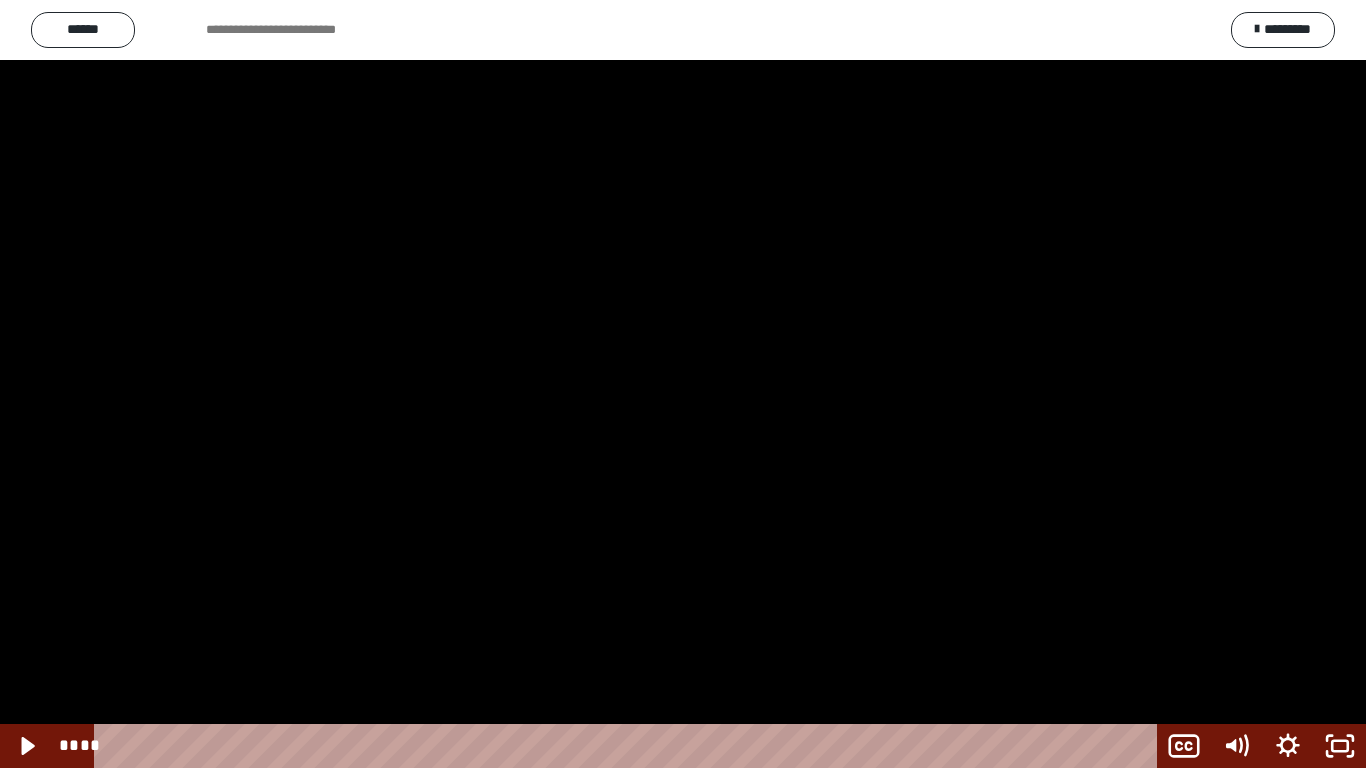 click at bounding box center (683, 384) 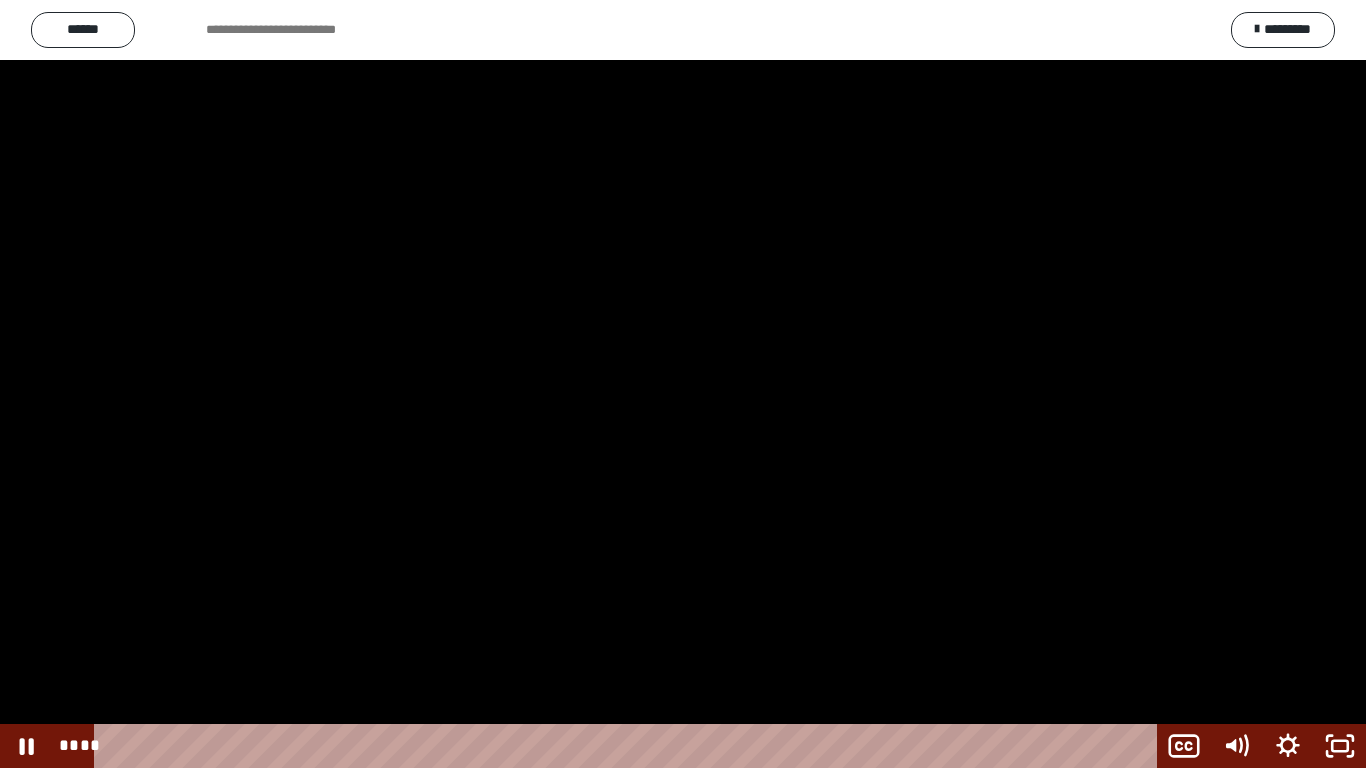 click at bounding box center [683, 384] 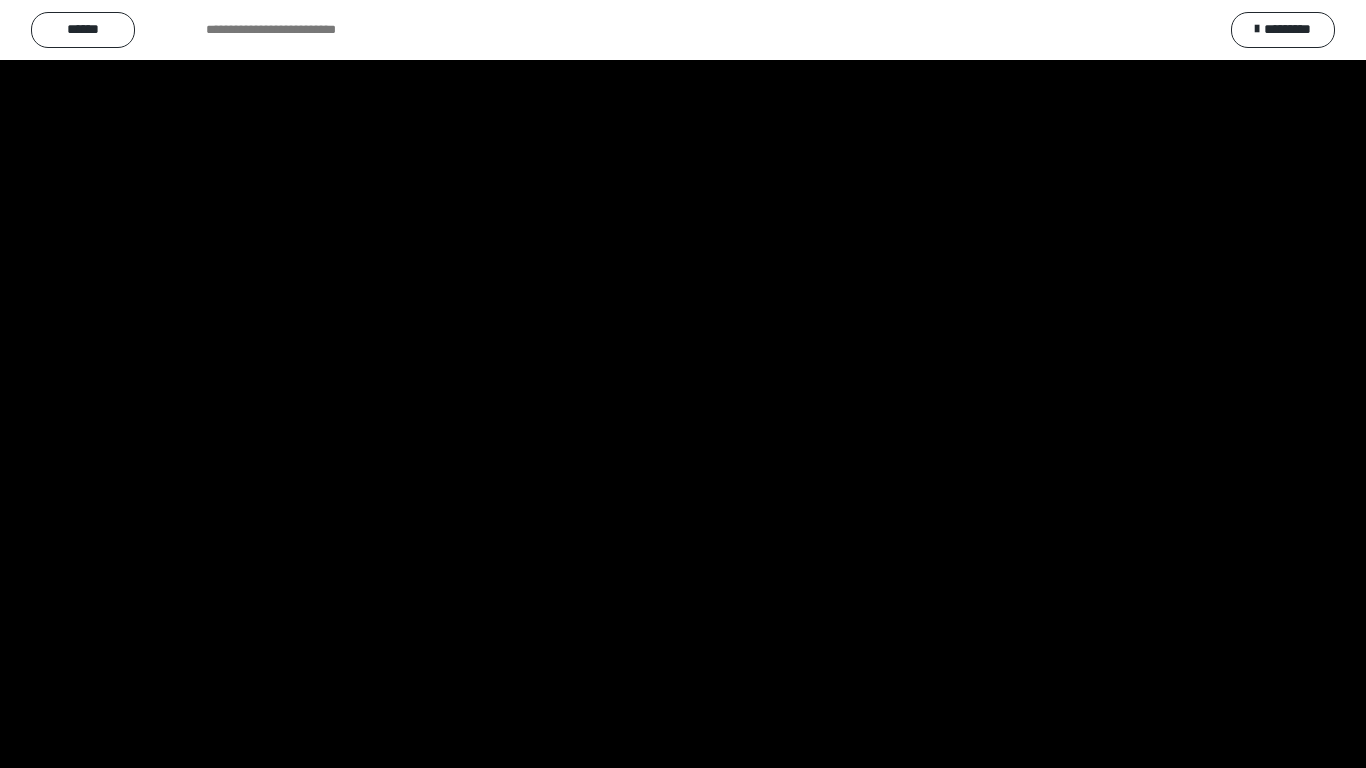 click at bounding box center (683, 384) 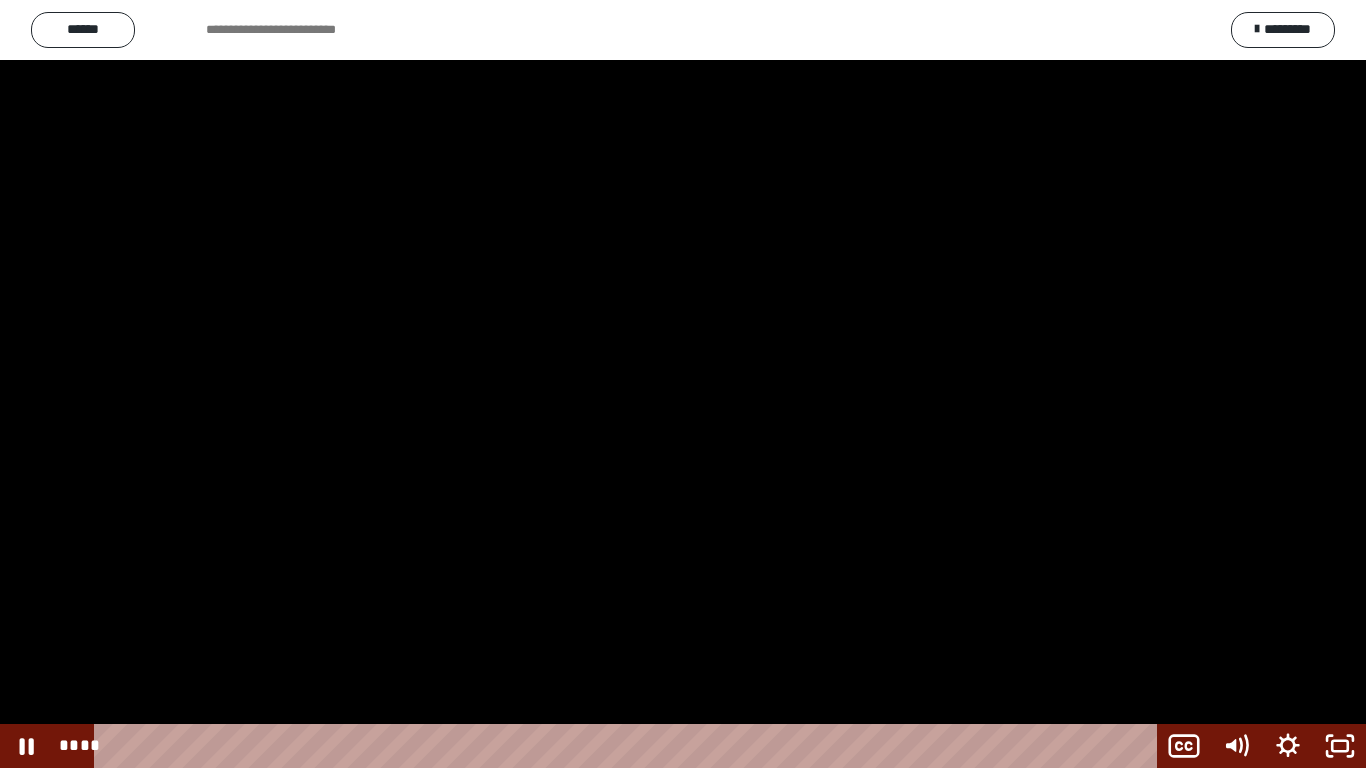 click at bounding box center (683, 384) 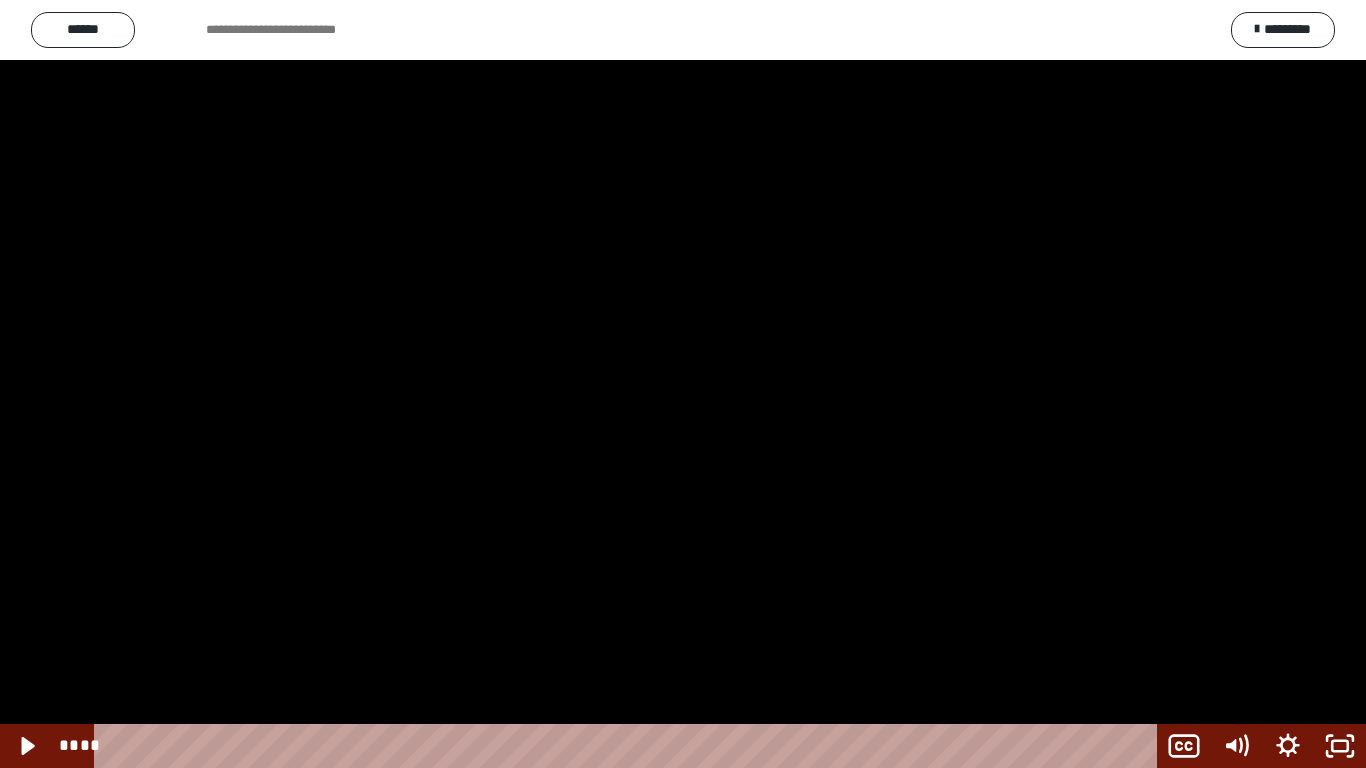 click at bounding box center [683, 384] 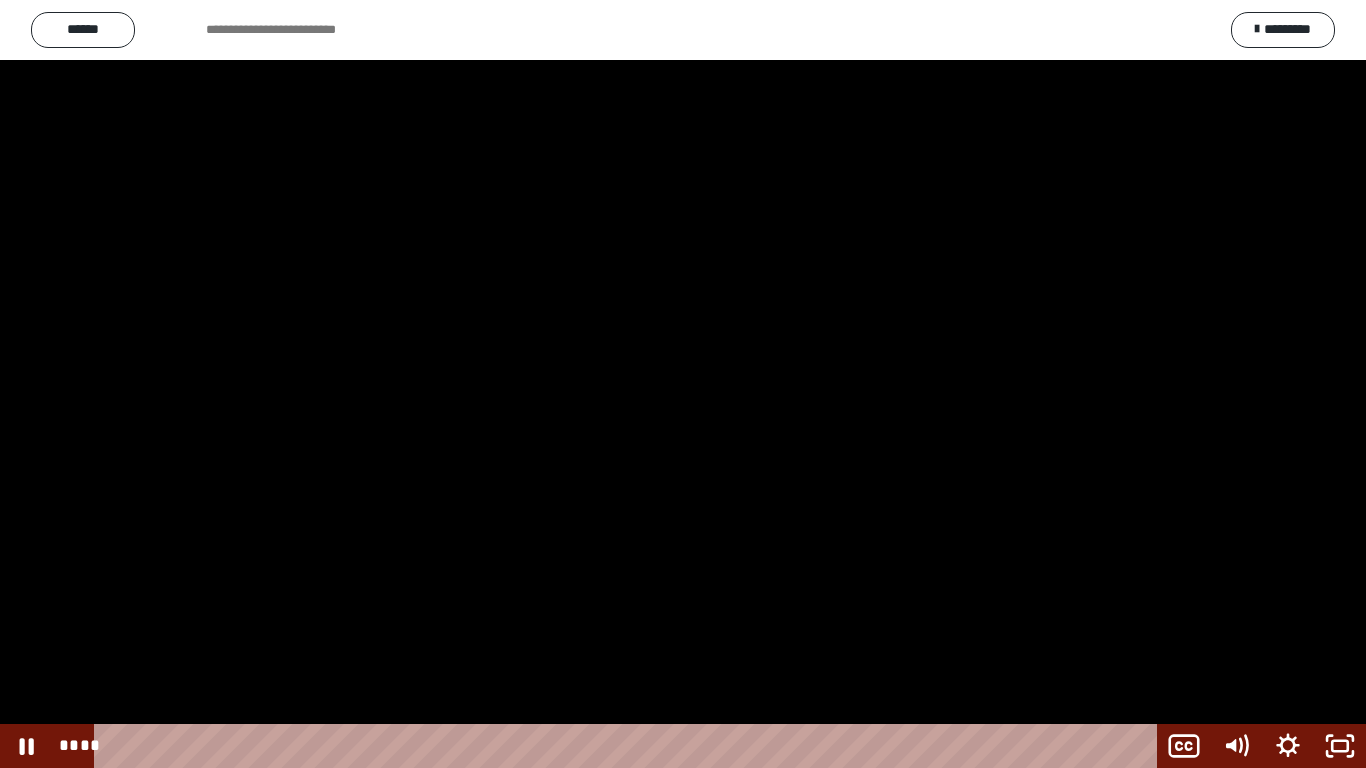 click at bounding box center (683, 384) 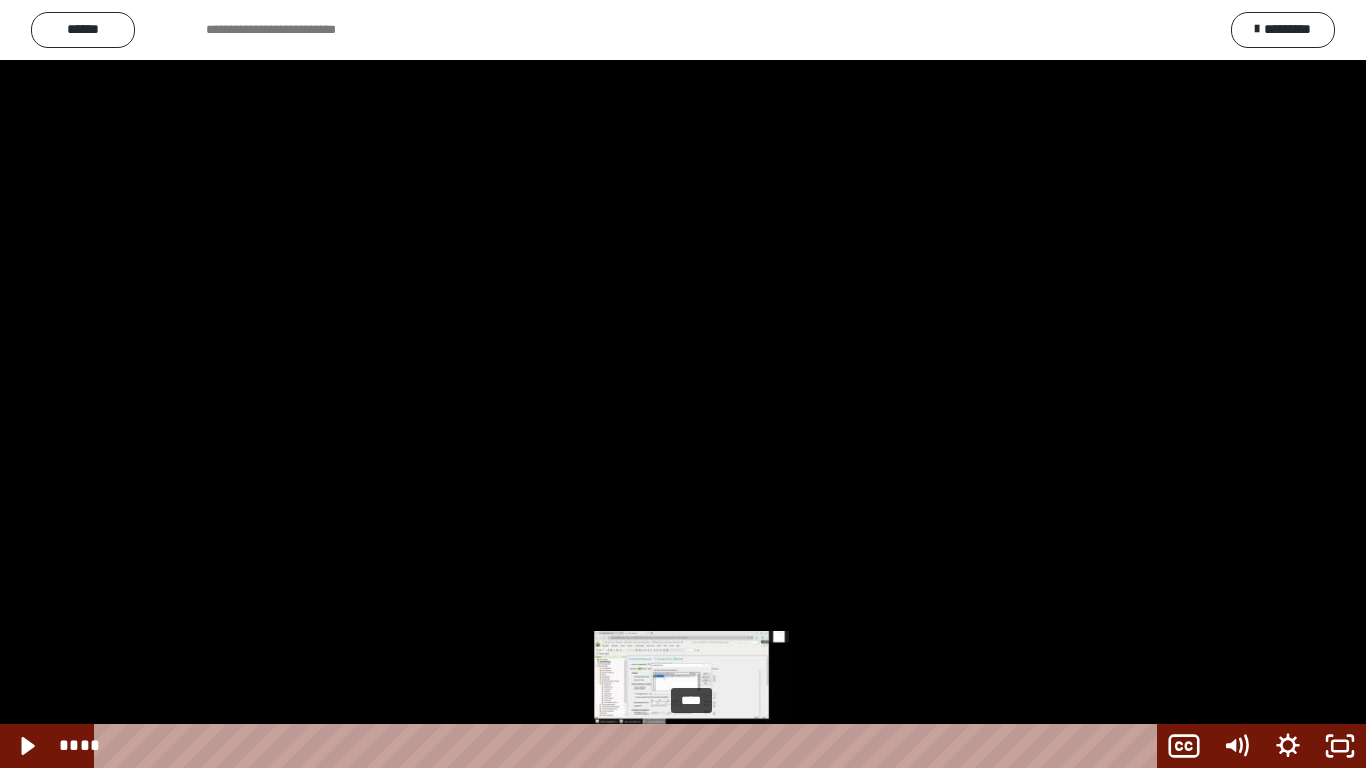 click on "****" at bounding box center [629, 746] 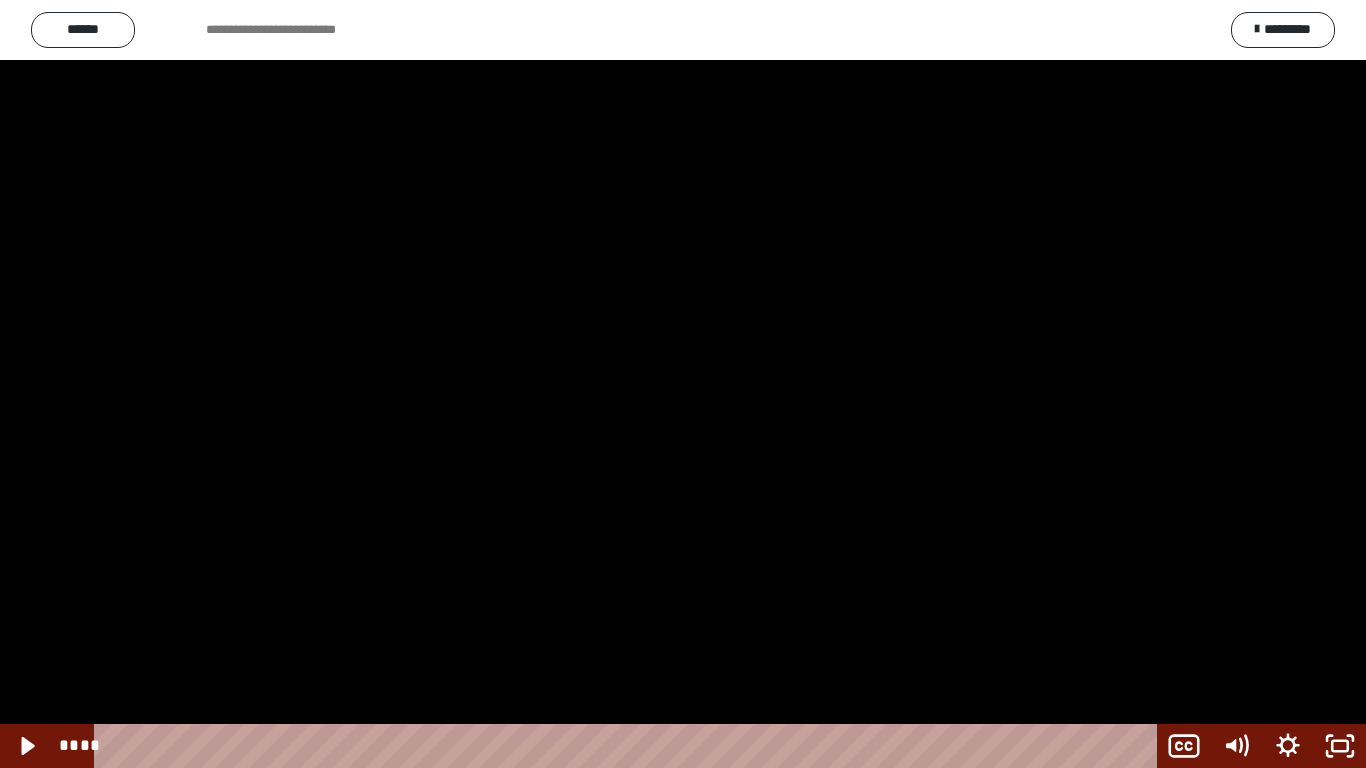 click at bounding box center (683, 384) 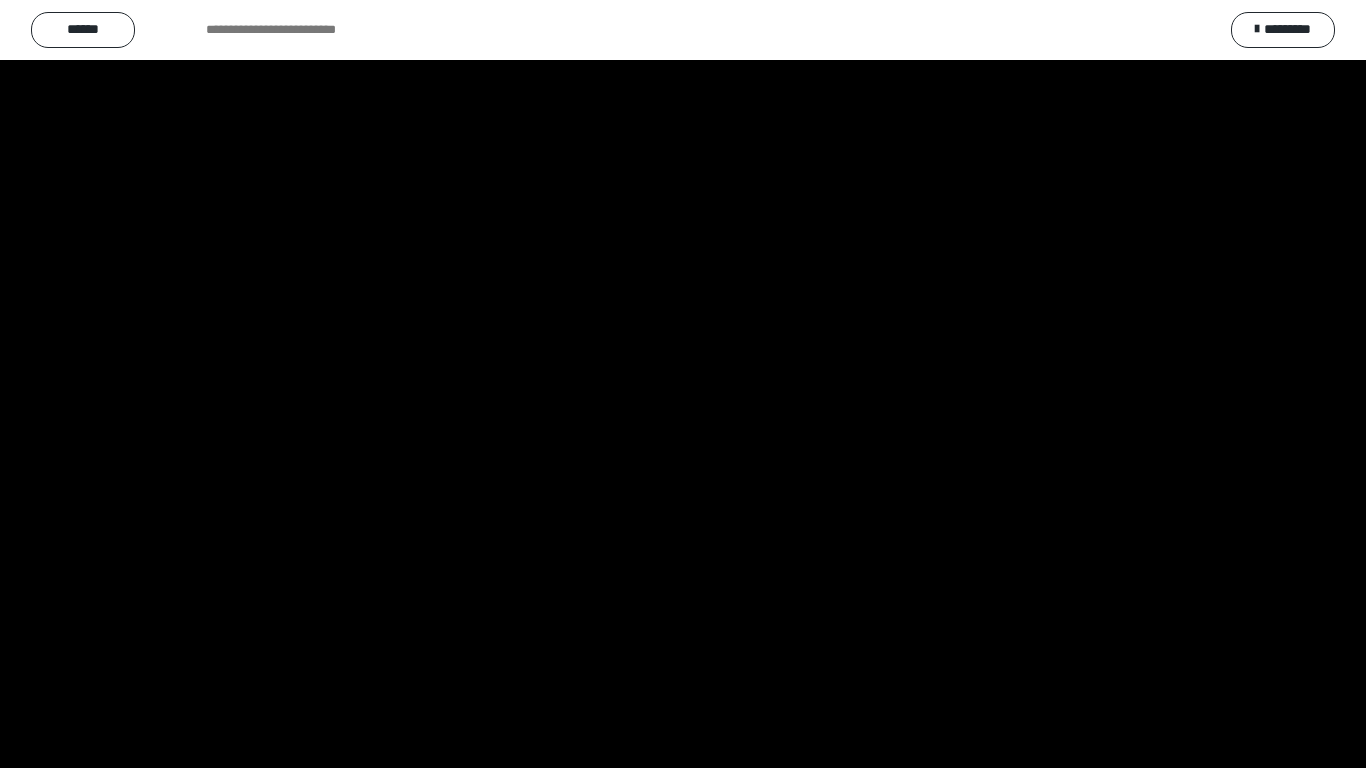 click at bounding box center [683, 384] 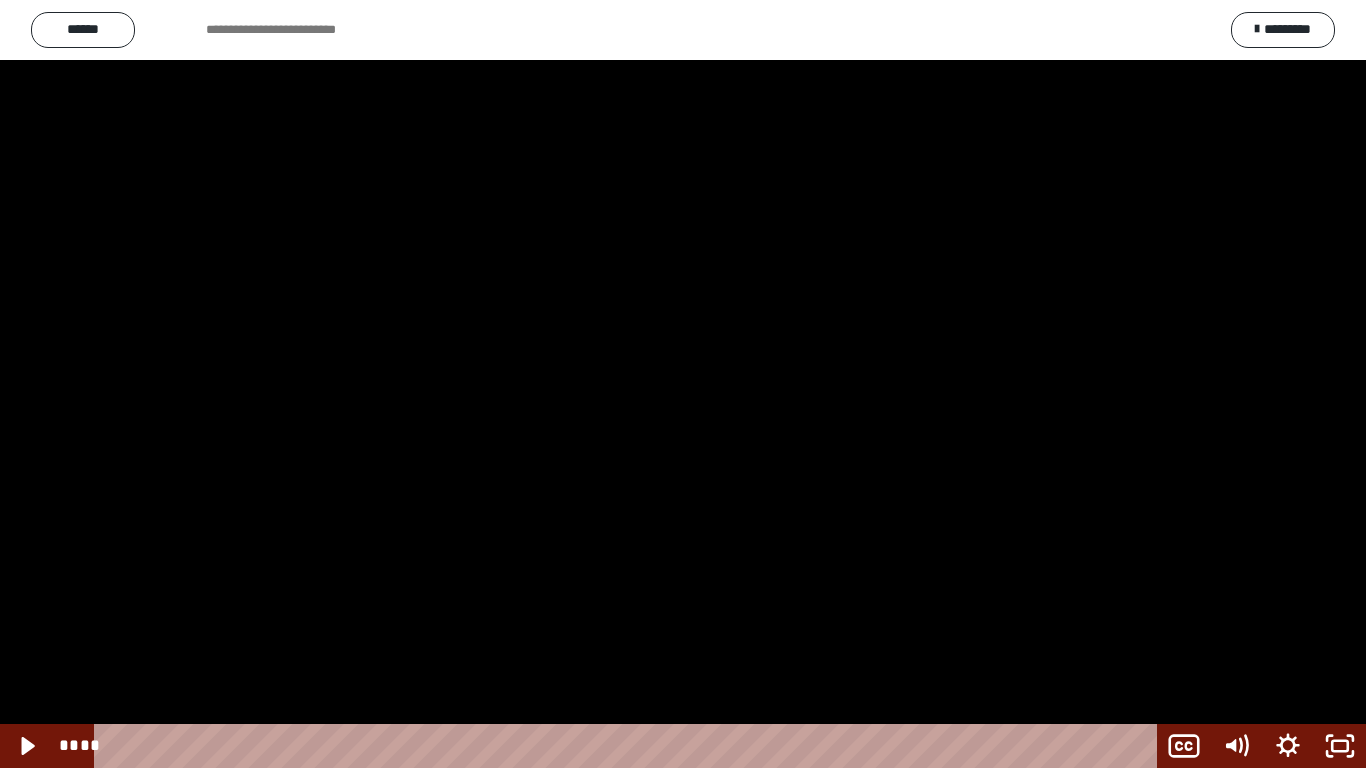 click at bounding box center [683, 384] 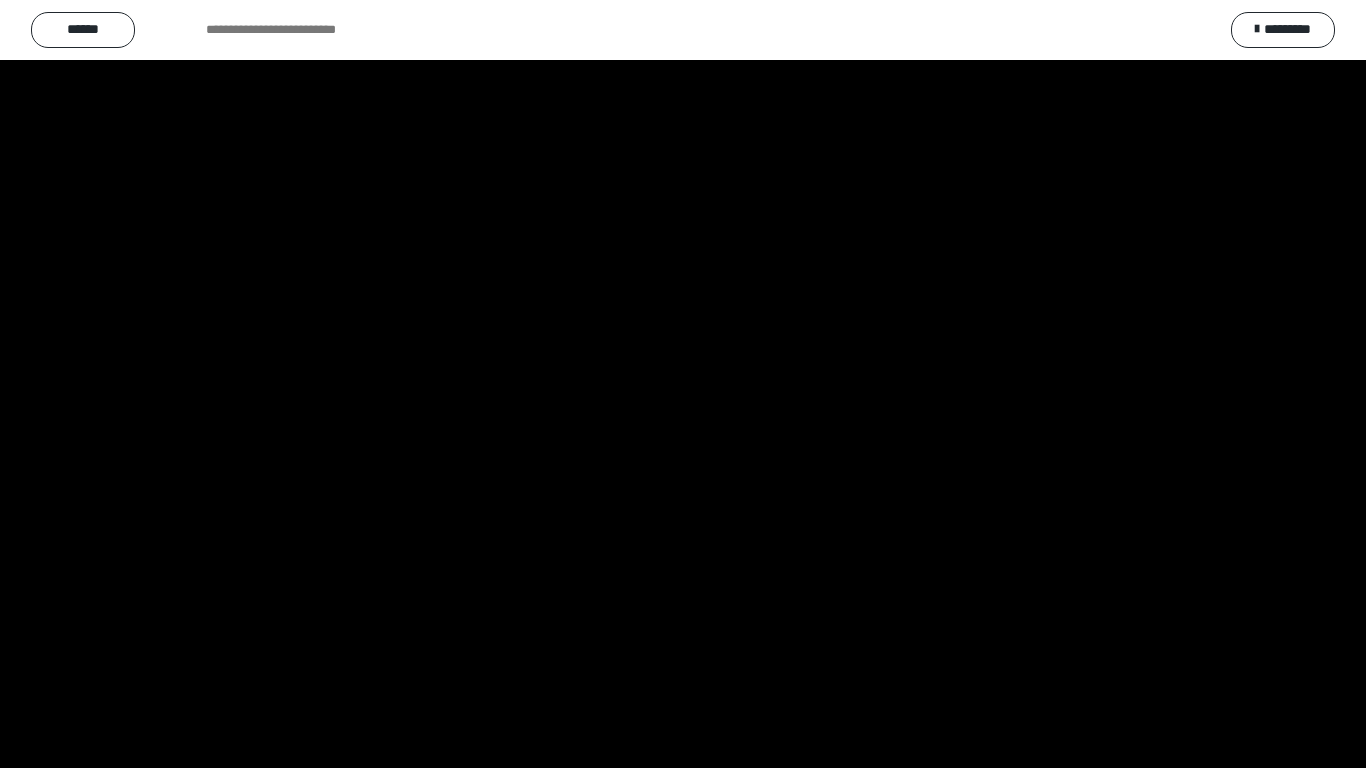 click at bounding box center (683, 384) 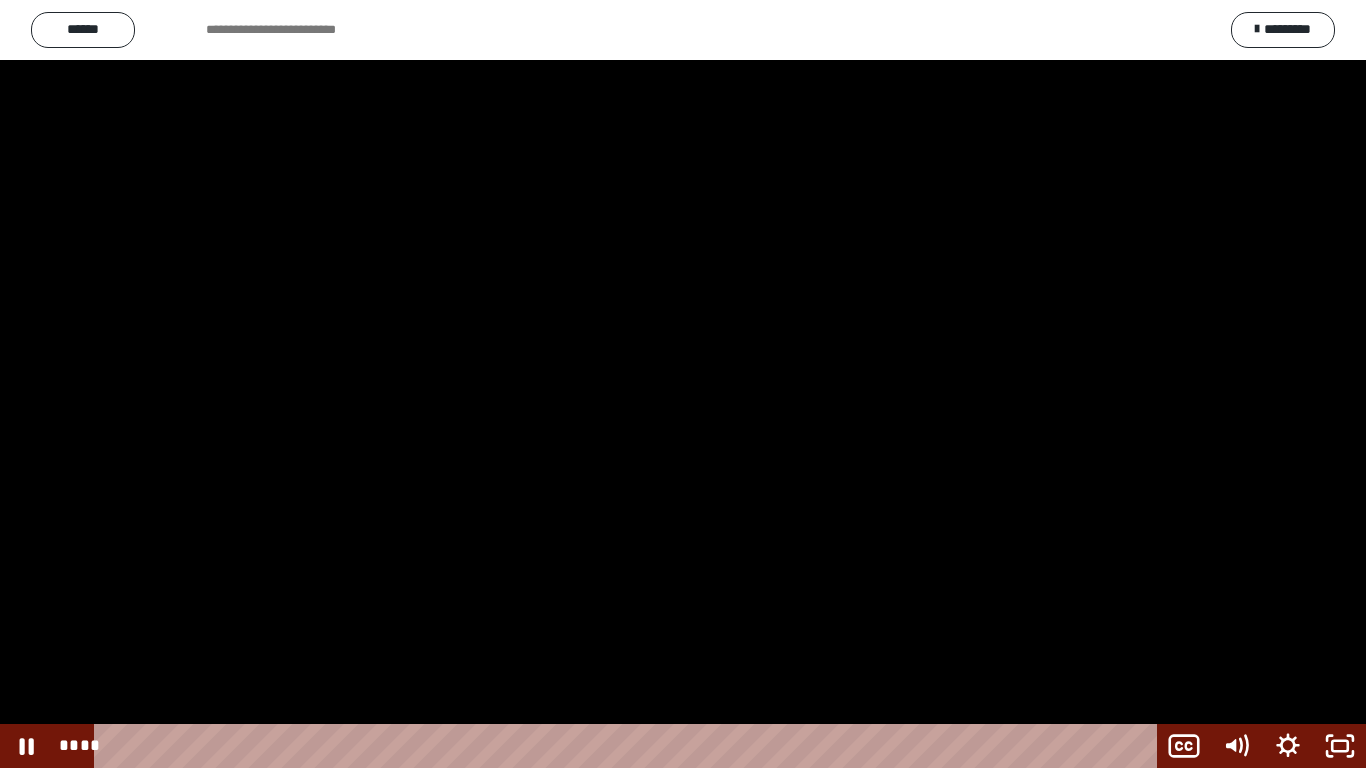 click at bounding box center (683, 384) 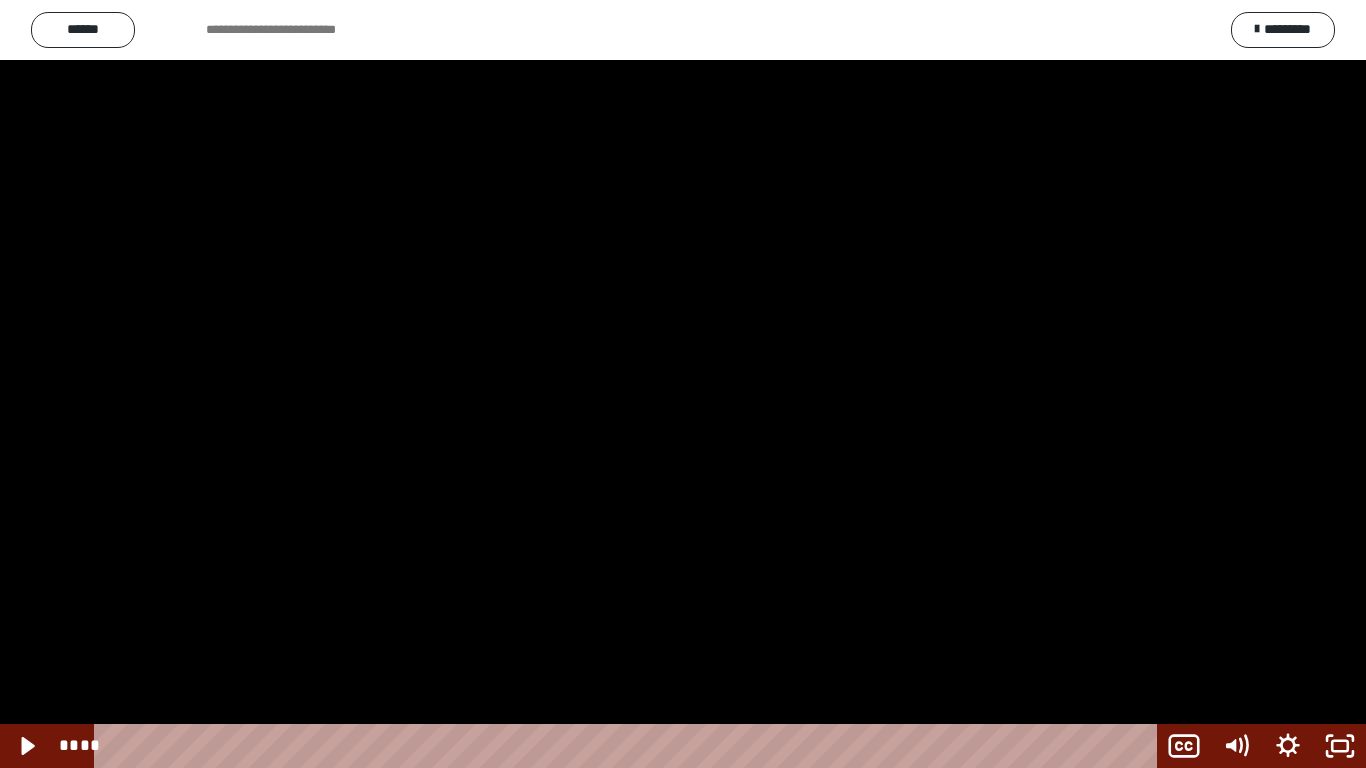 click at bounding box center [683, 384] 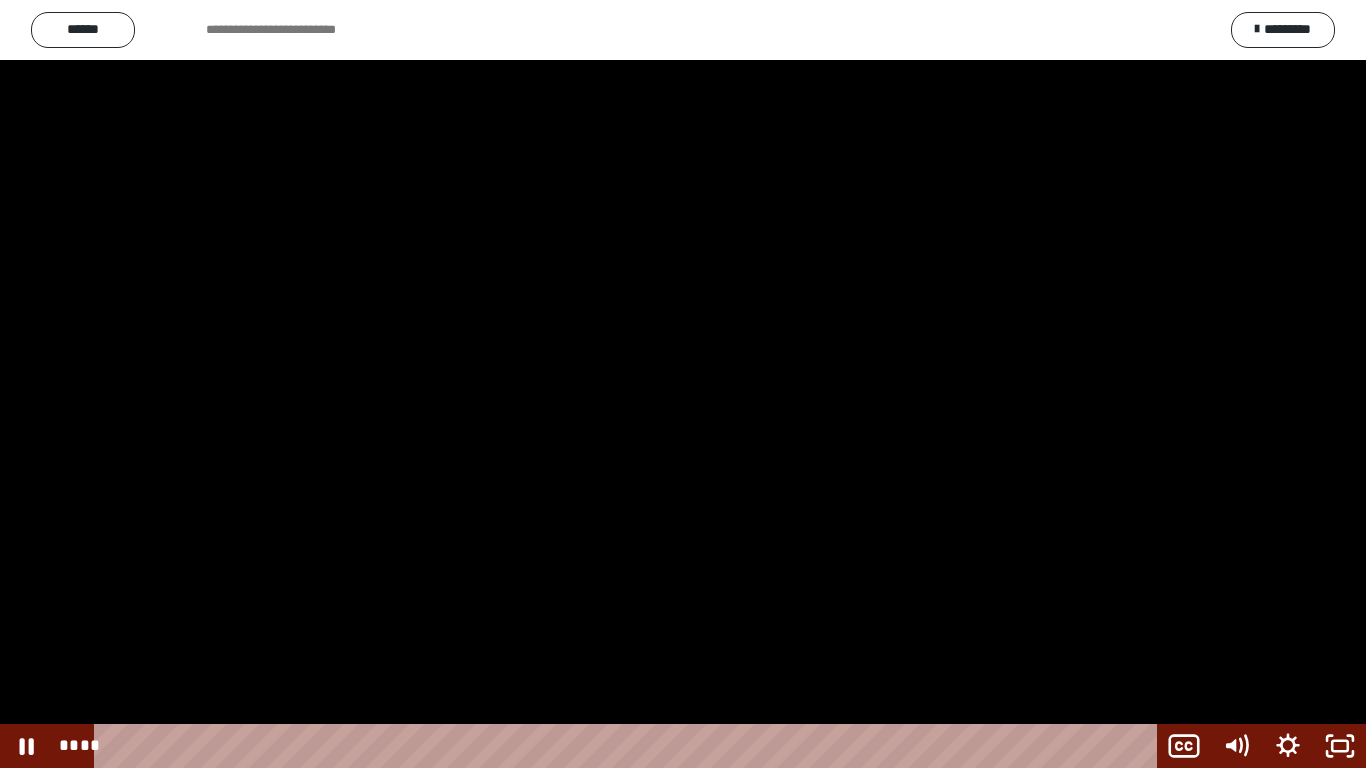 click at bounding box center [683, 384] 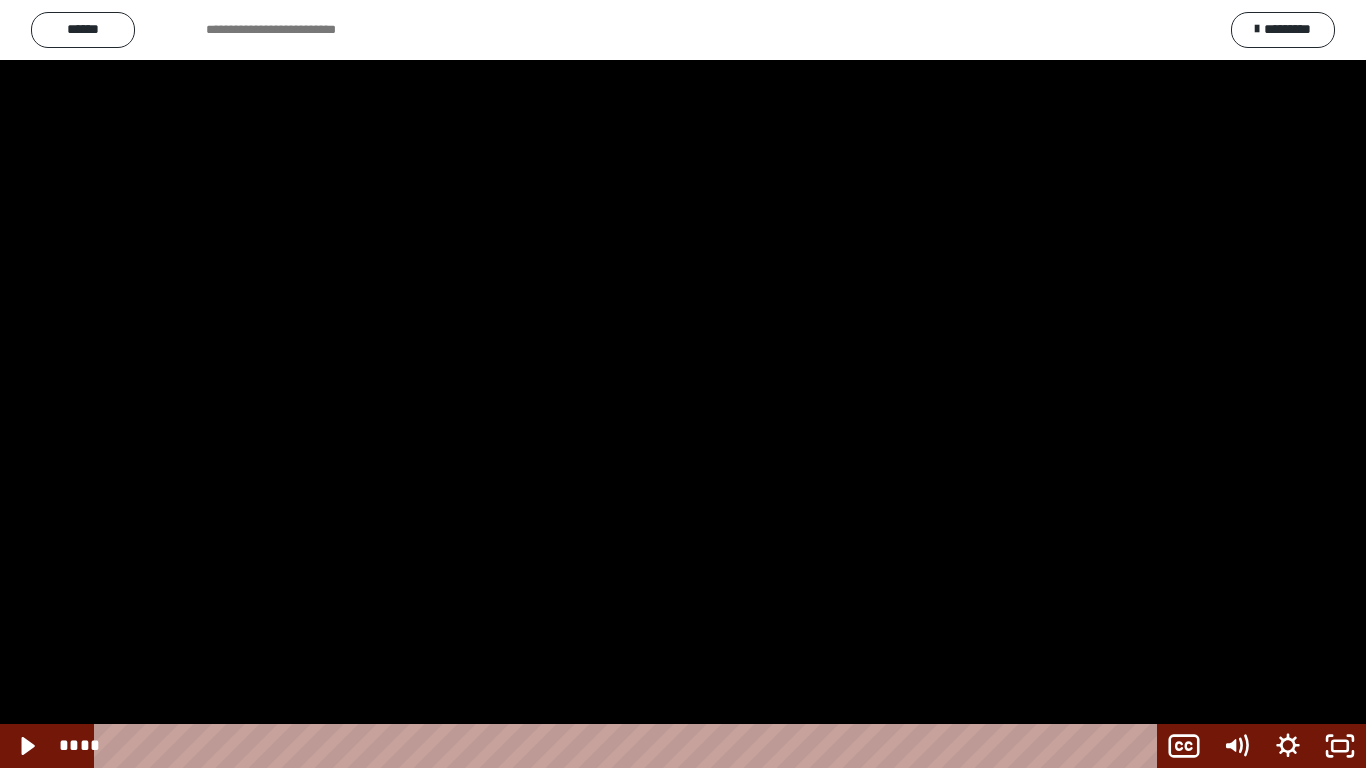 click at bounding box center [683, 384] 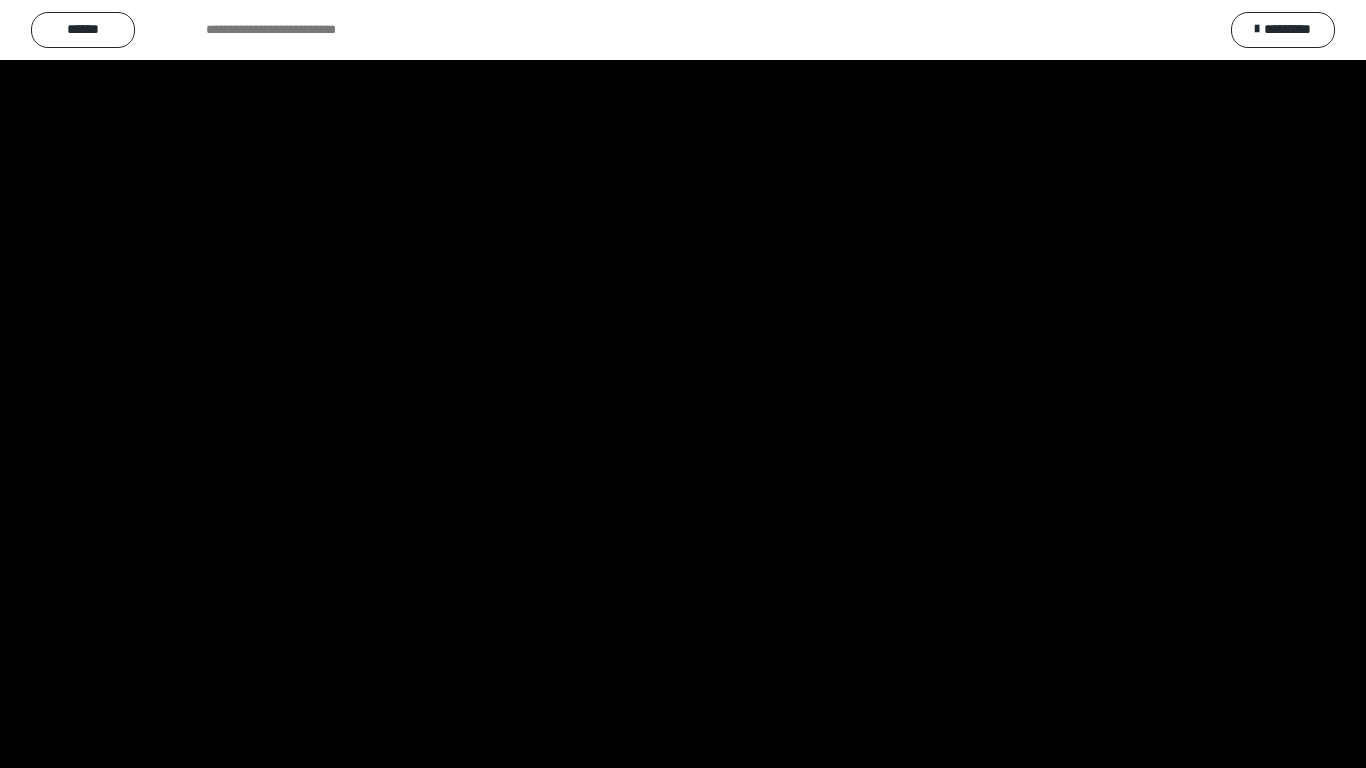 click at bounding box center [683, 384] 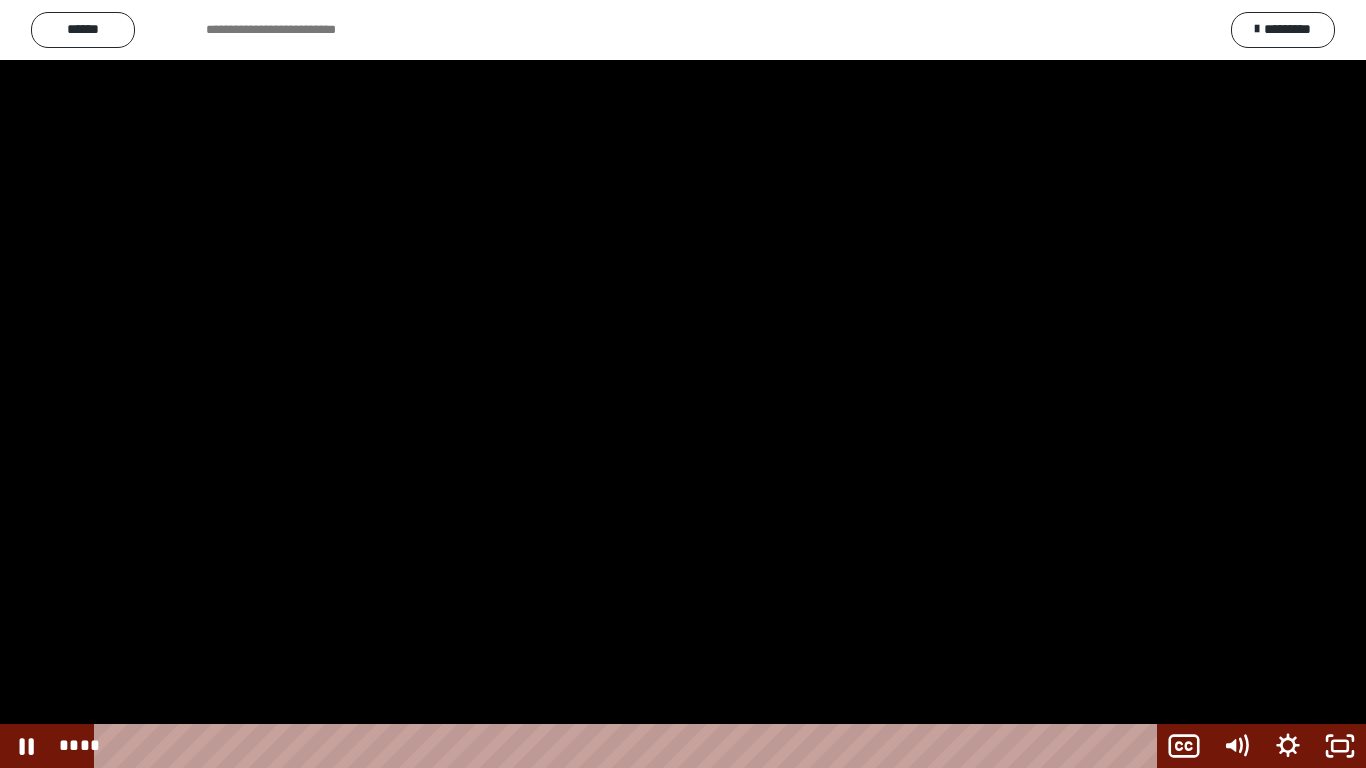 click at bounding box center (683, 384) 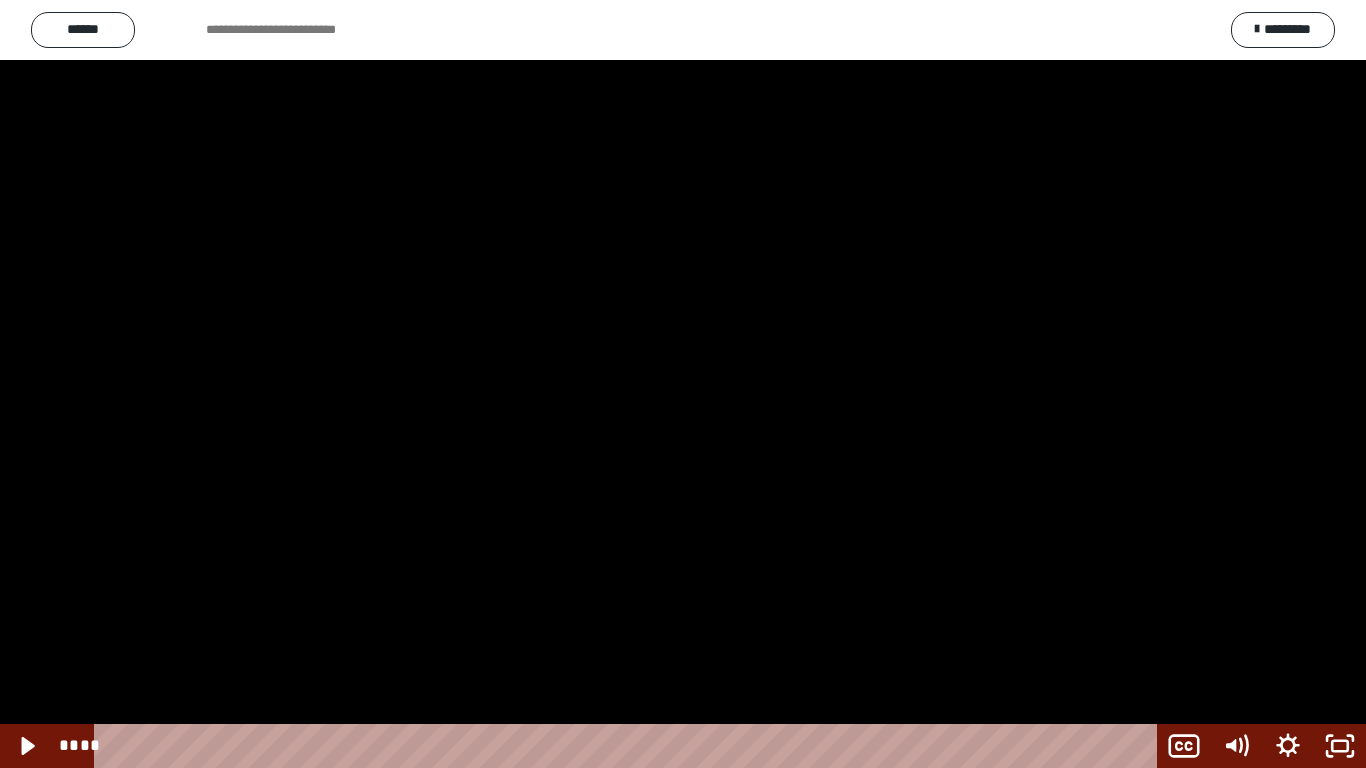 click at bounding box center (683, 384) 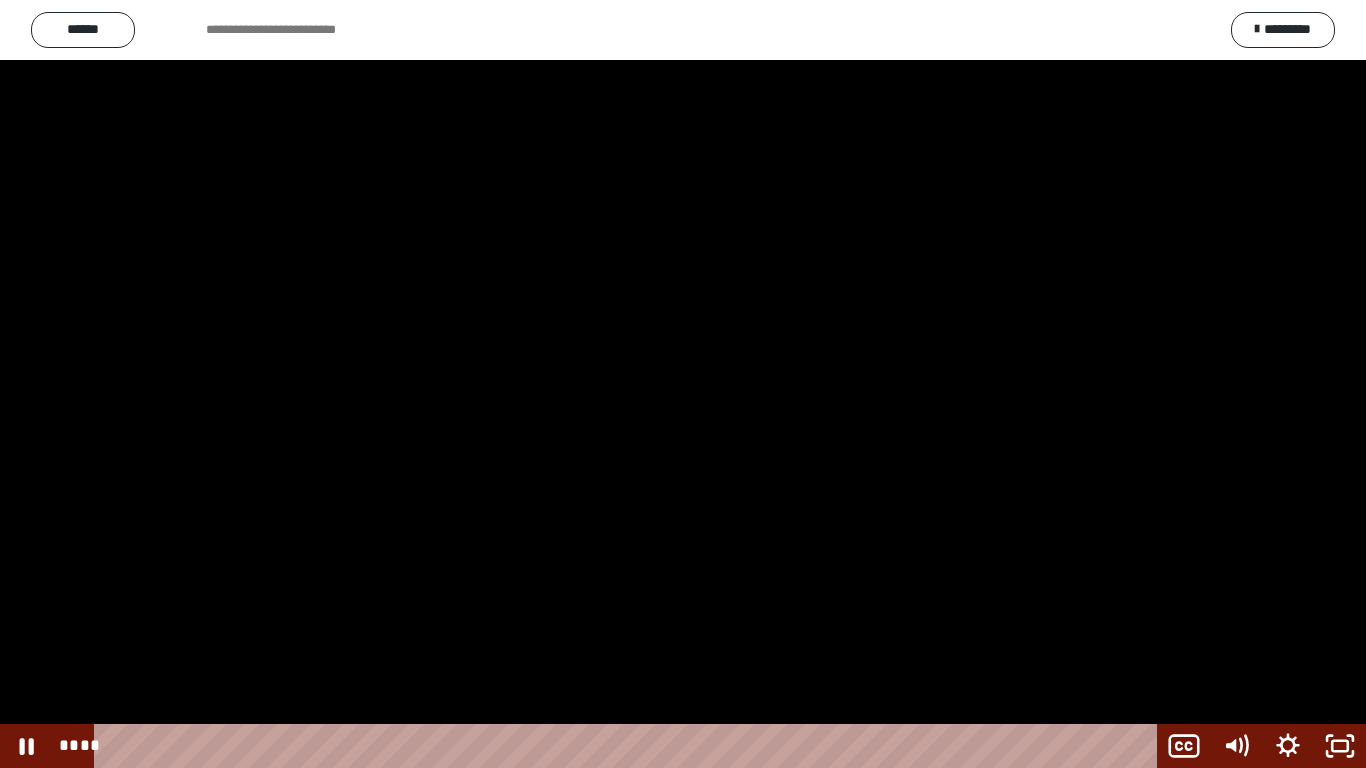 click at bounding box center (683, 384) 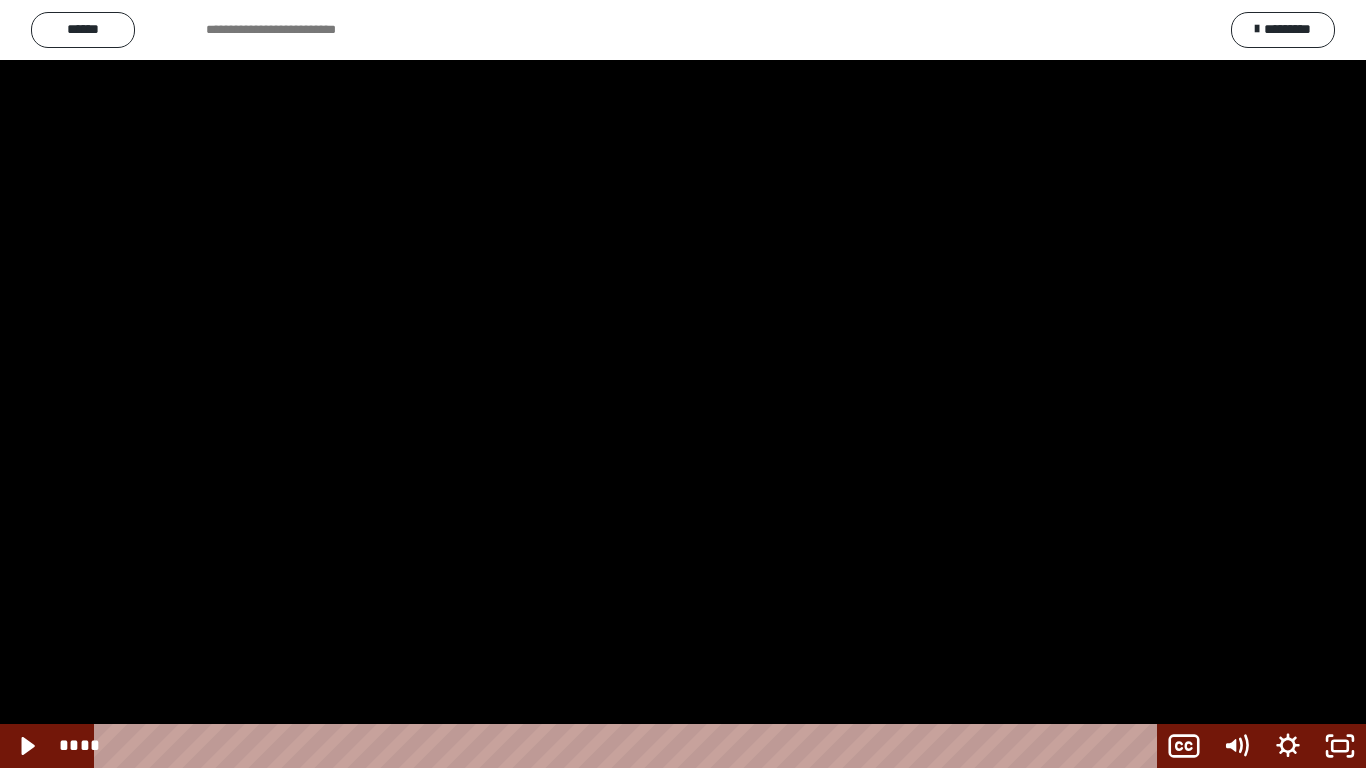 click at bounding box center (683, 384) 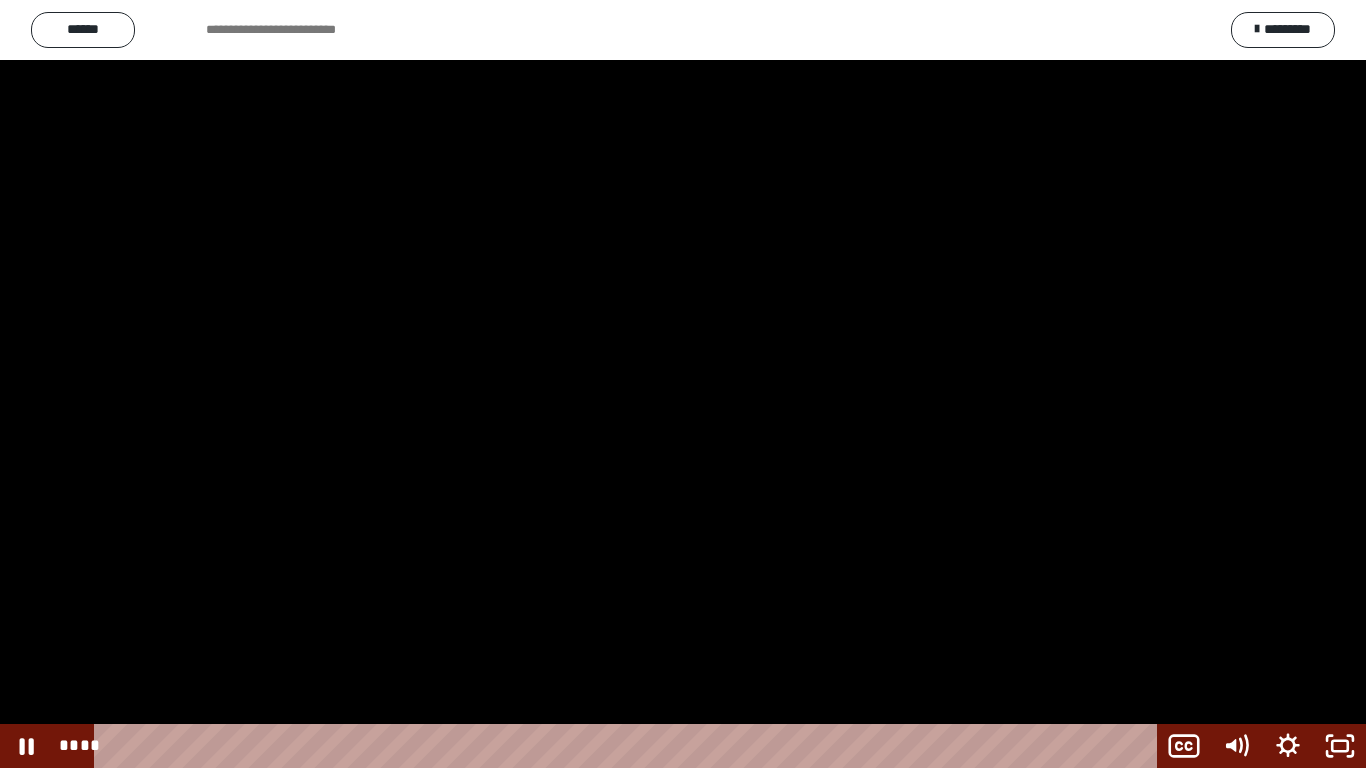click at bounding box center (683, 384) 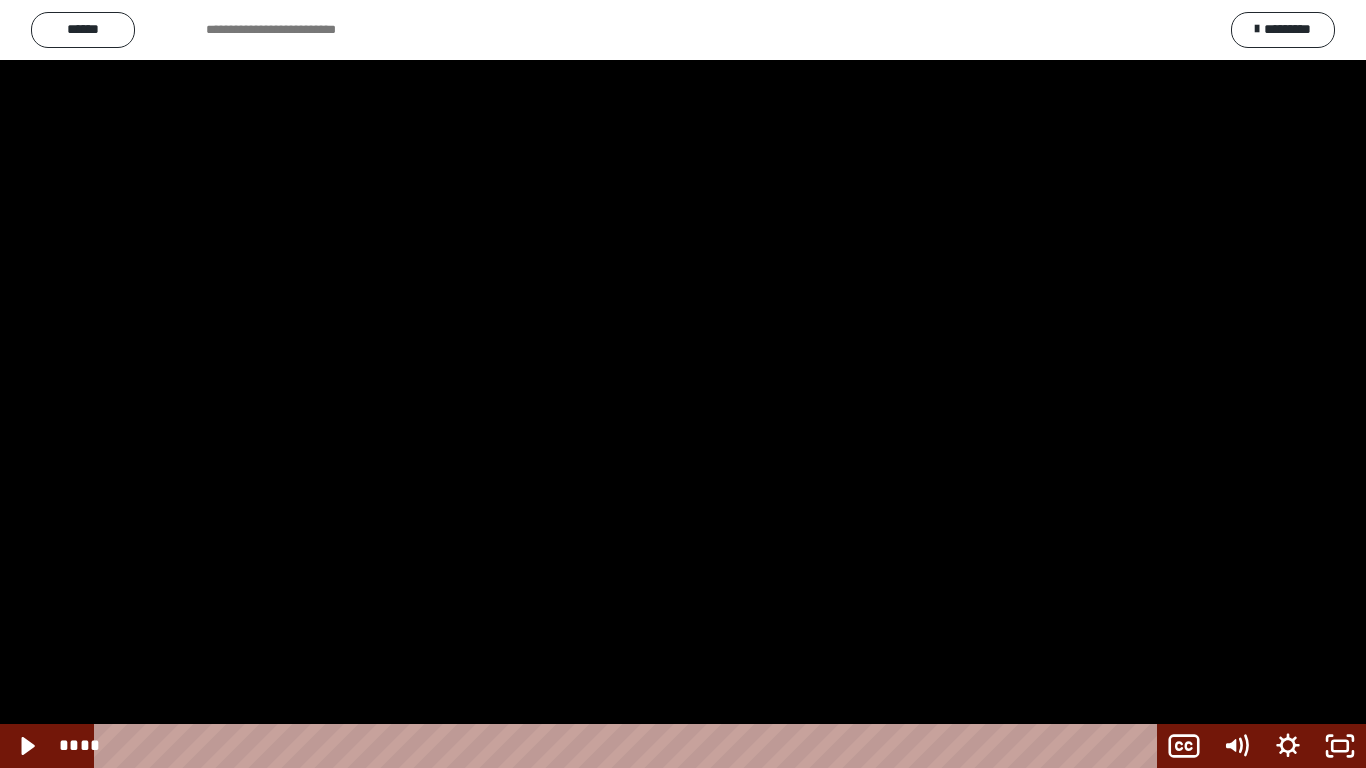 click at bounding box center [683, 384] 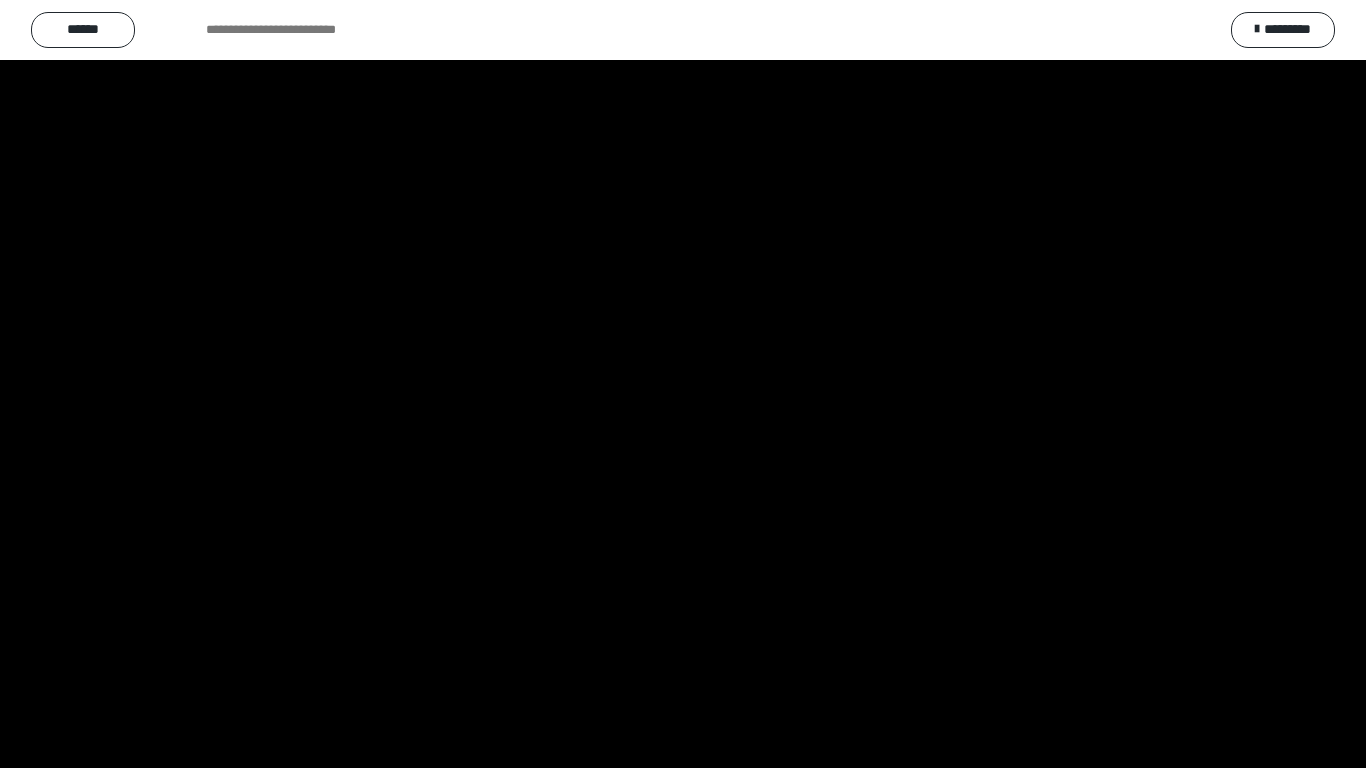click at bounding box center [683, 384] 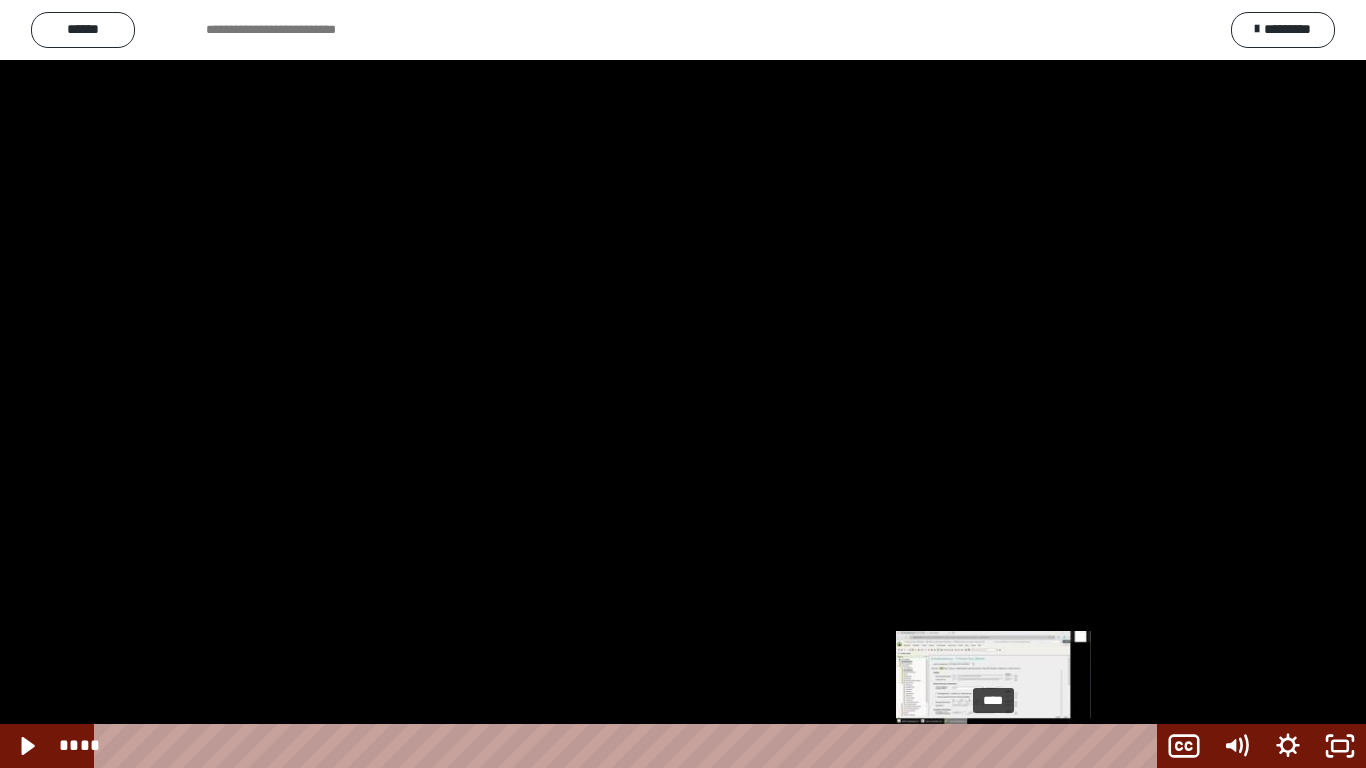 click on "****" at bounding box center (629, 746) 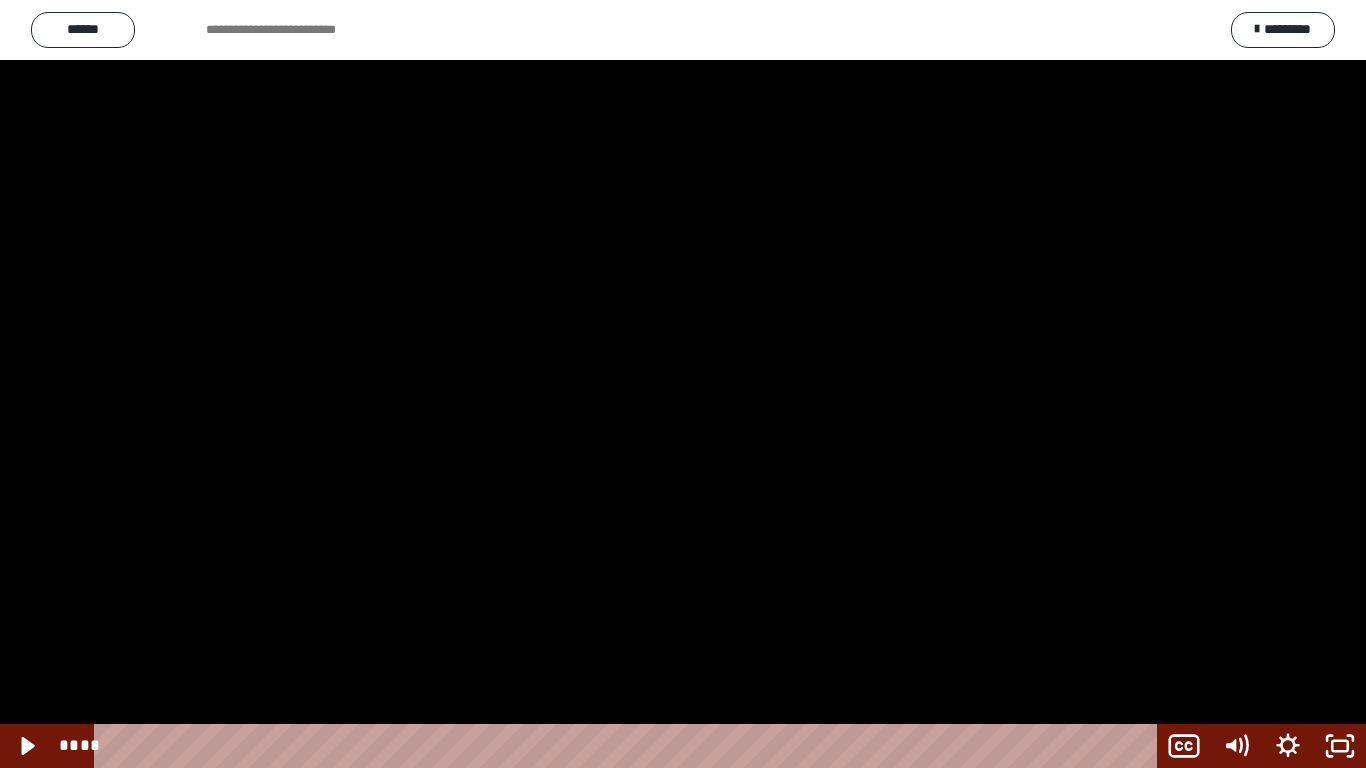 click at bounding box center (683, 384) 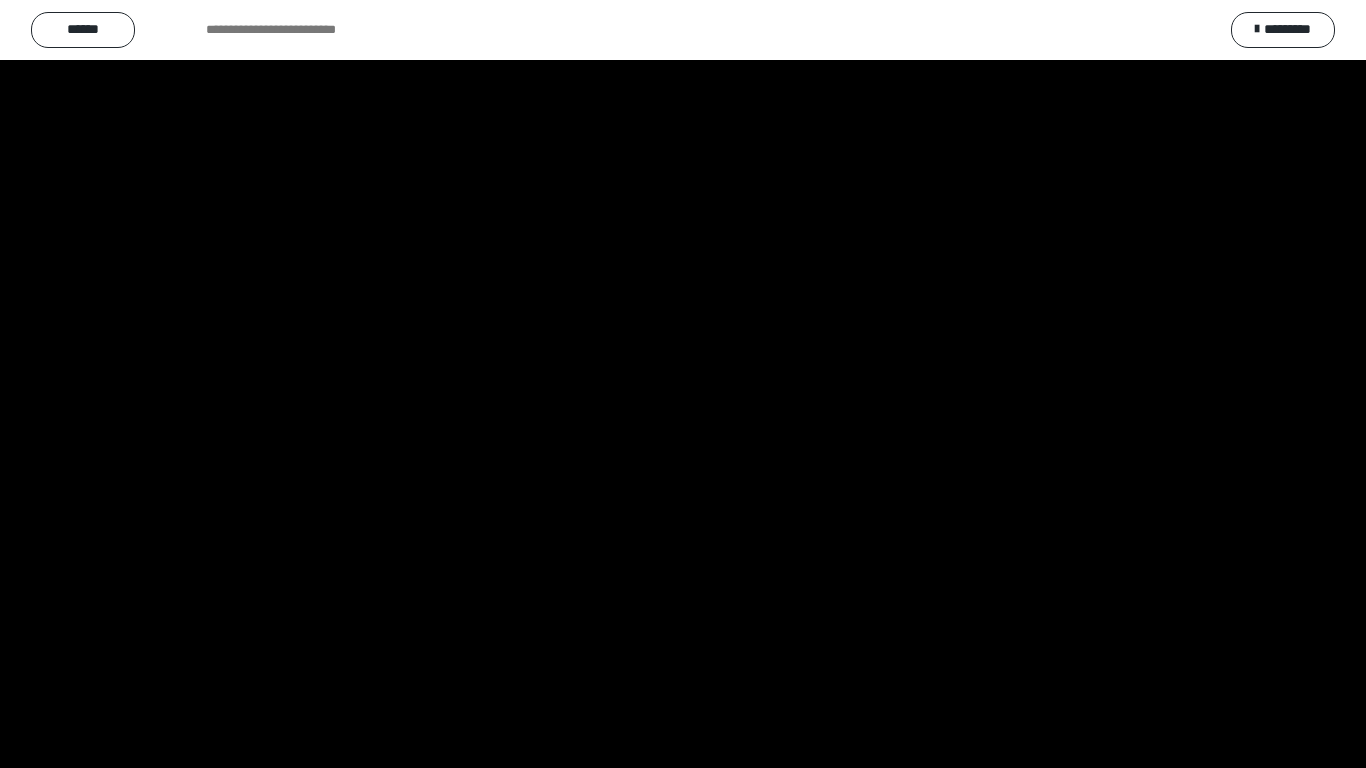 click at bounding box center (683, 384) 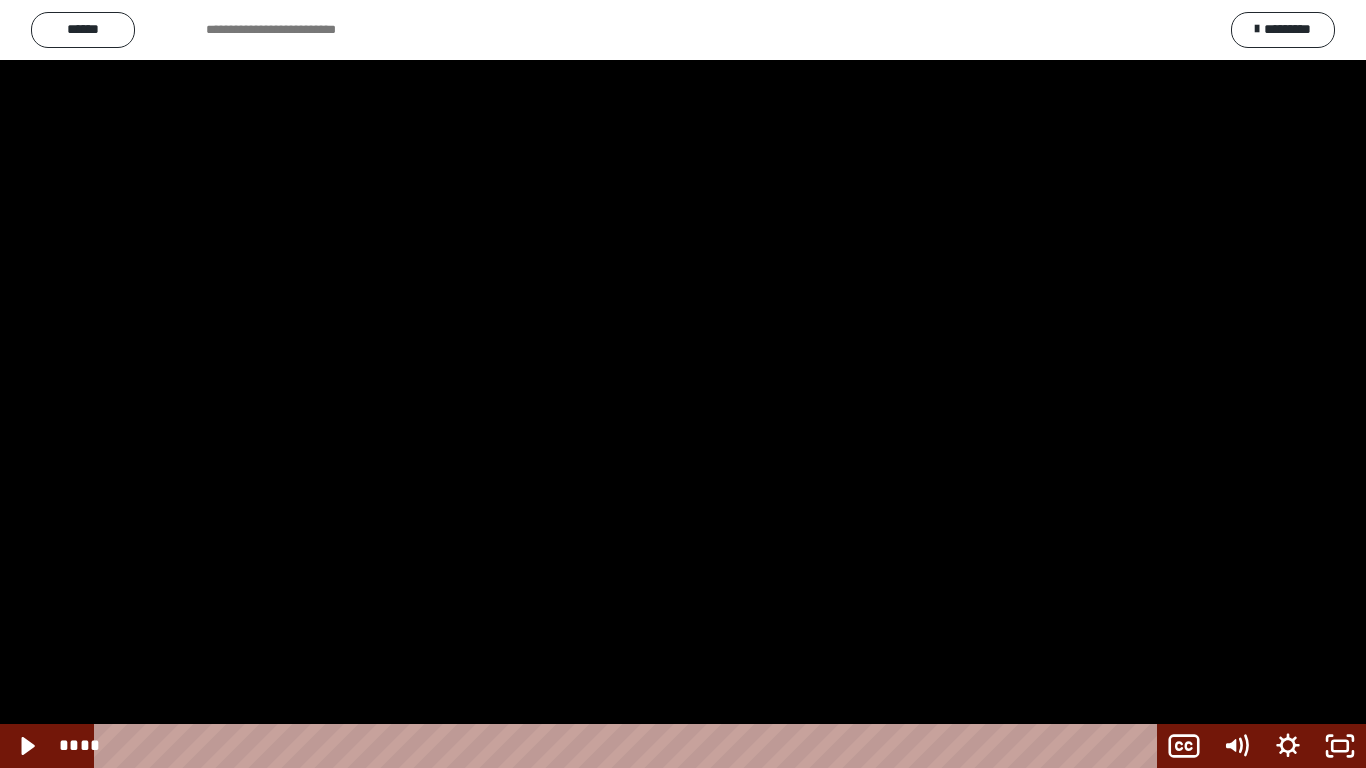click at bounding box center (683, 384) 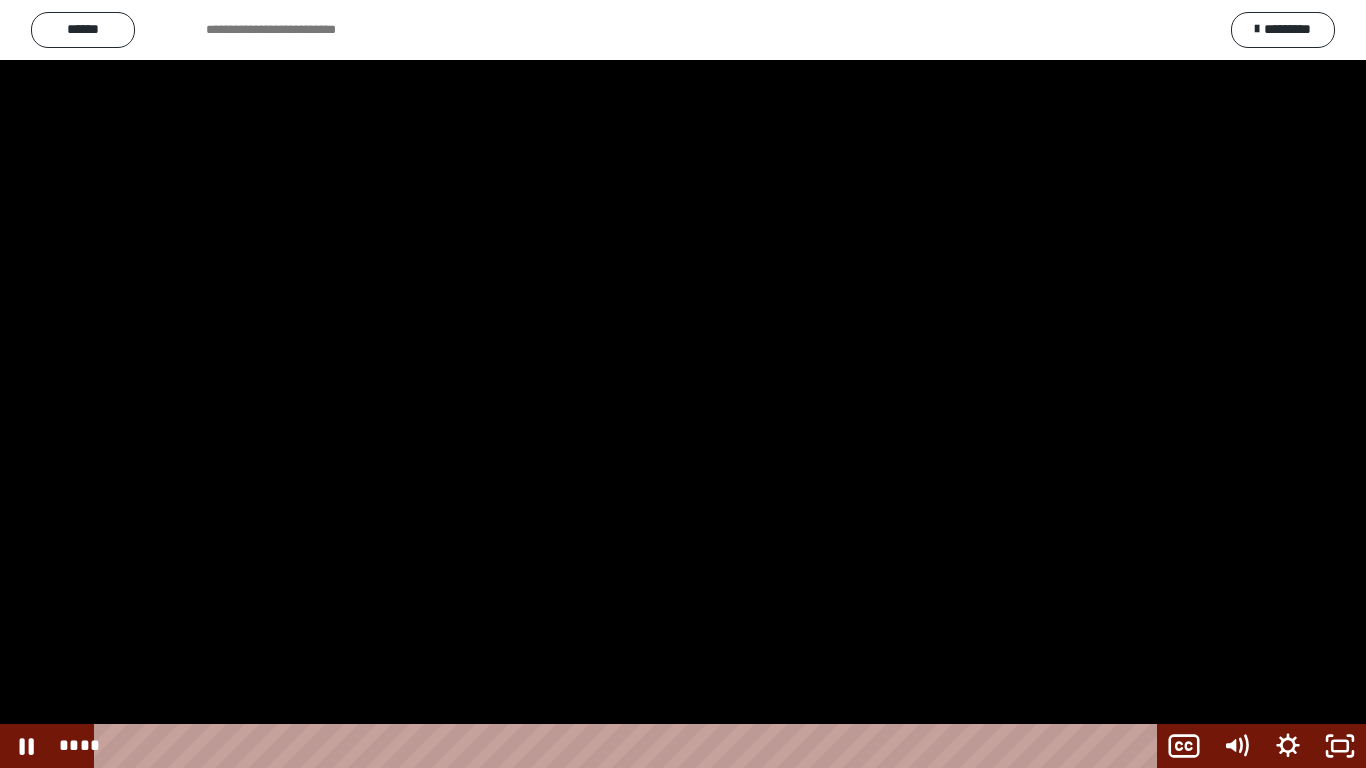 click at bounding box center (683, 384) 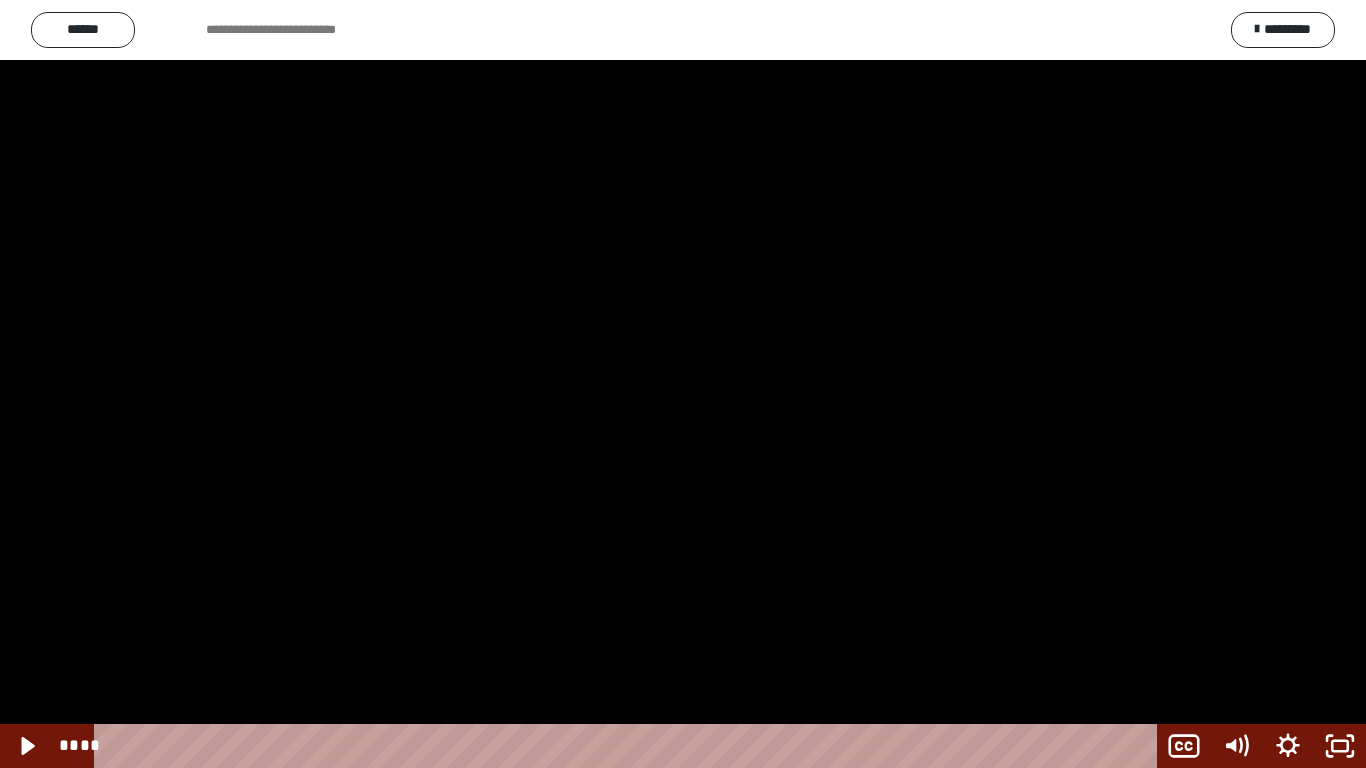 click at bounding box center [683, 384] 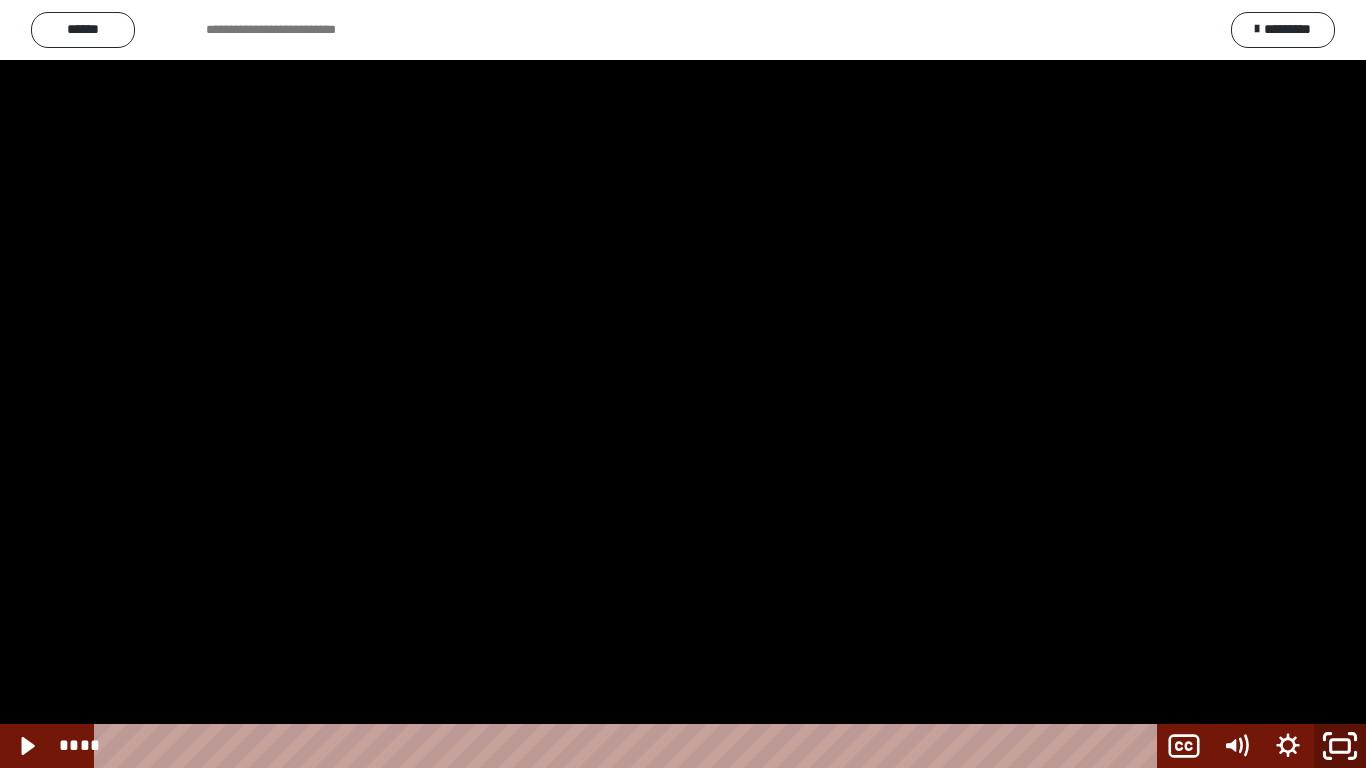 click 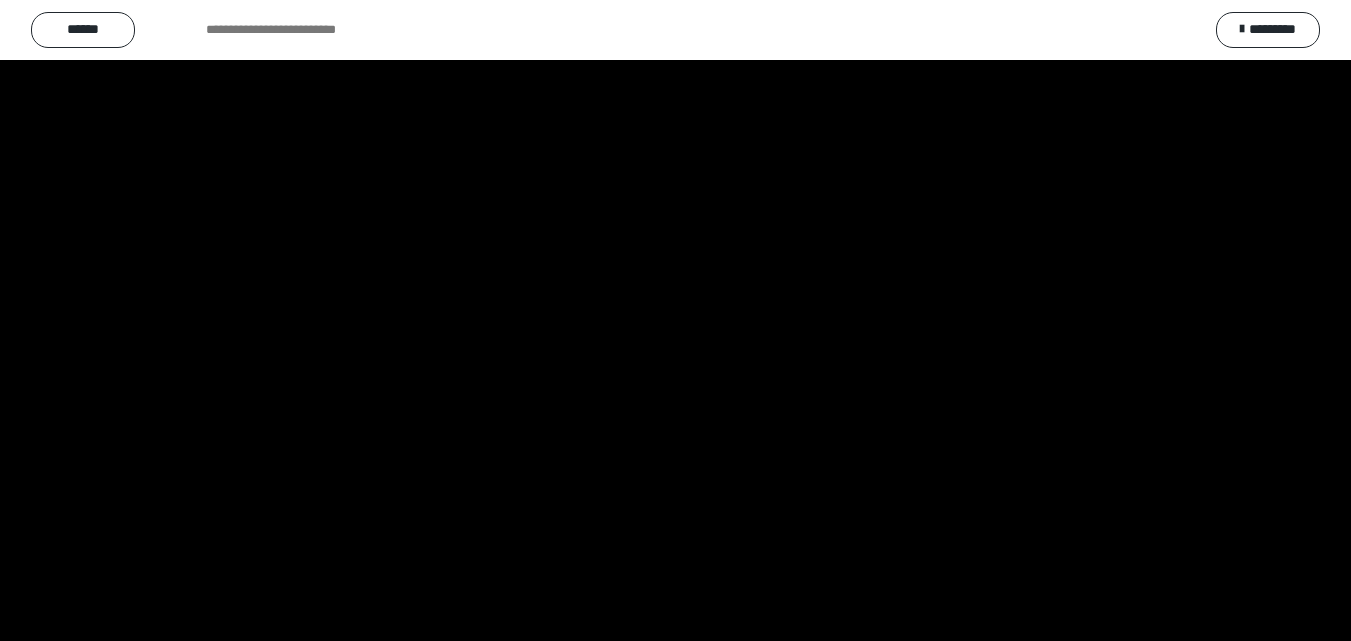 scroll, scrollTop: 2614, scrollLeft: 0, axis: vertical 